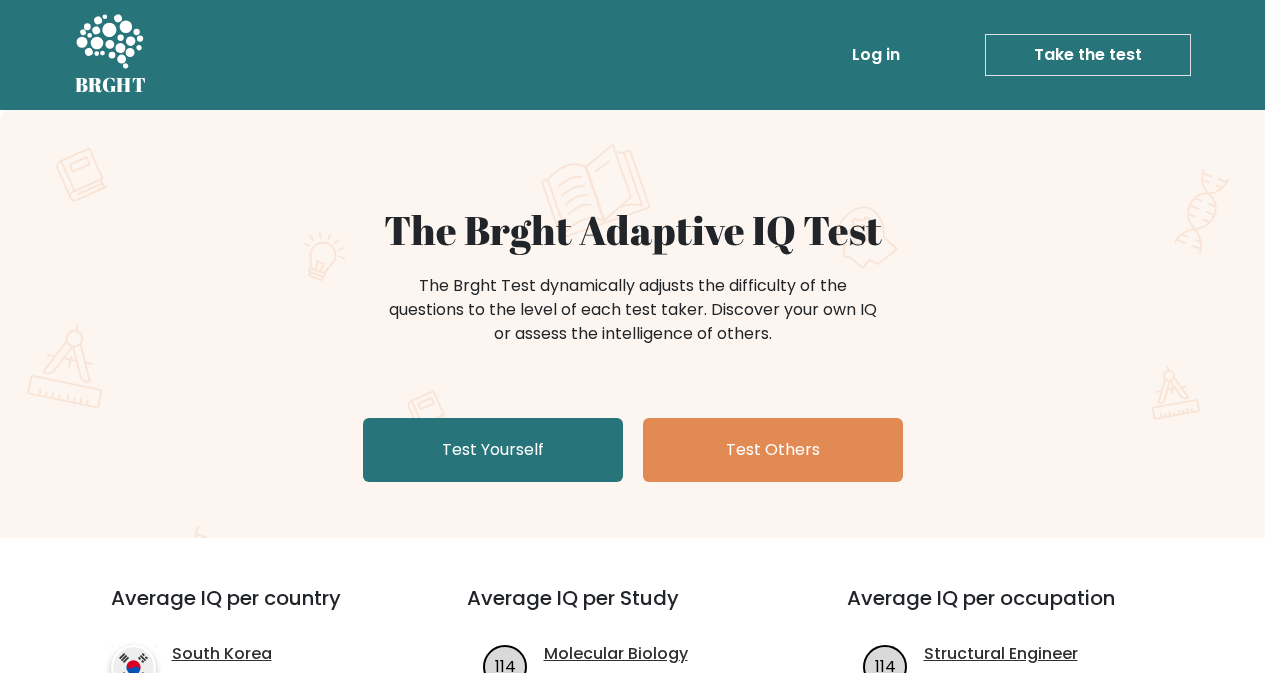 scroll, scrollTop: 0, scrollLeft: 0, axis: both 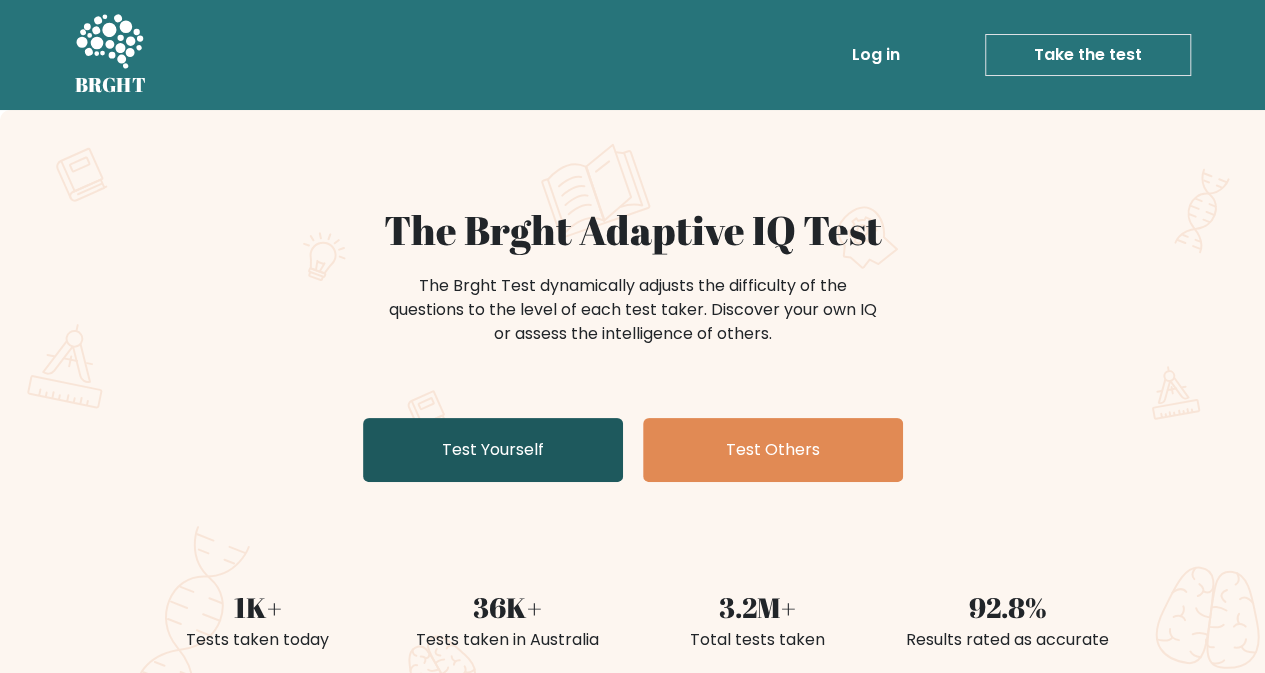 click on "Test Yourself" at bounding box center (493, 450) 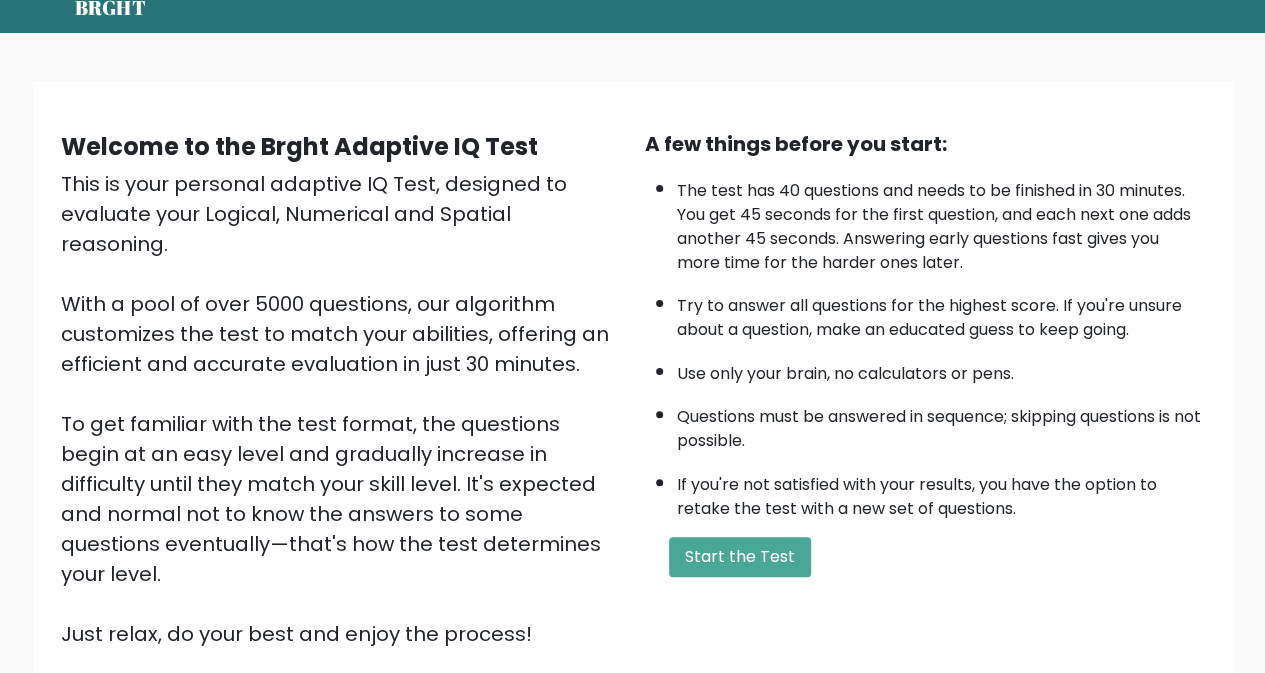 scroll, scrollTop: 78, scrollLeft: 0, axis: vertical 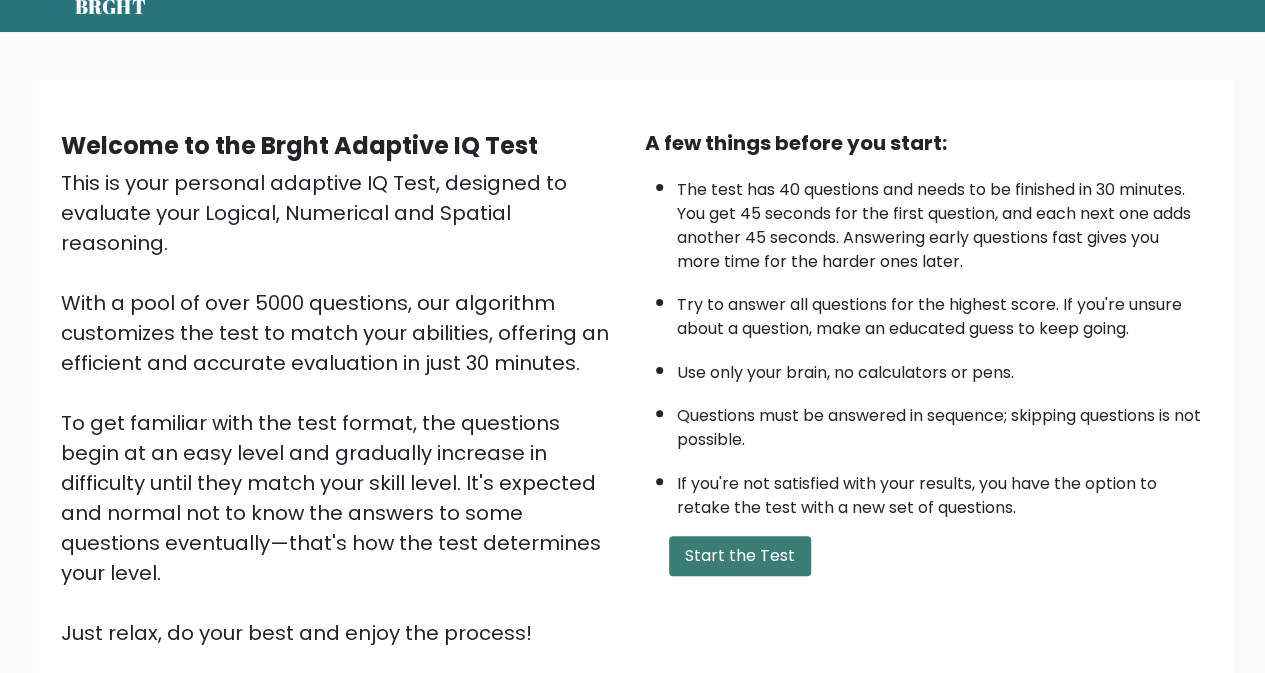 click on "Start the Test" at bounding box center [740, 556] 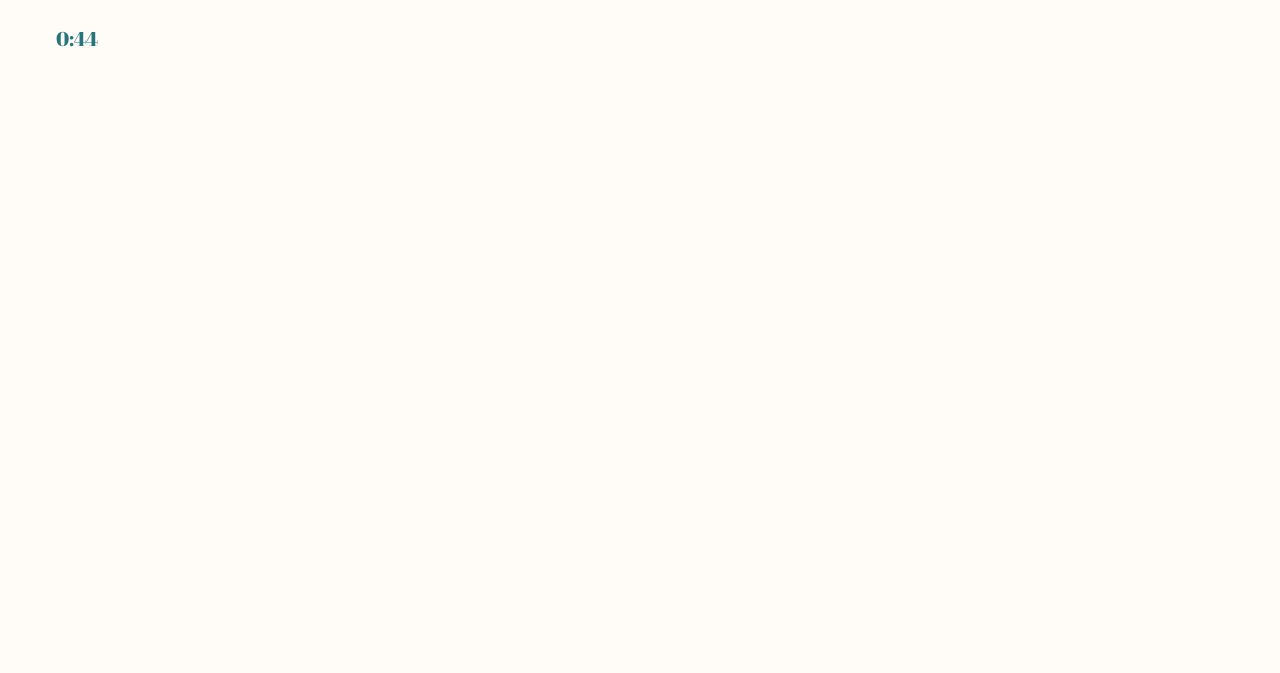 scroll, scrollTop: 0, scrollLeft: 0, axis: both 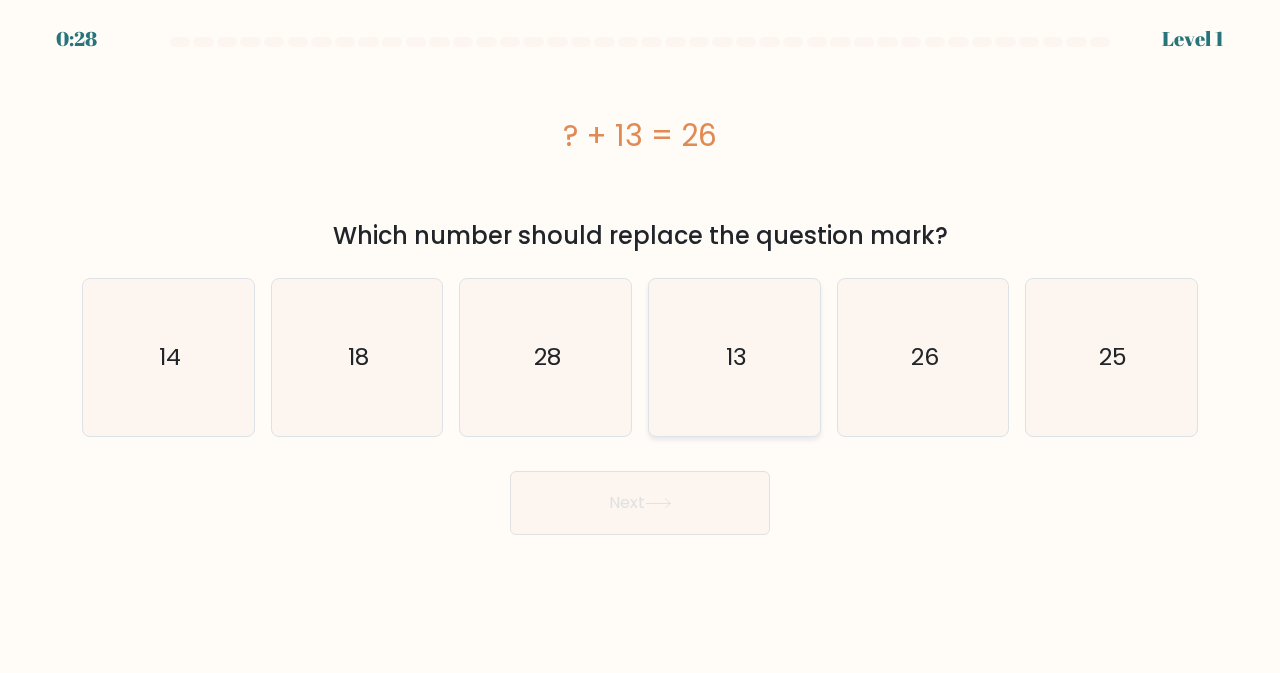 click on "13" 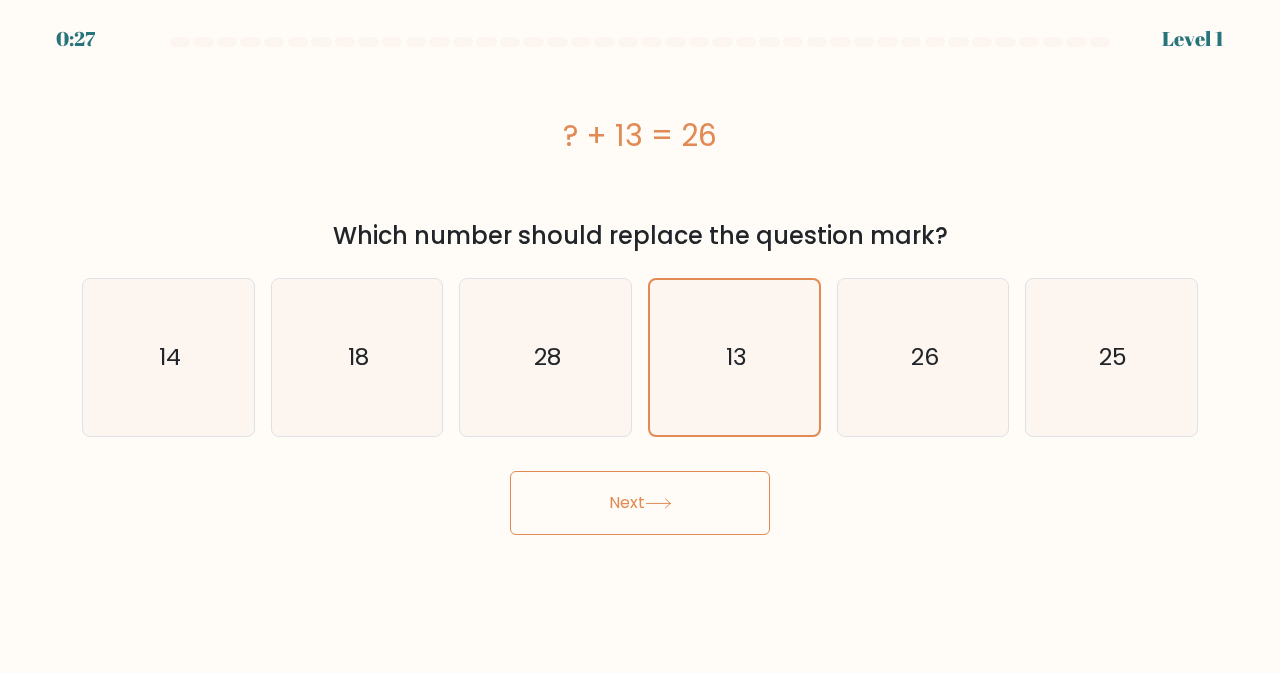 click on "Next" at bounding box center [640, 503] 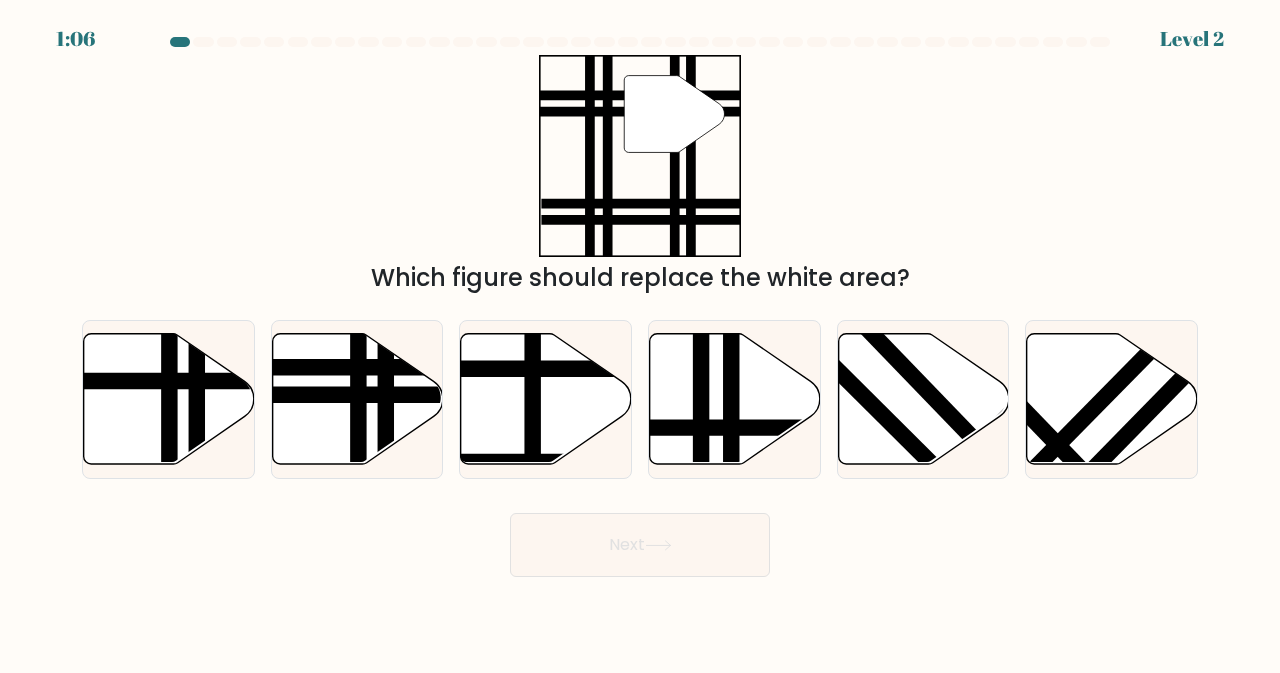 click on "e." at bounding box center [923, 399] 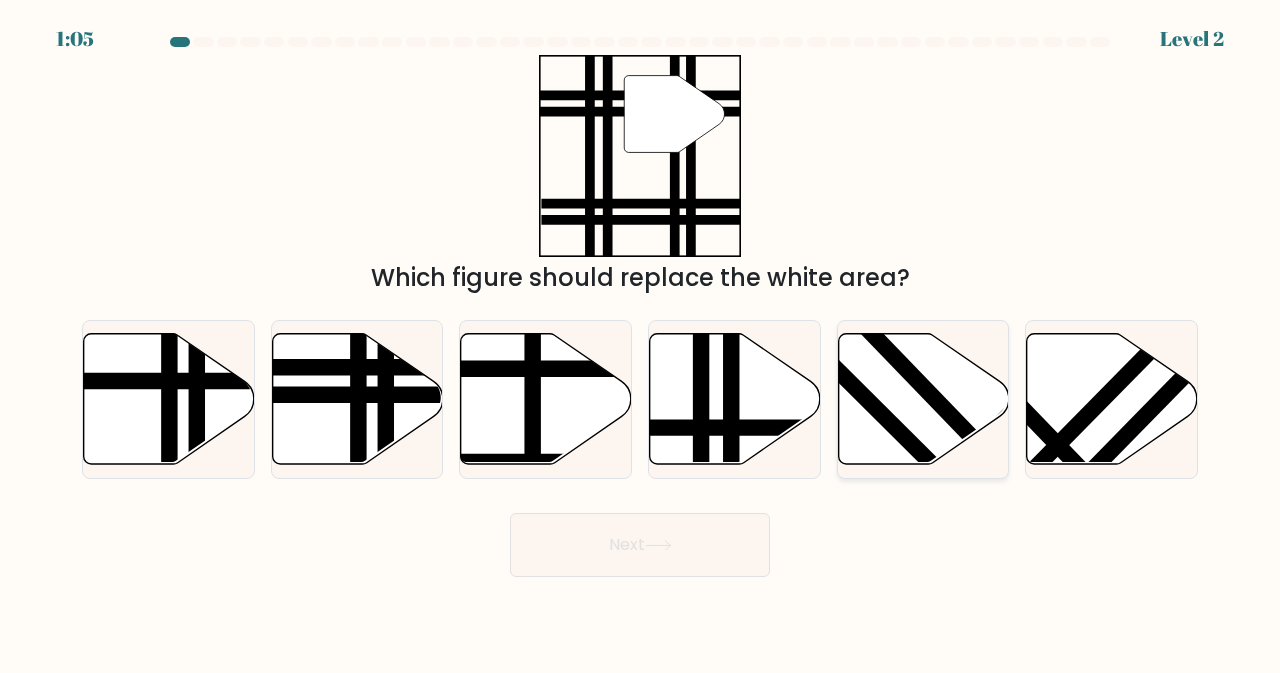 click 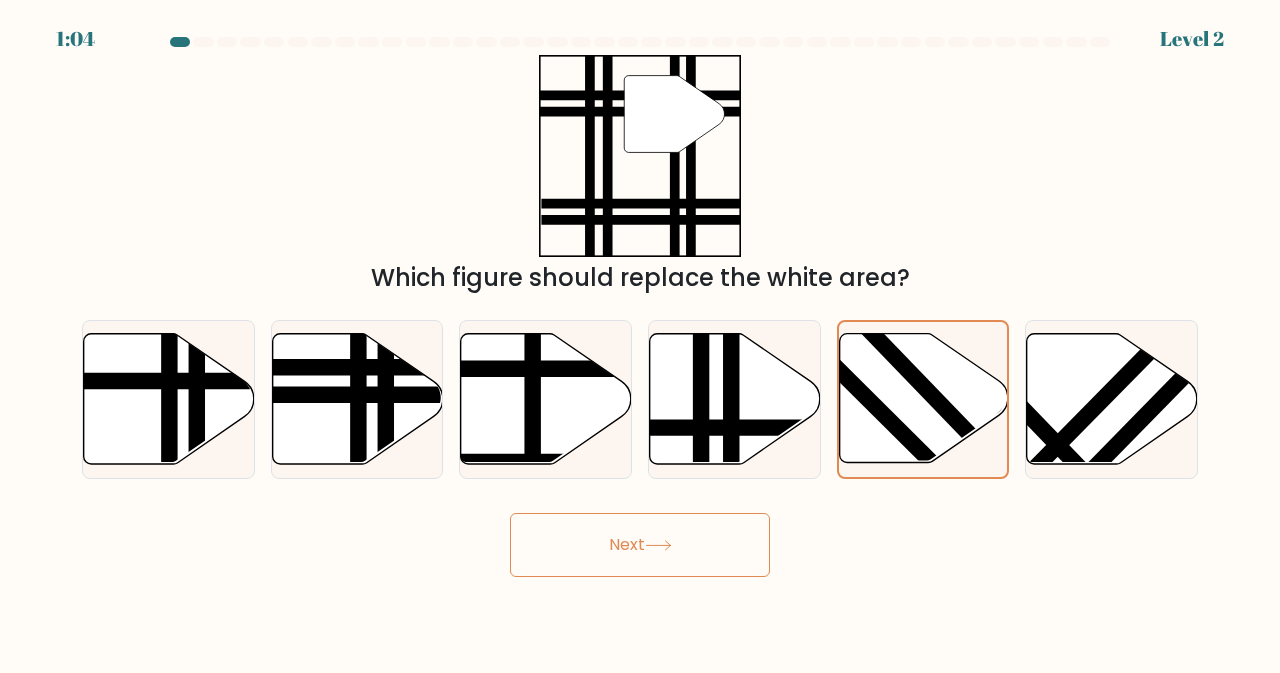 click 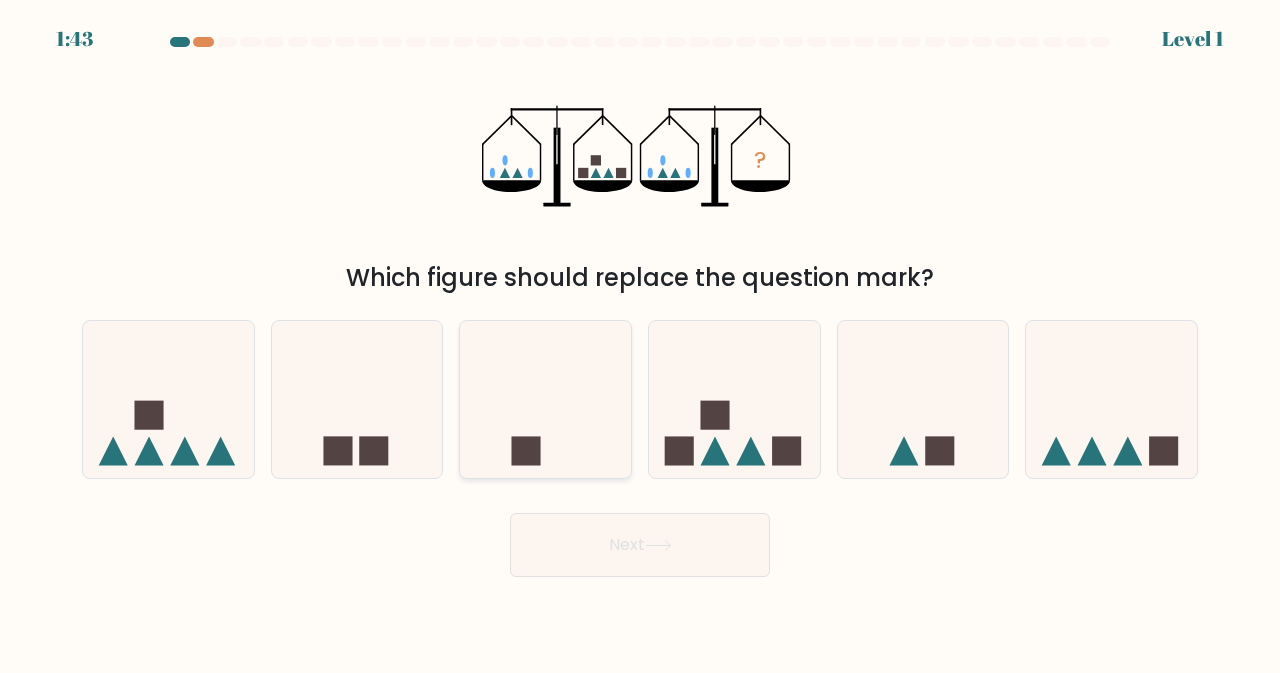 click 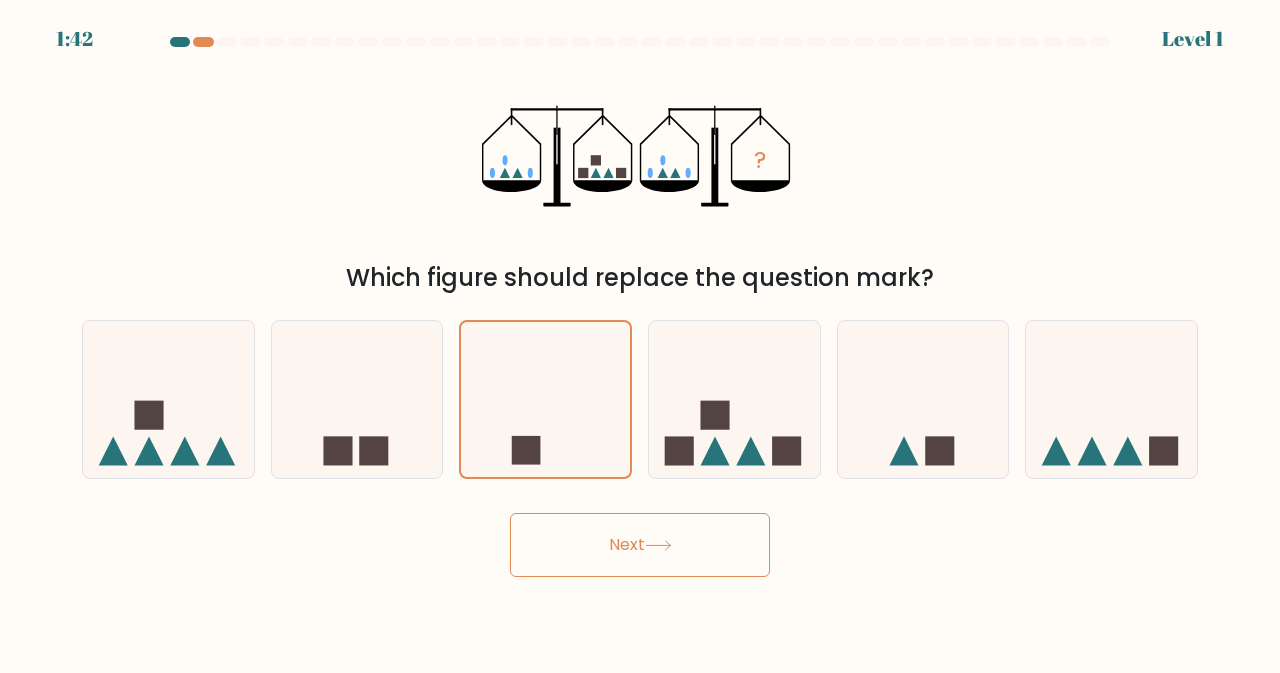 click on "Next" at bounding box center (640, 545) 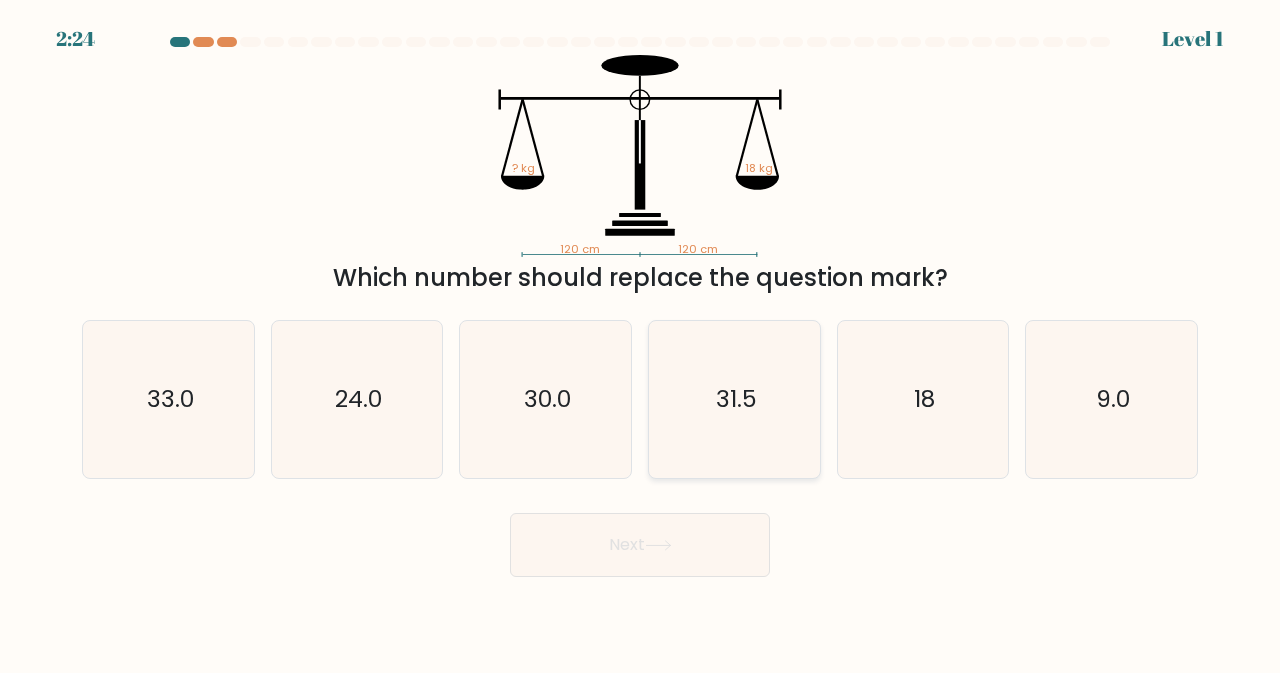 click on "31.5" 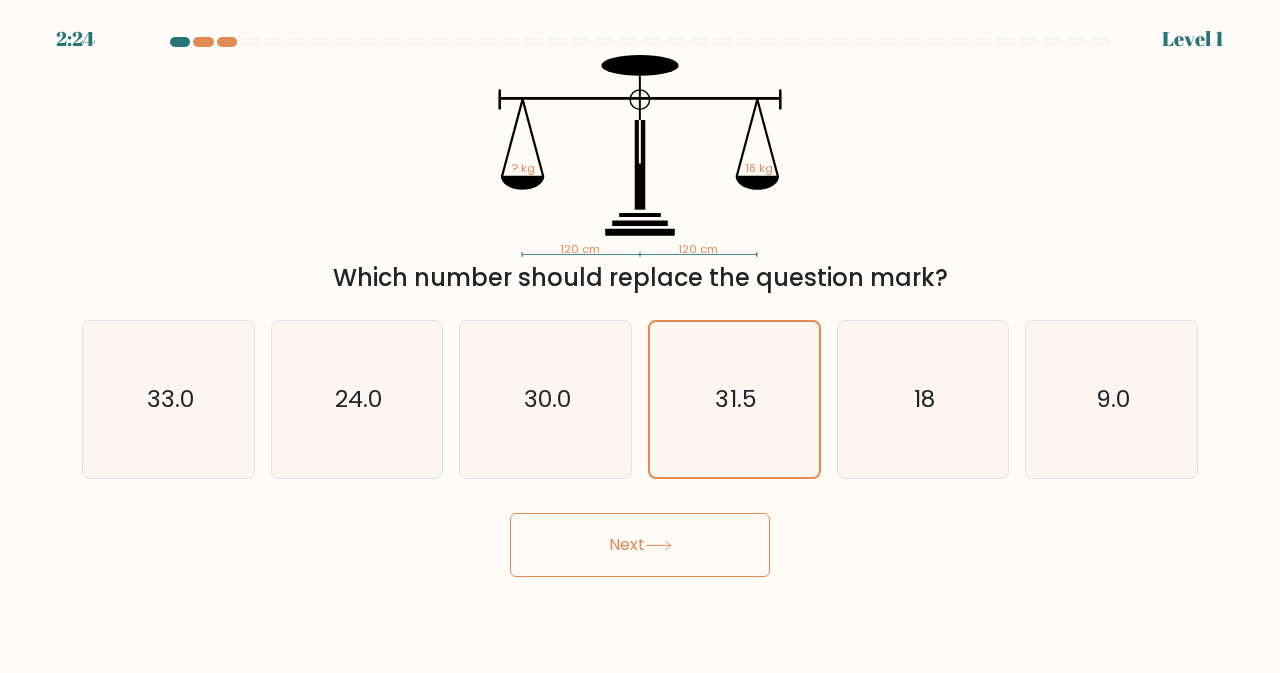 click on "Next" at bounding box center (640, 545) 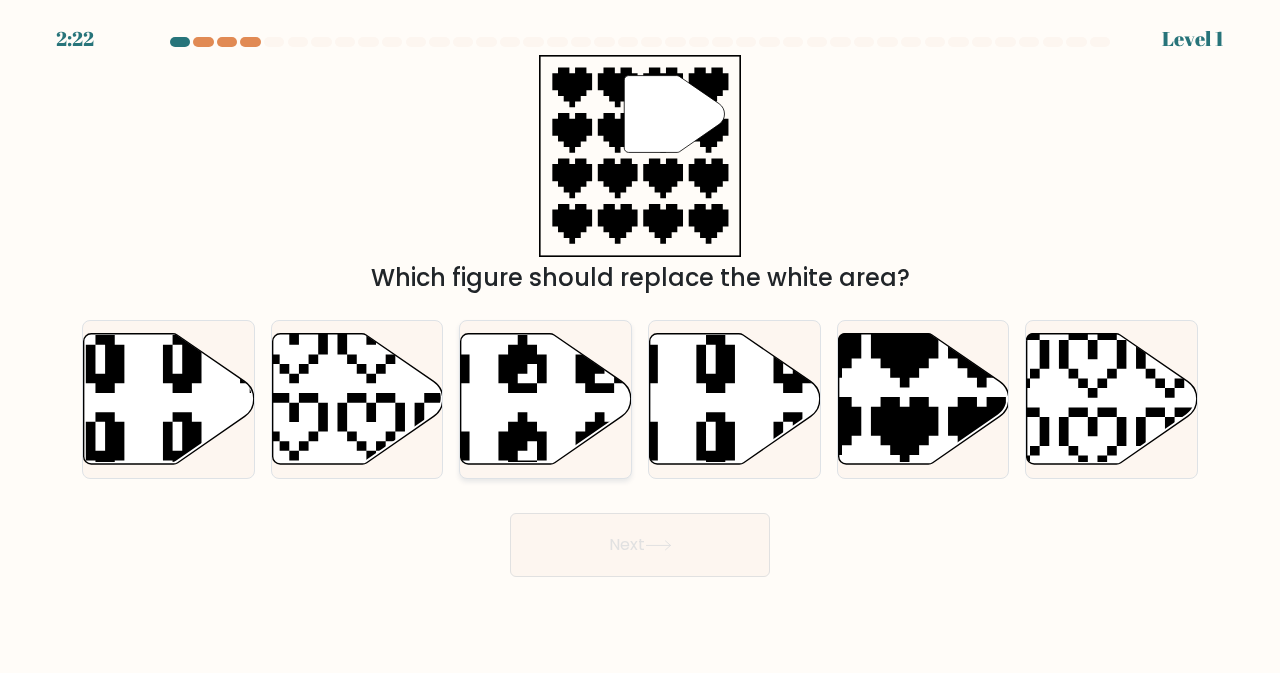 click 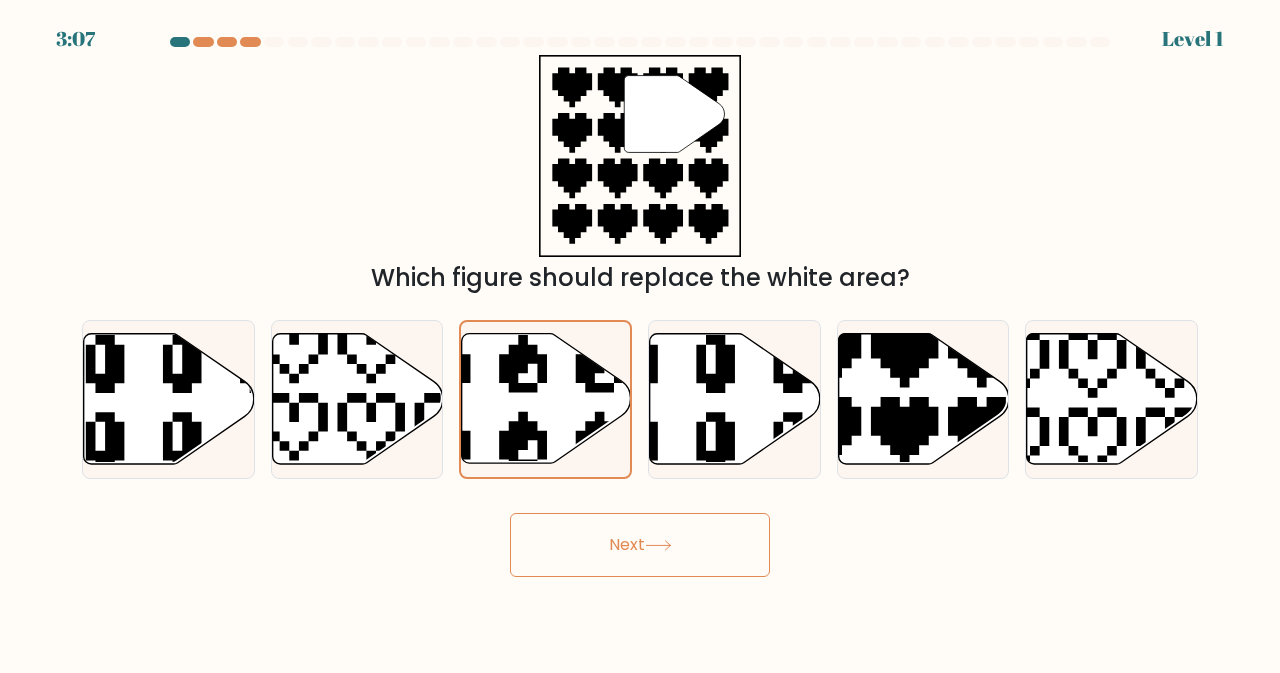 click on "Next" at bounding box center (640, 545) 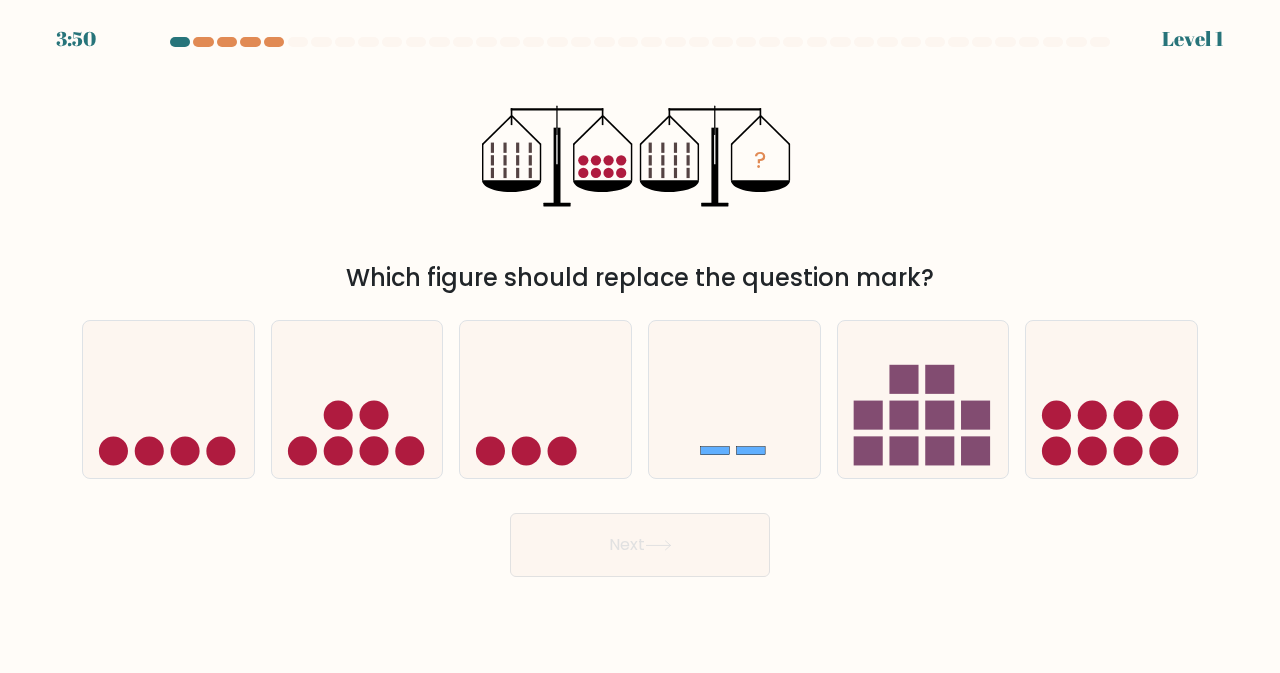 click 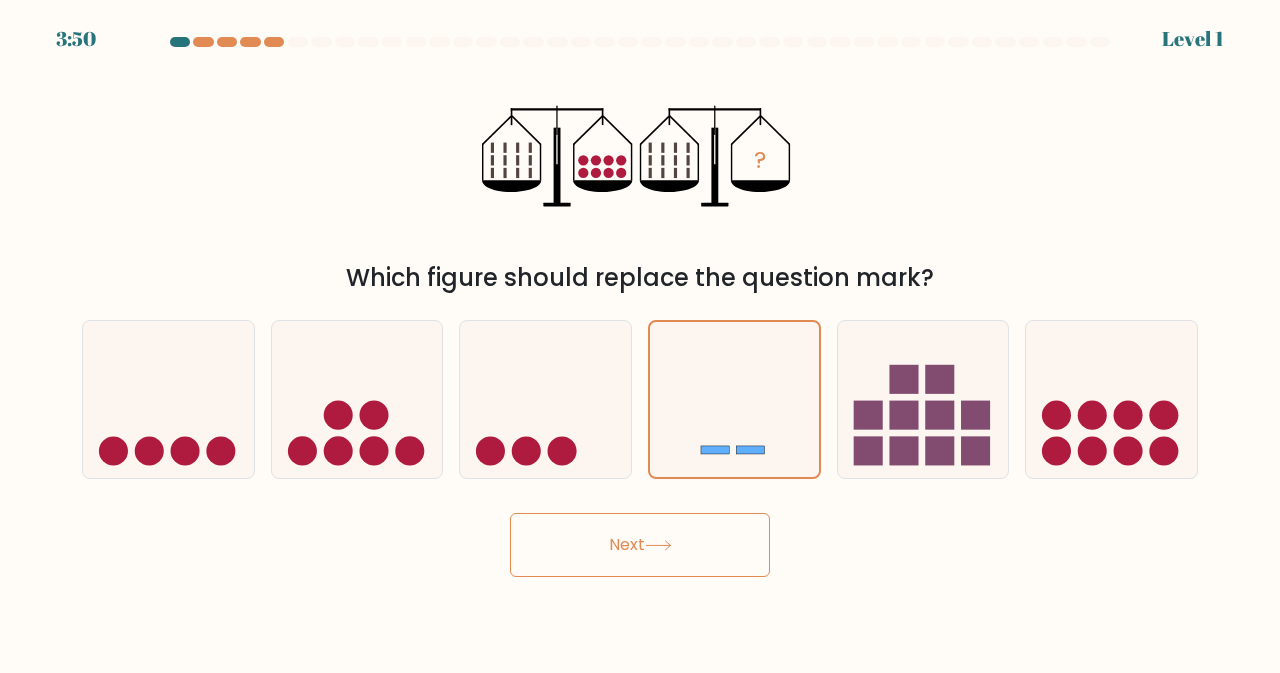 click on "Next" at bounding box center [640, 545] 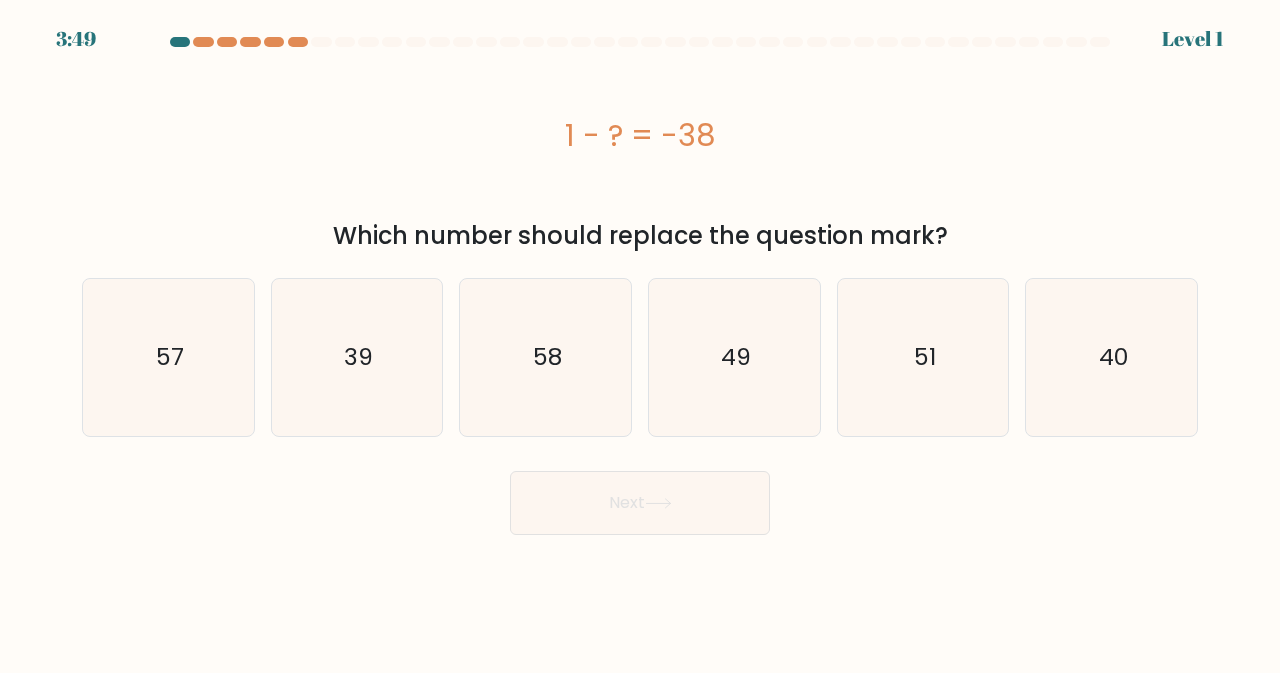 click on "a." at bounding box center (640, 286) 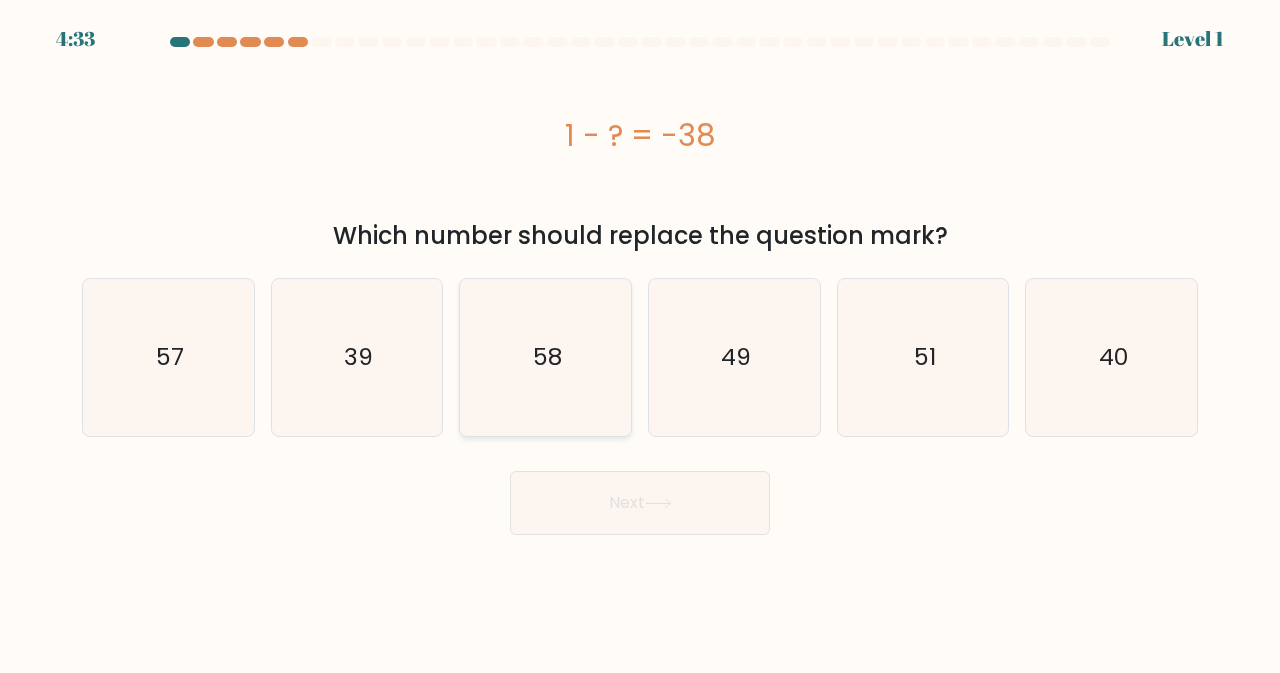 click on "58" 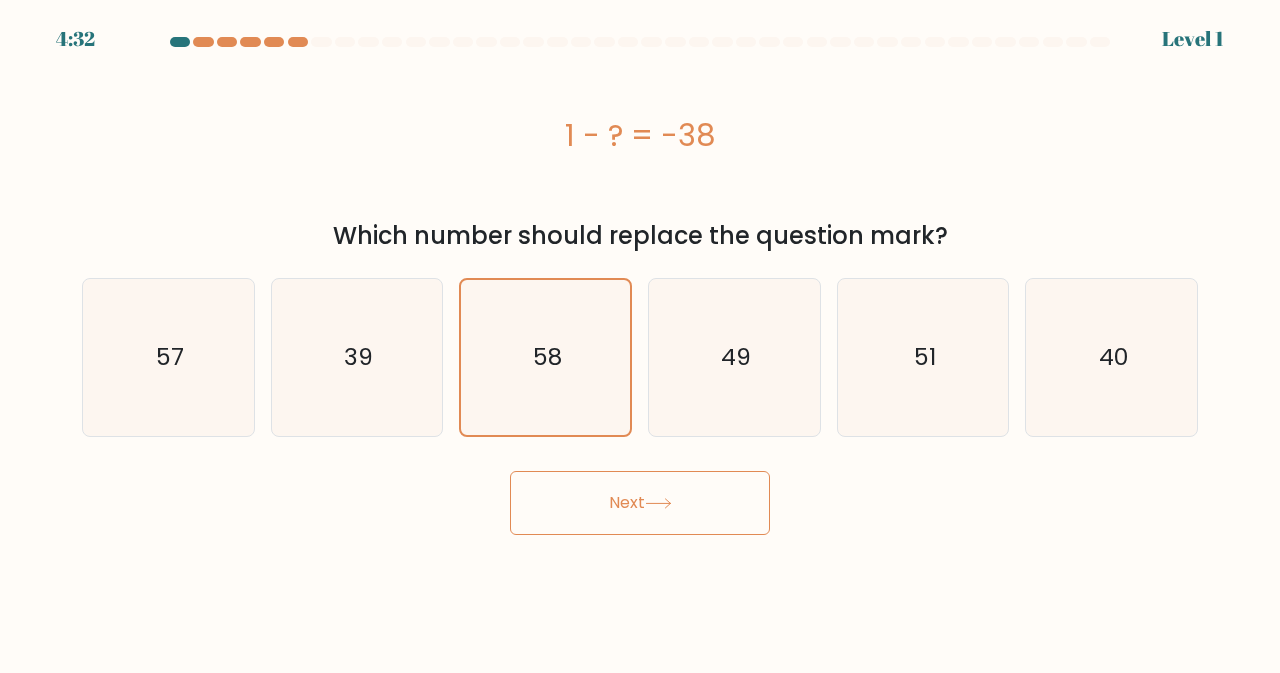 click on "Next" at bounding box center [640, 503] 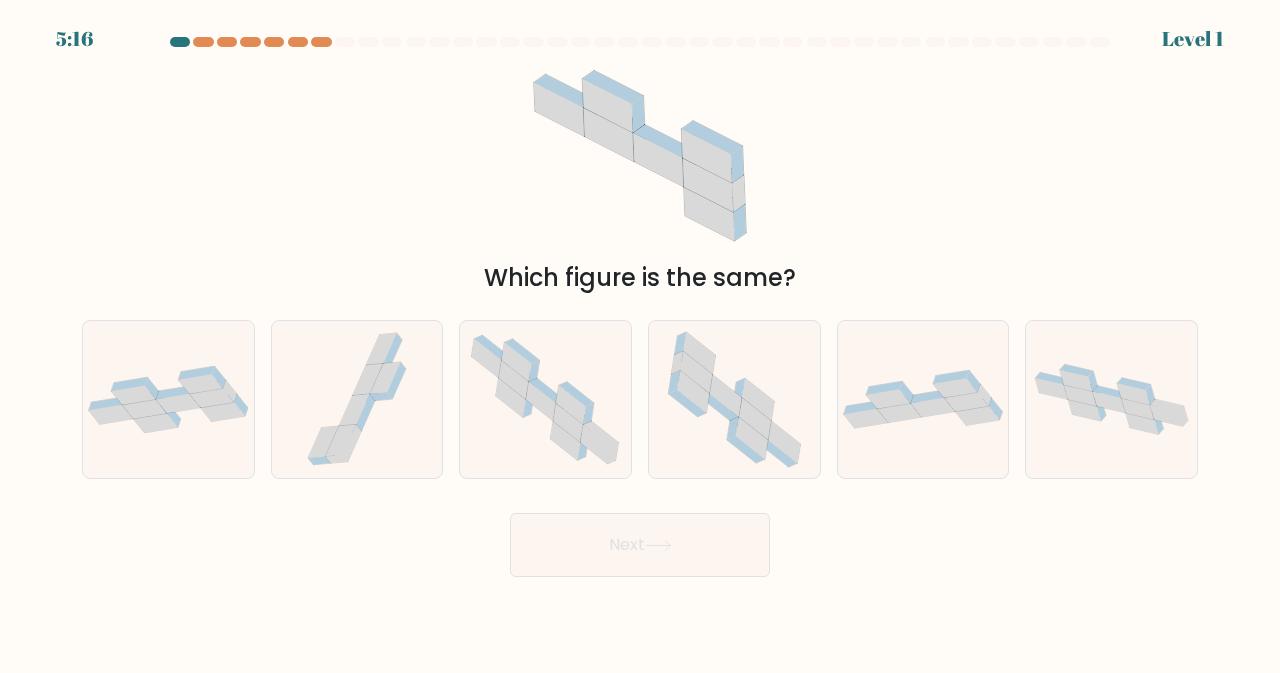 click 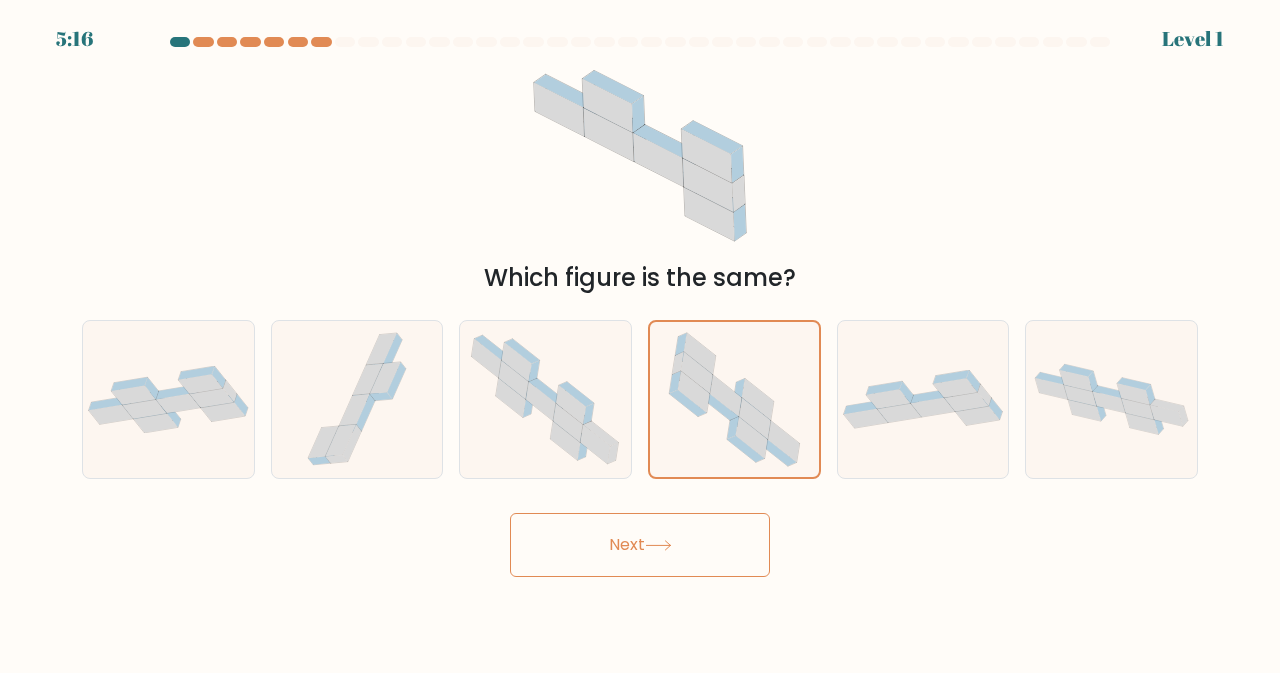 click 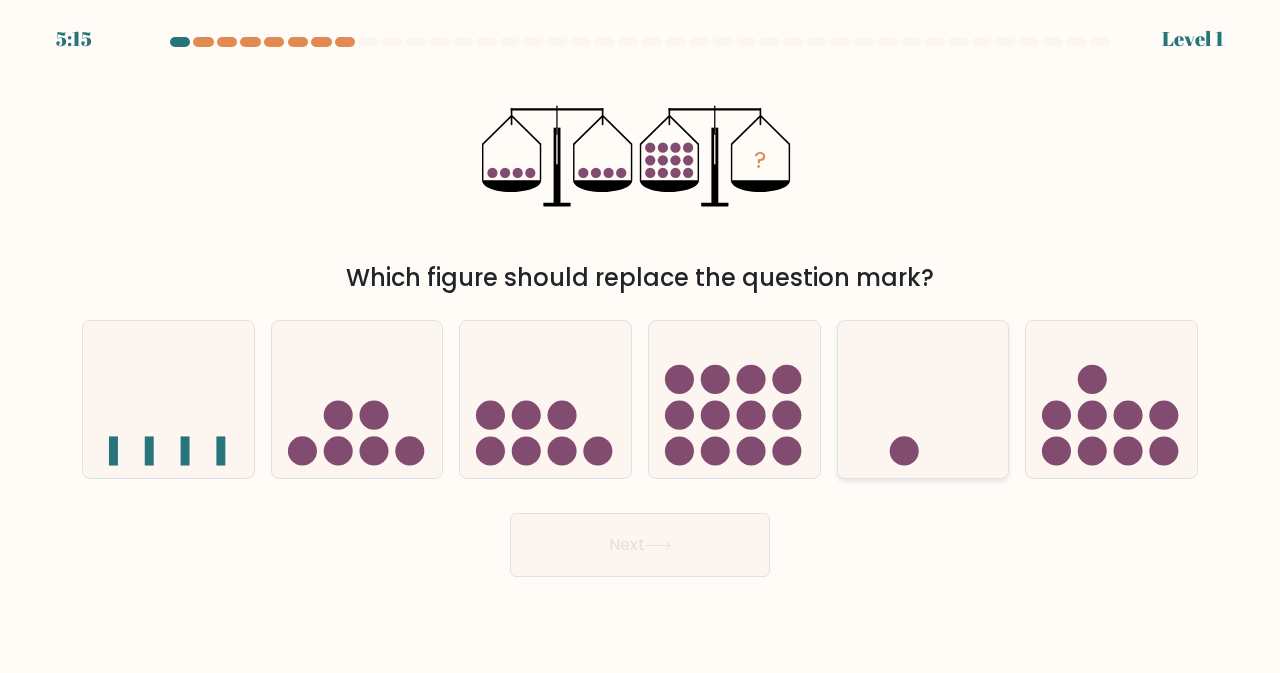 click 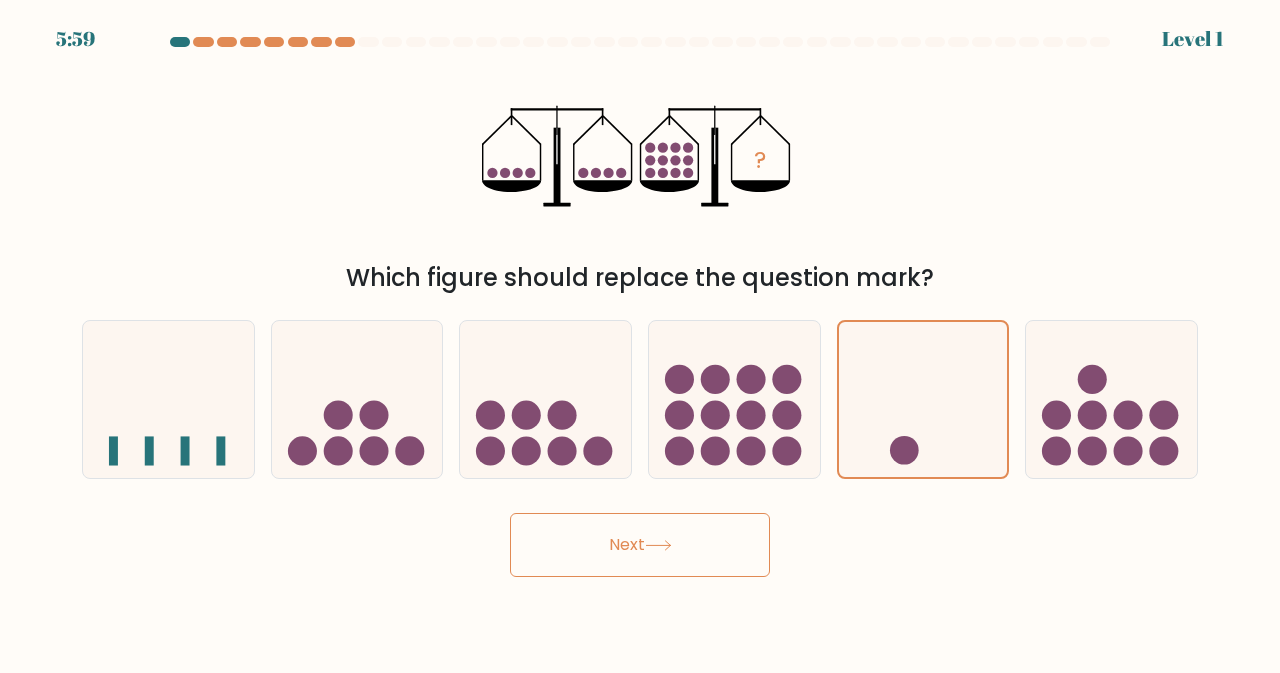 click on "5:59
Level 1" at bounding box center (640, 336) 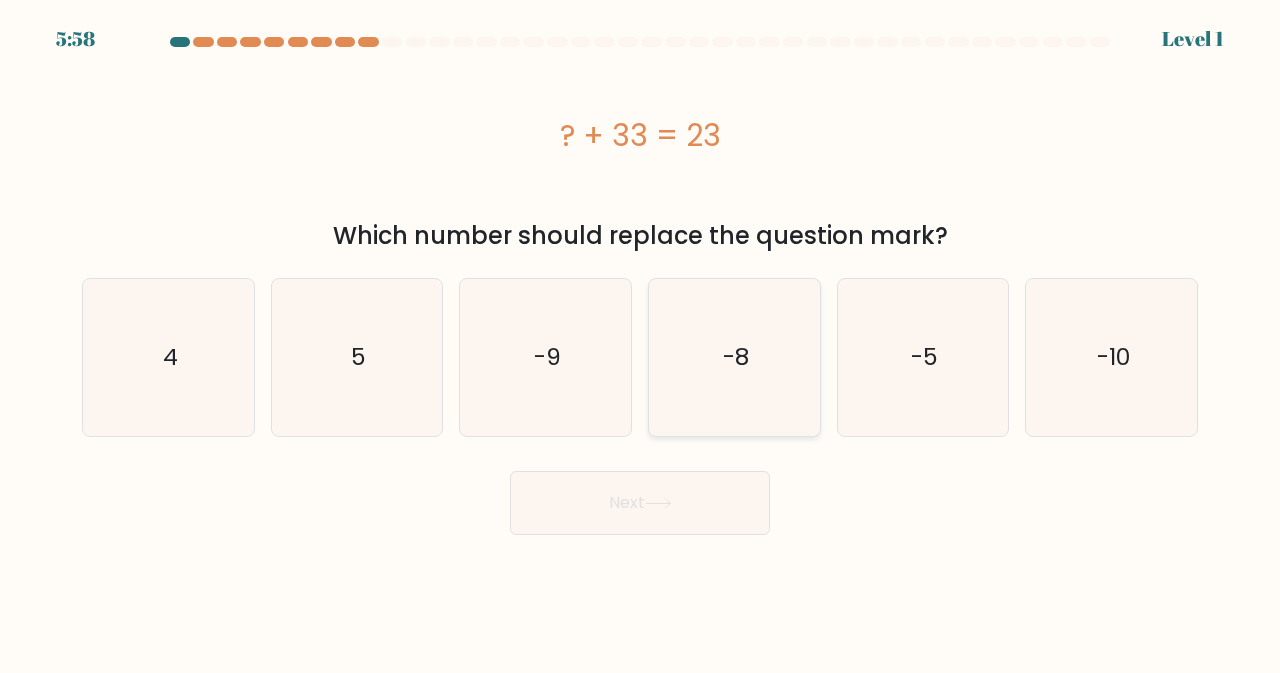 click on "-8" 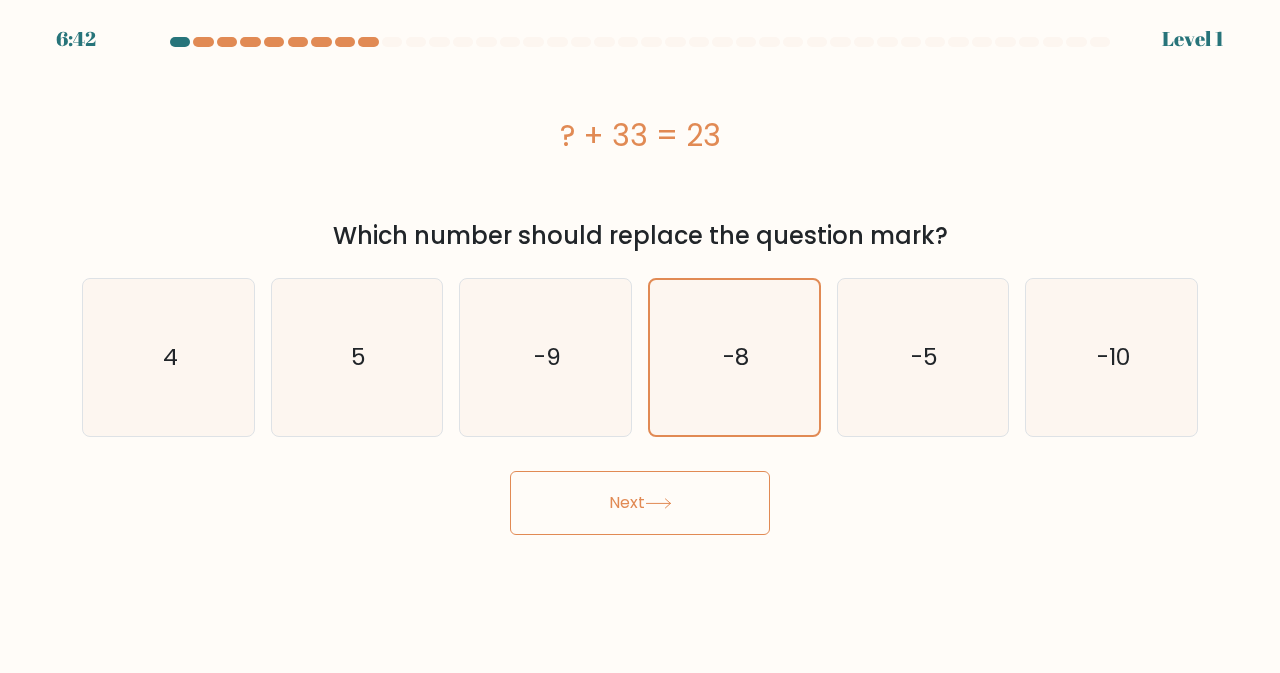 click on "6:42
Level 1
a." at bounding box center [640, 336] 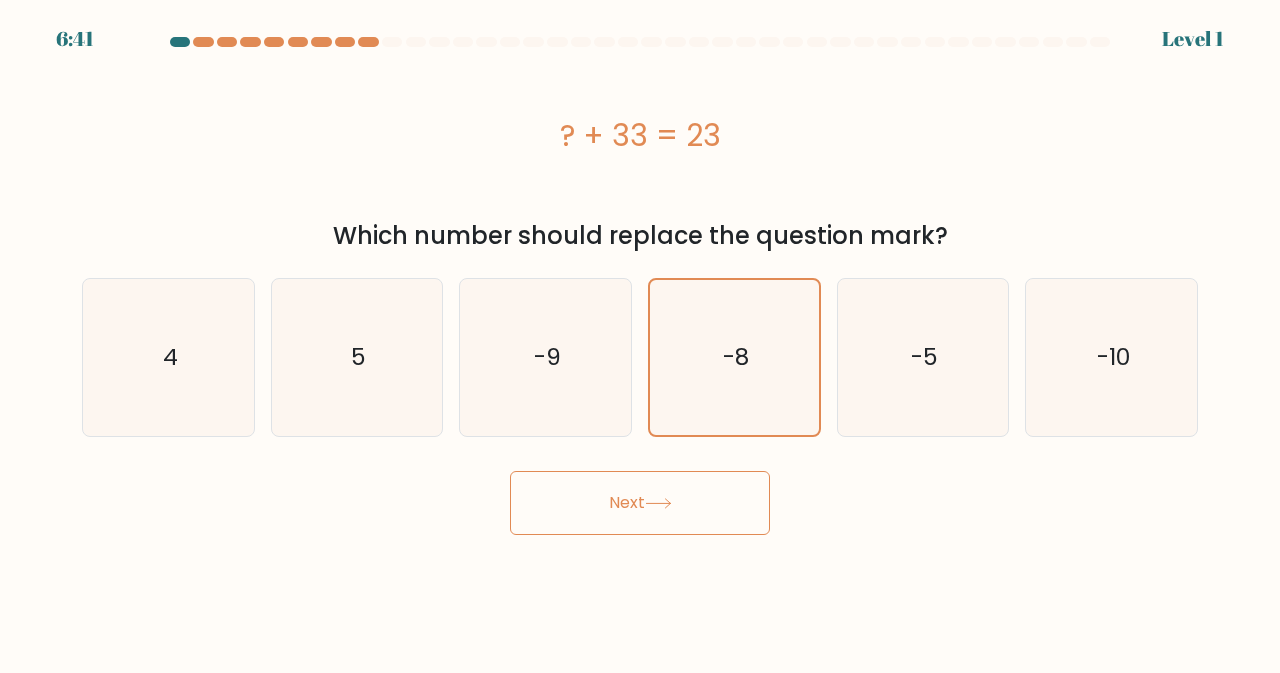 click on "6:41
Level 1
a." at bounding box center [640, 336] 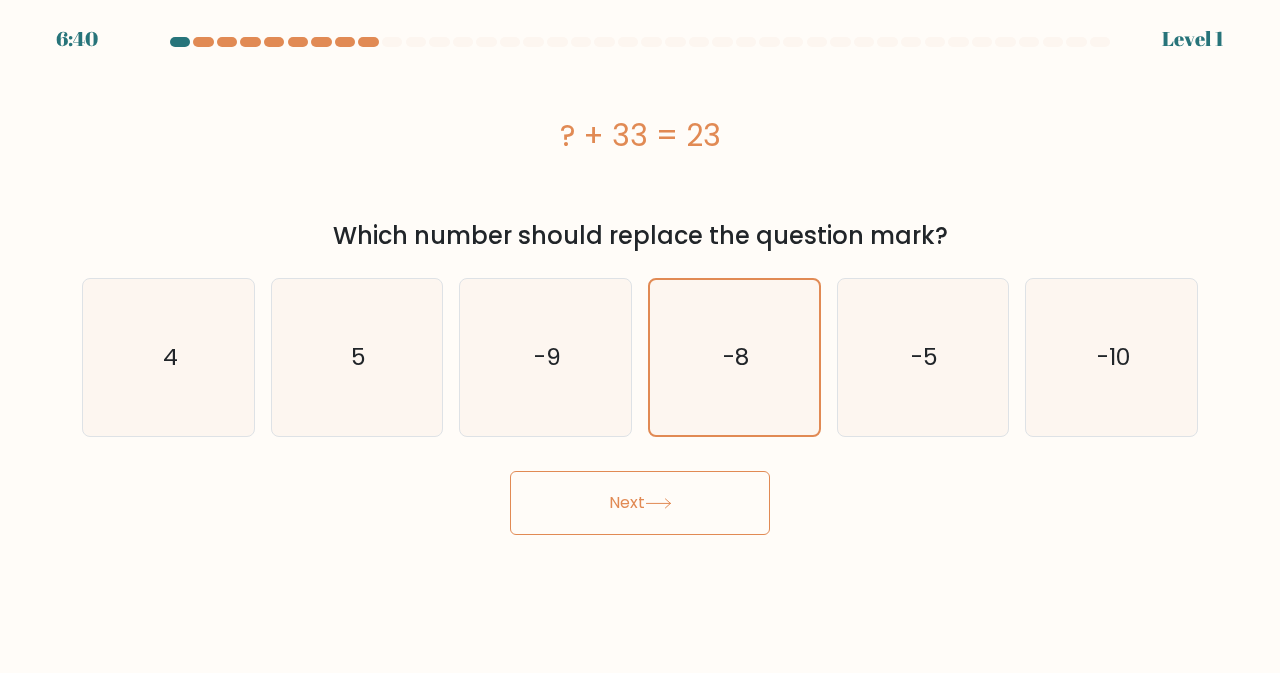click on "6:40
Level 1
a." at bounding box center (640, 336) 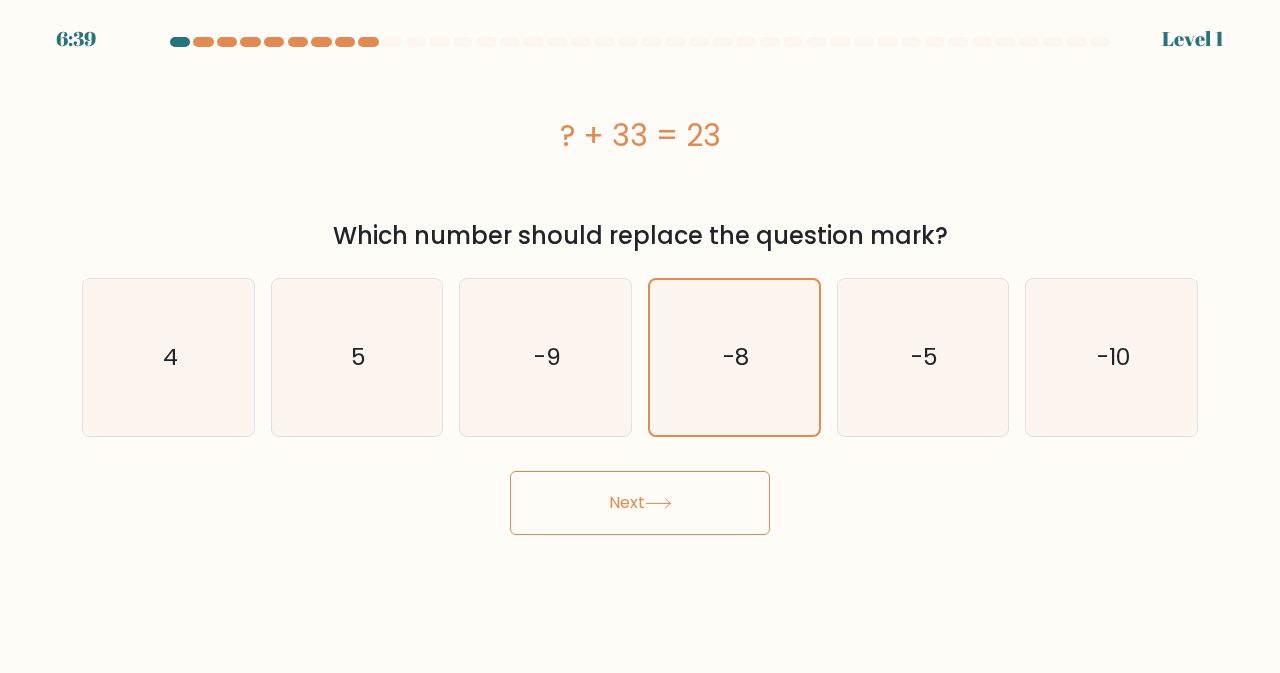 click on "Next" at bounding box center [640, 503] 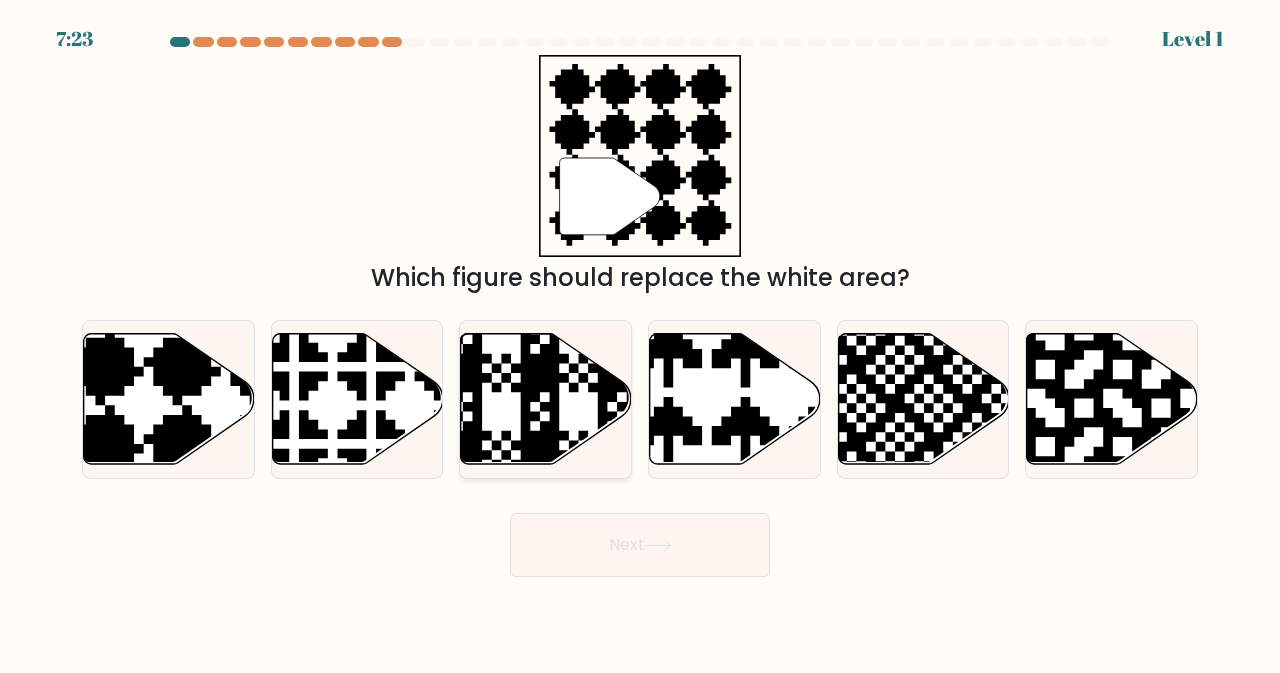 click 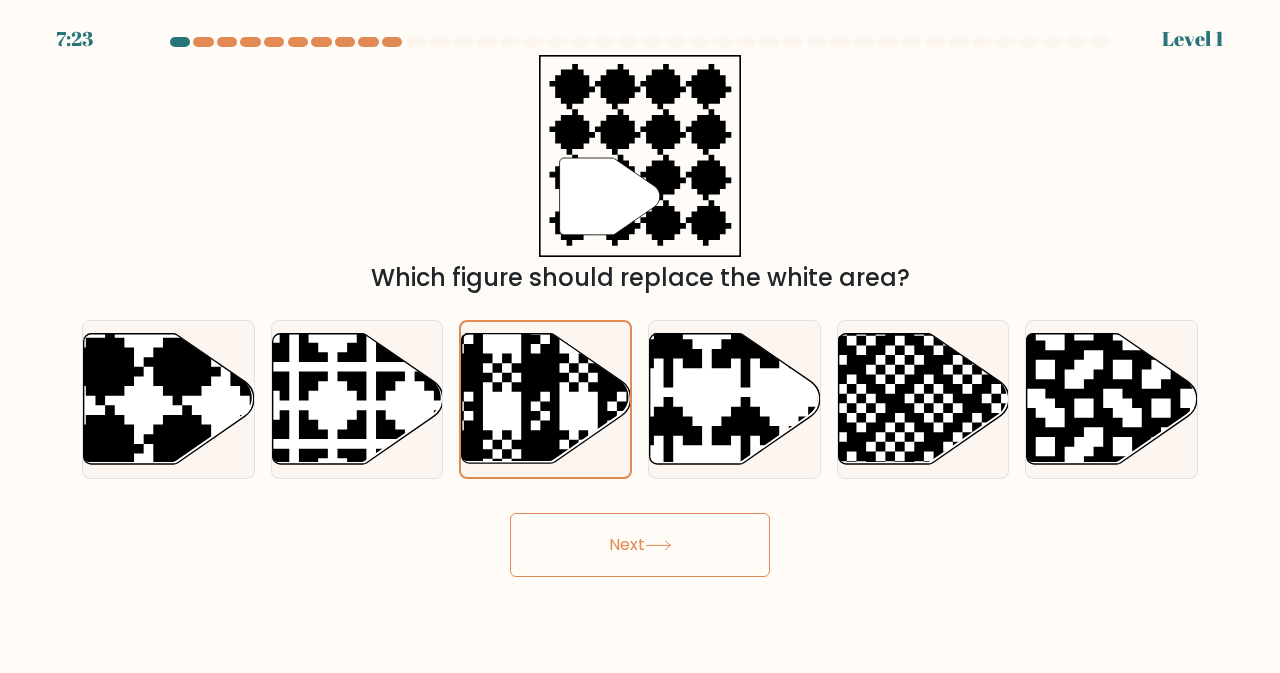 click on "Next" at bounding box center [640, 545] 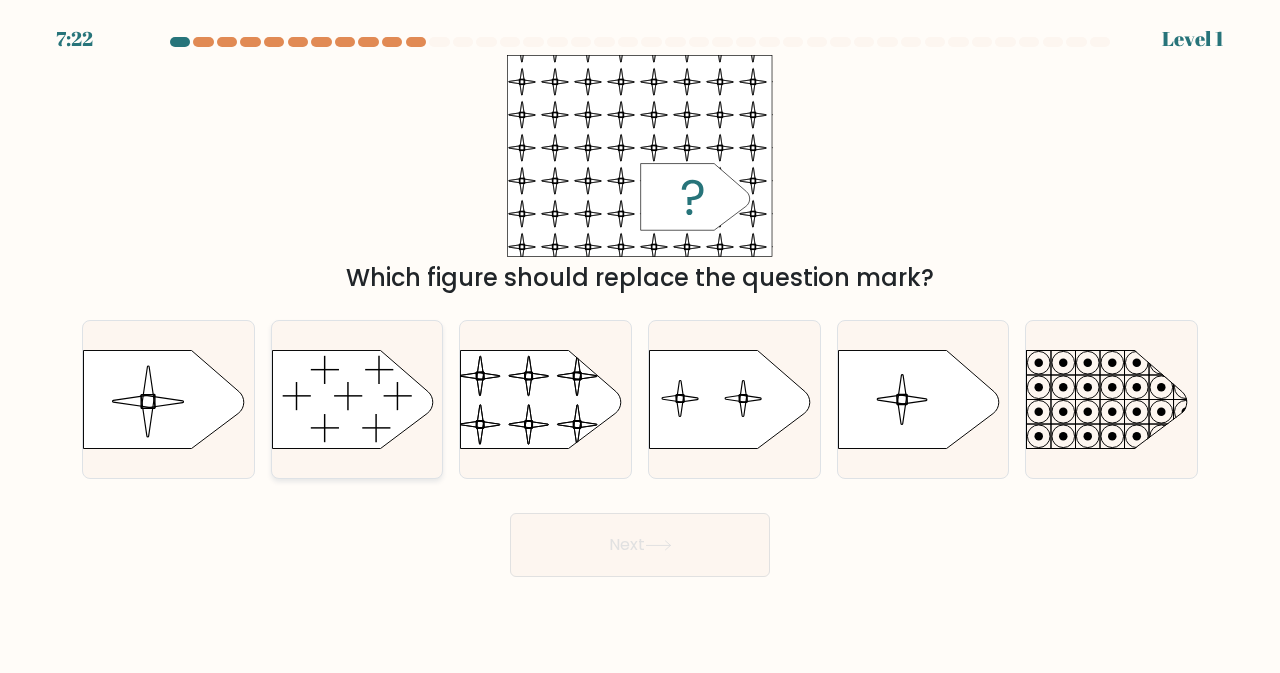click 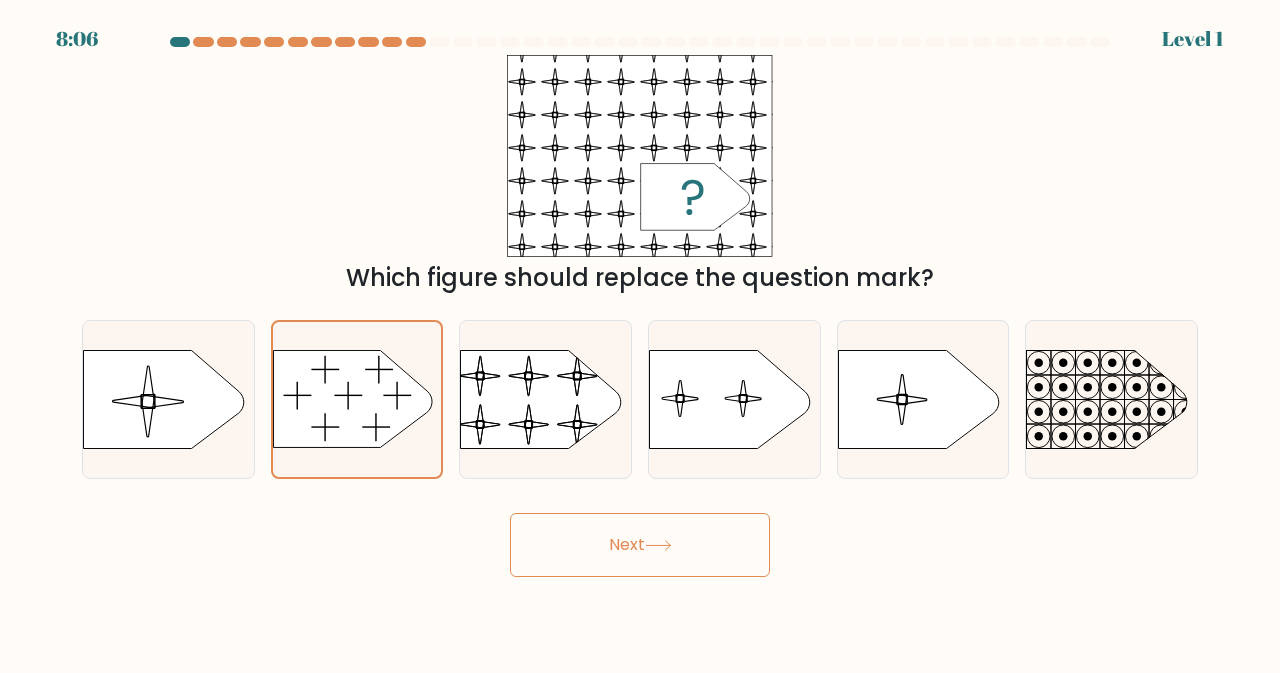 click on "Next" at bounding box center [640, 545] 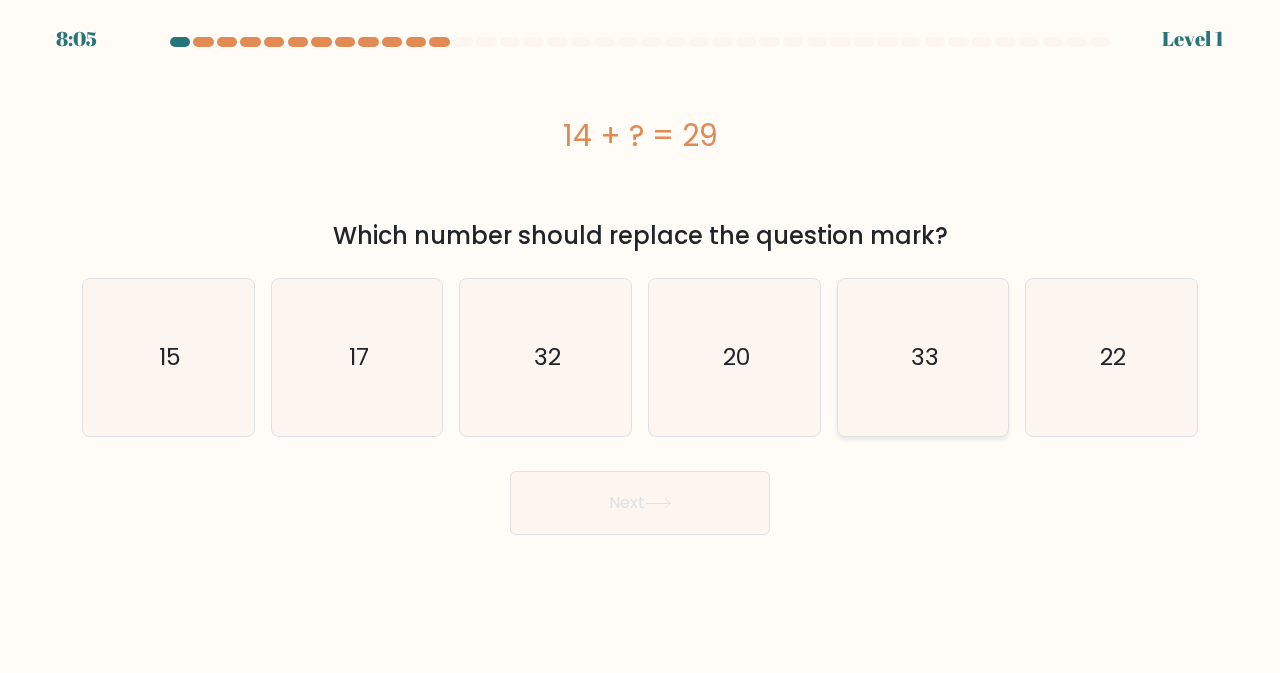 click on "33" 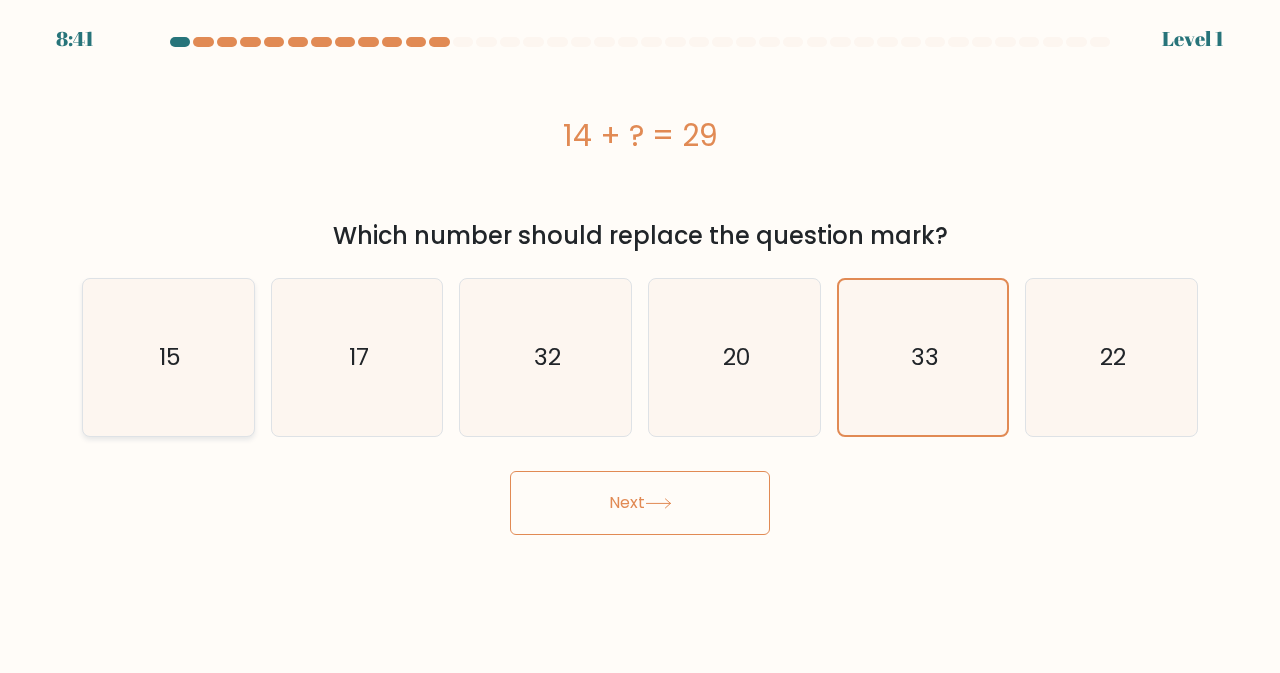click on "15" 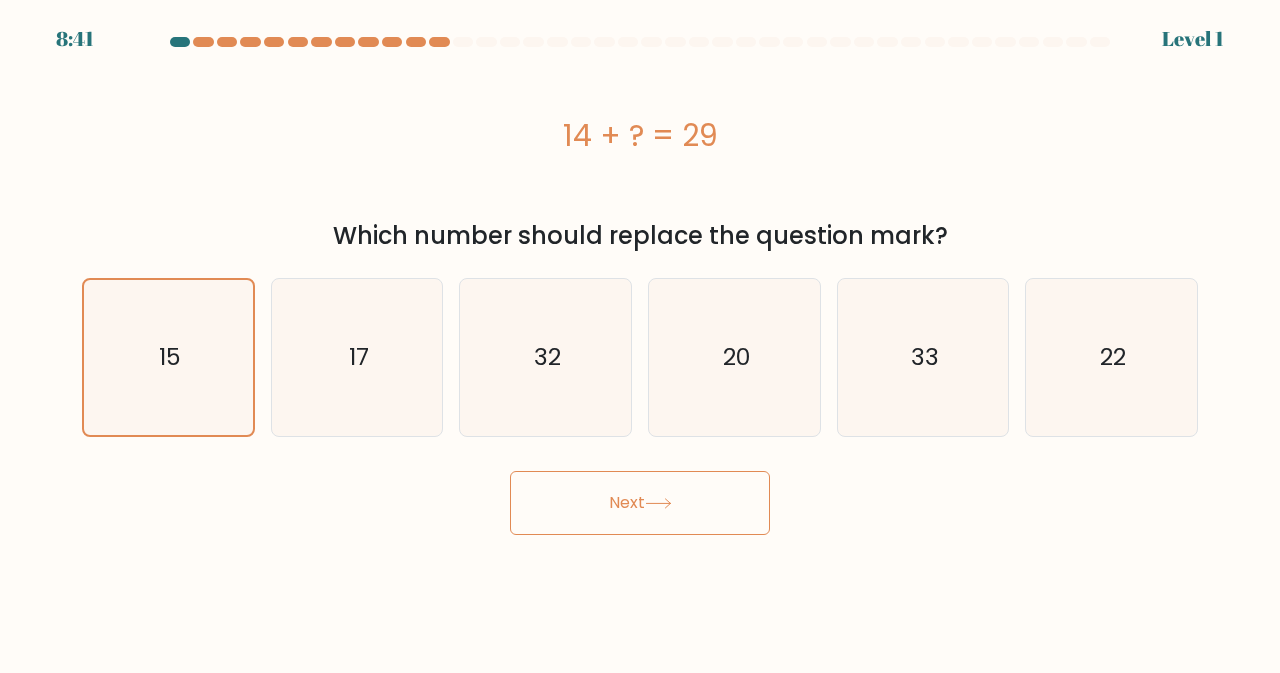 click on "Next" at bounding box center (640, 503) 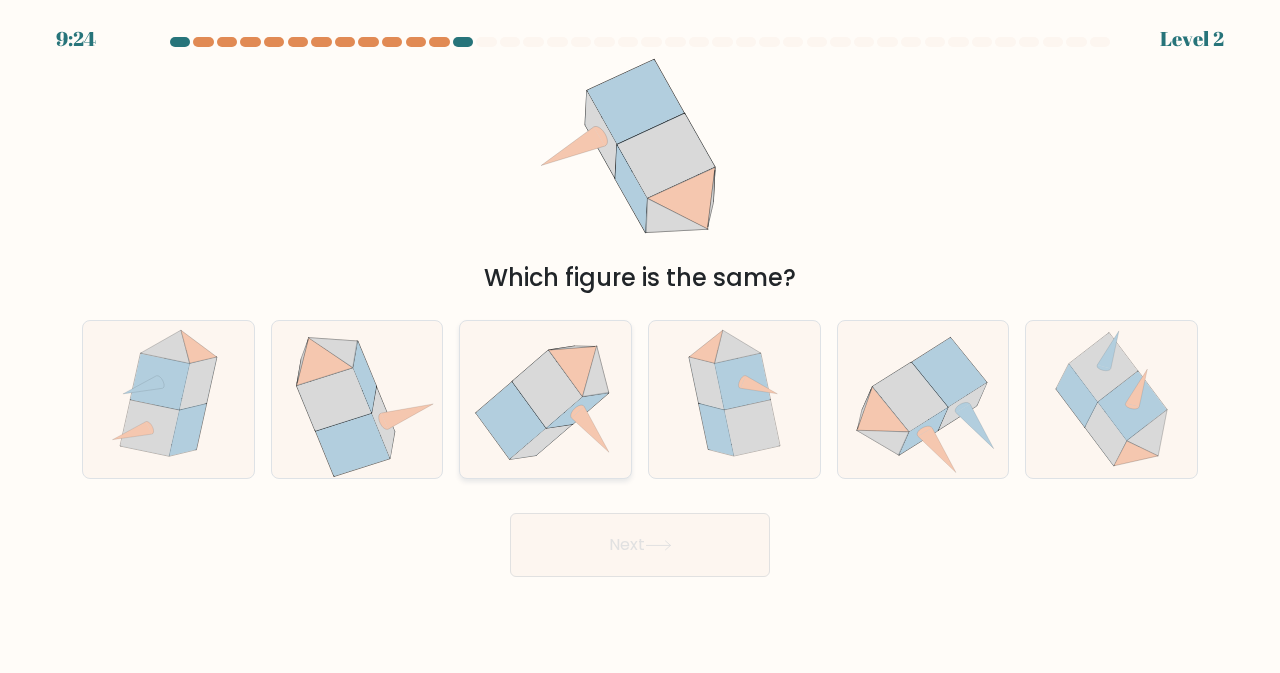 click at bounding box center (545, 399) 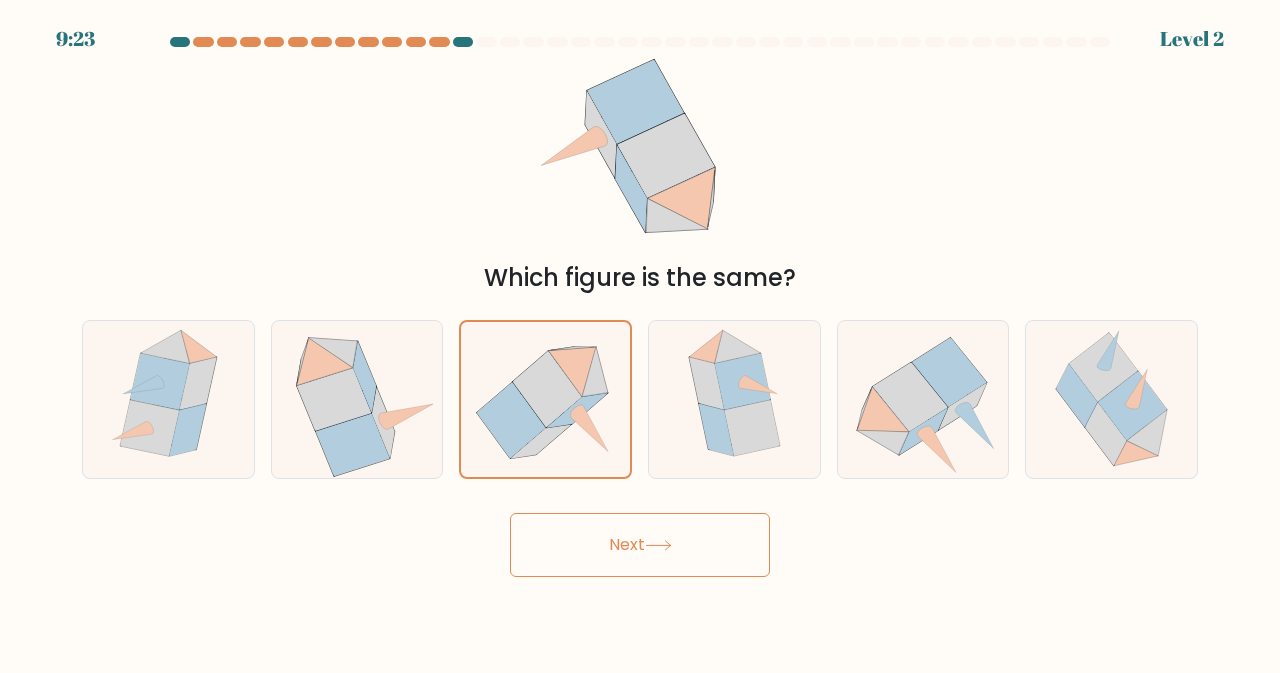 click on "Next" at bounding box center [640, 545] 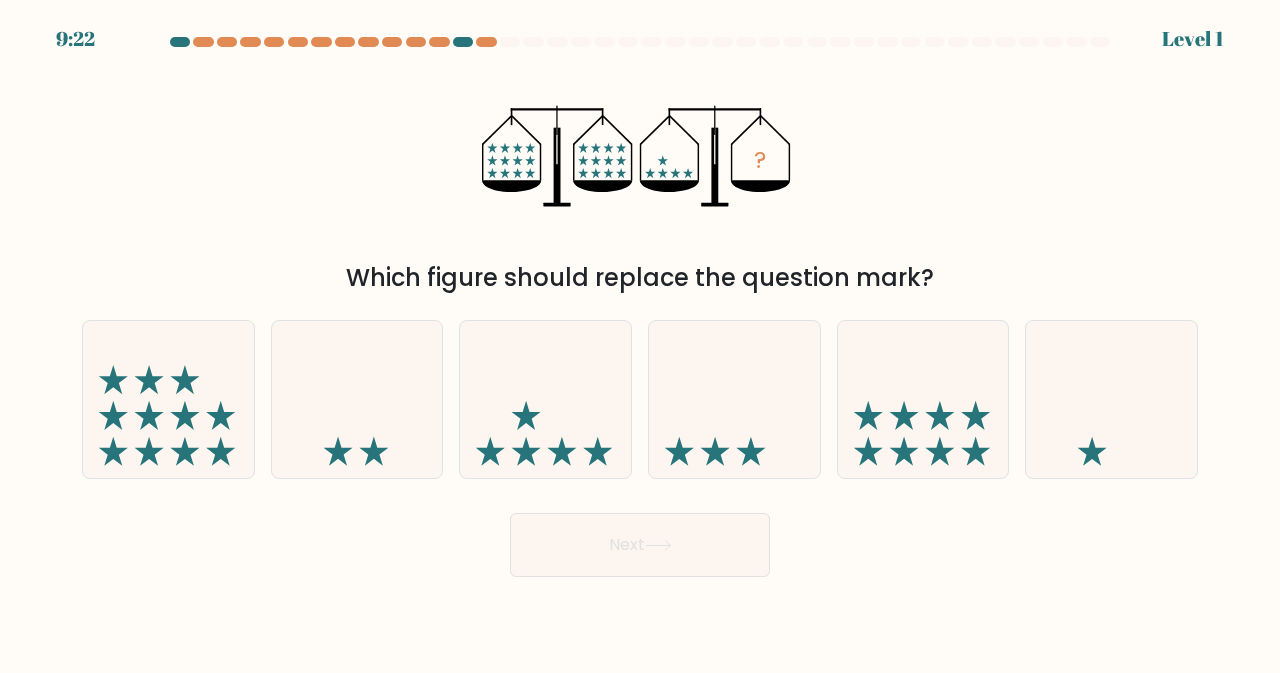 click on "e." at bounding box center [923, 399] 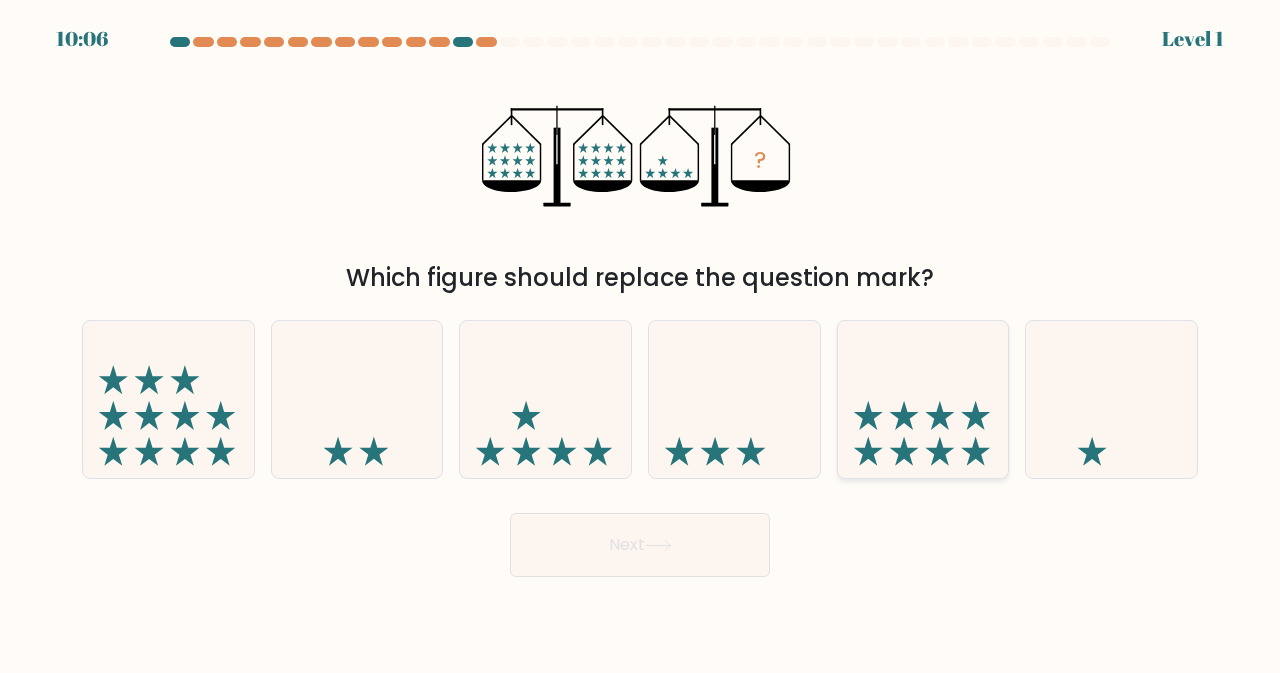 click 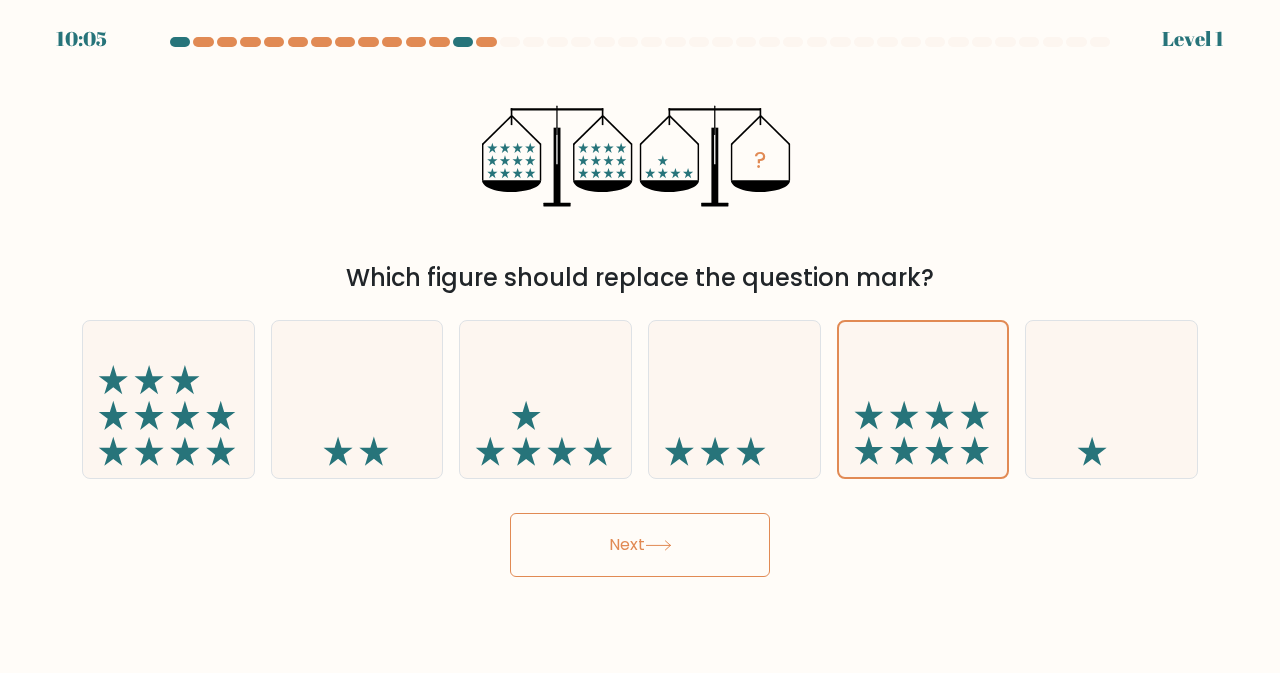click on "Next" at bounding box center [640, 545] 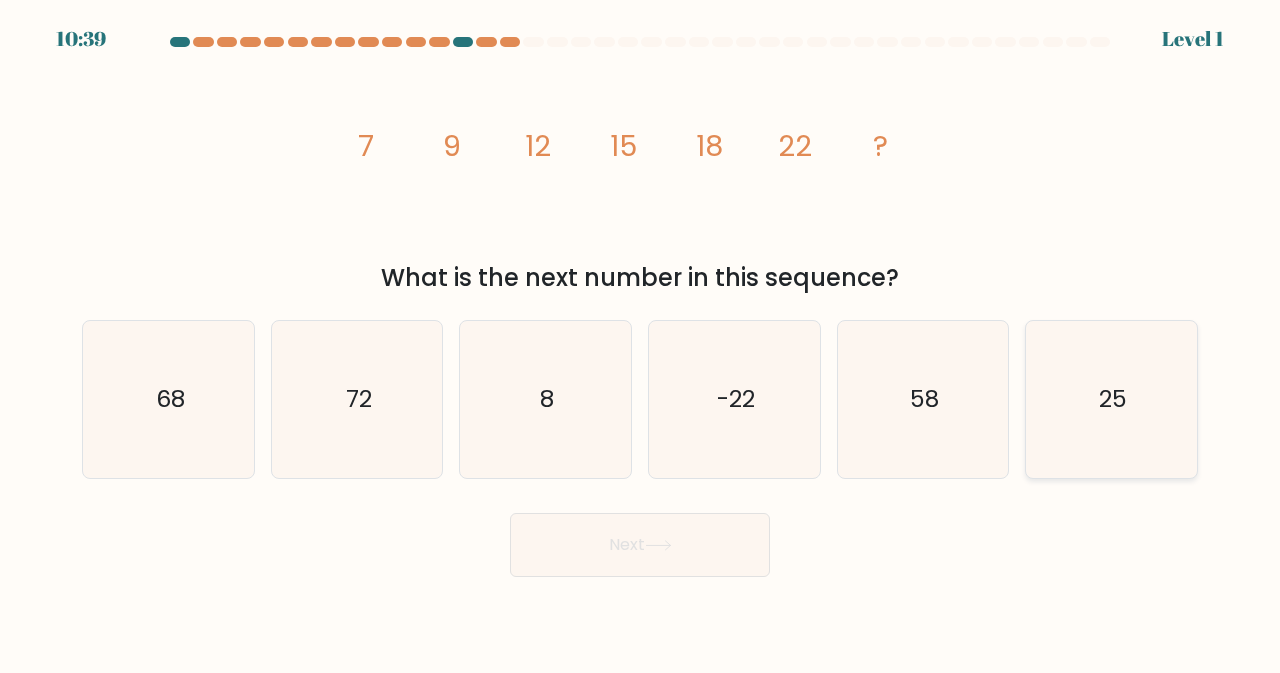 click on "25" 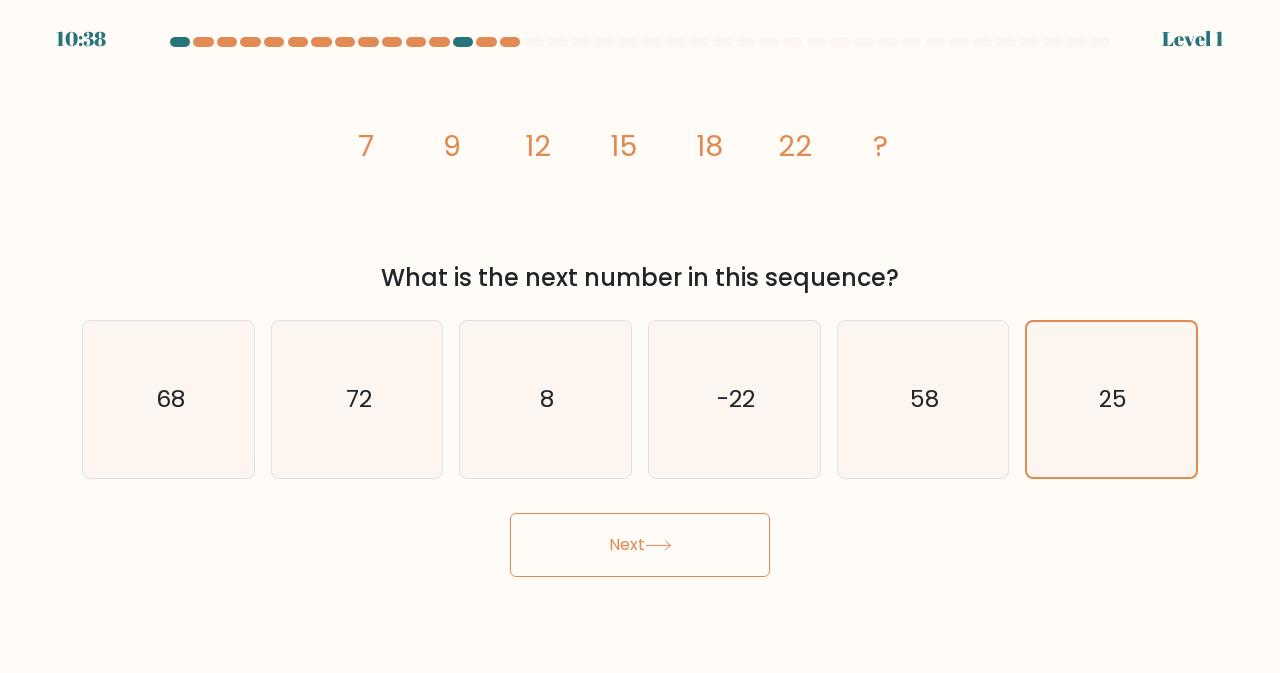 click on "Next" at bounding box center [640, 545] 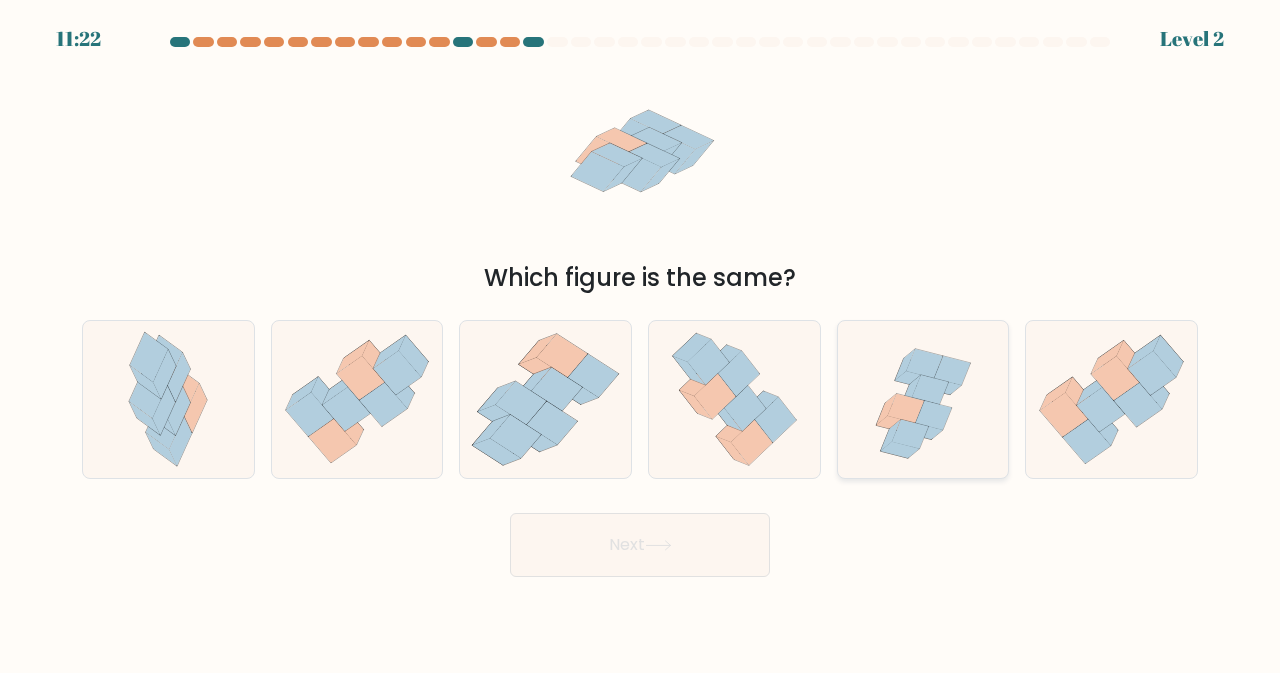 click 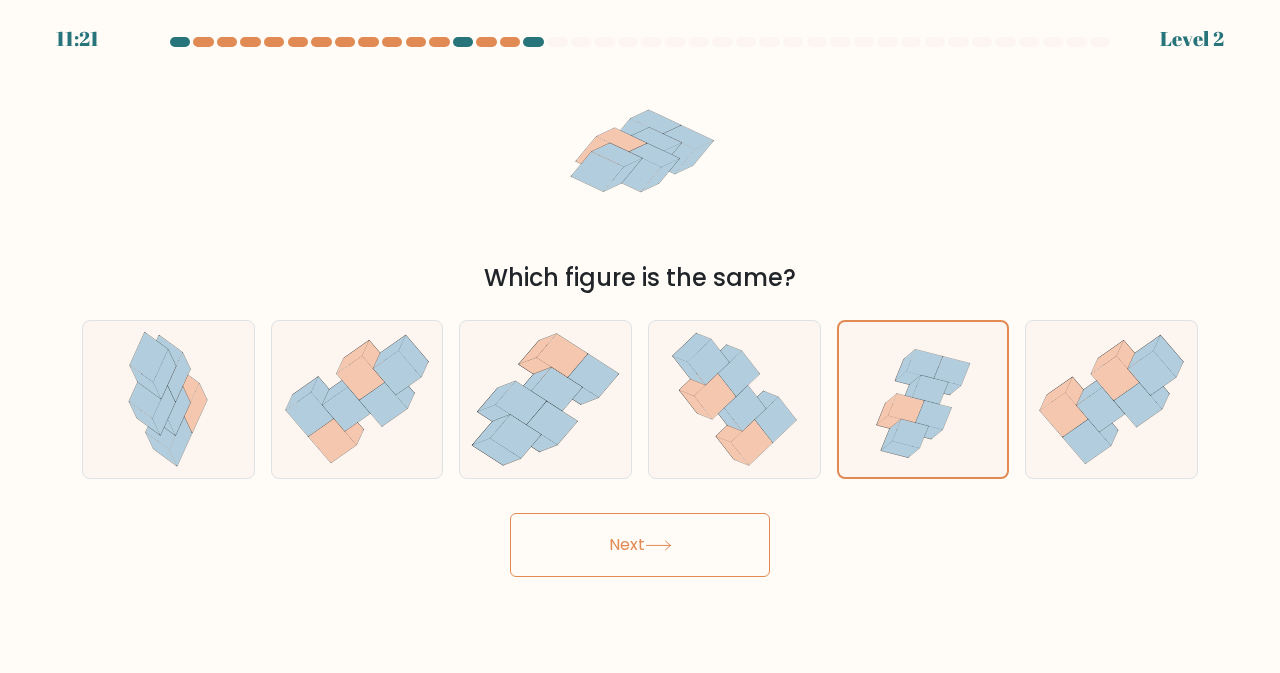 click on "Next" at bounding box center (640, 545) 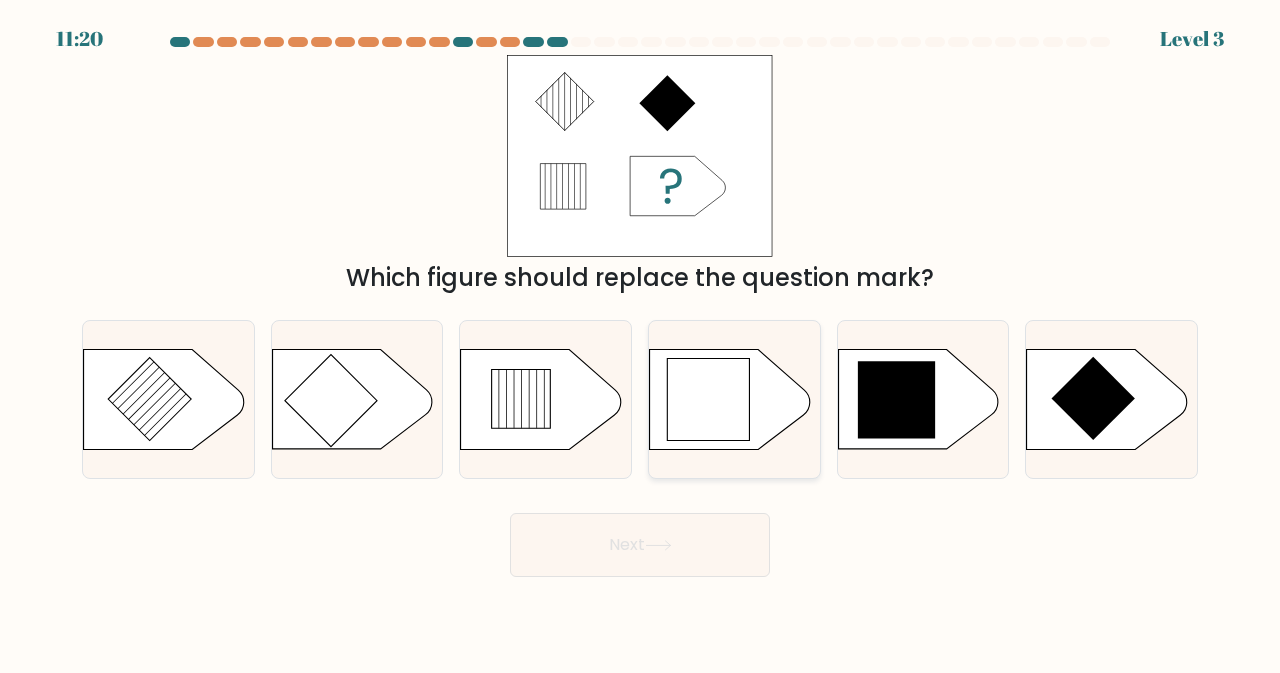 click 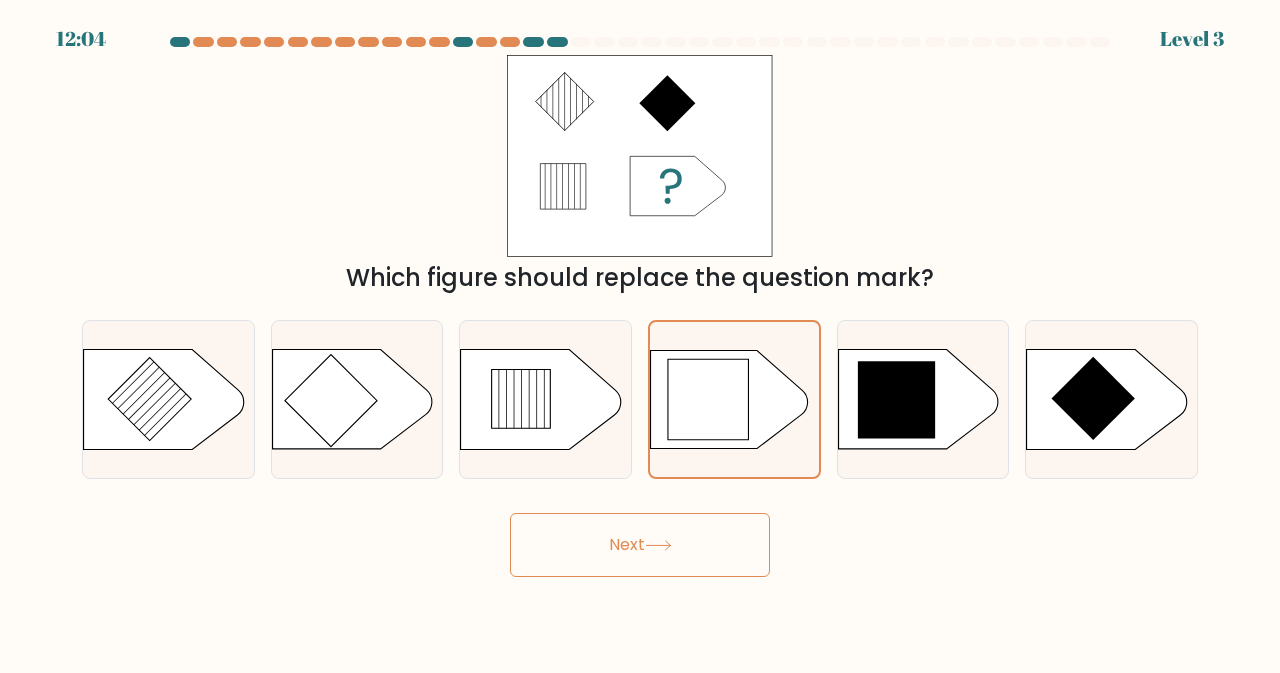 click on "Next" at bounding box center [640, 545] 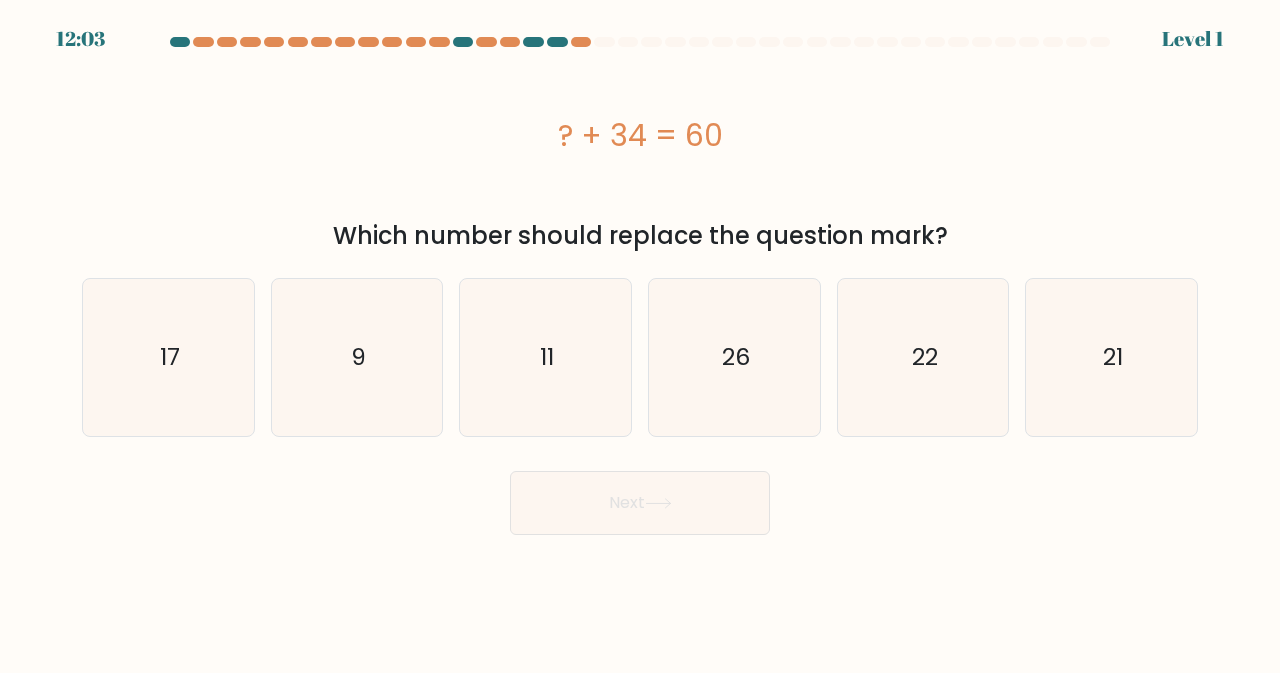 click on "a. 9" at bounding box center [640, 286] 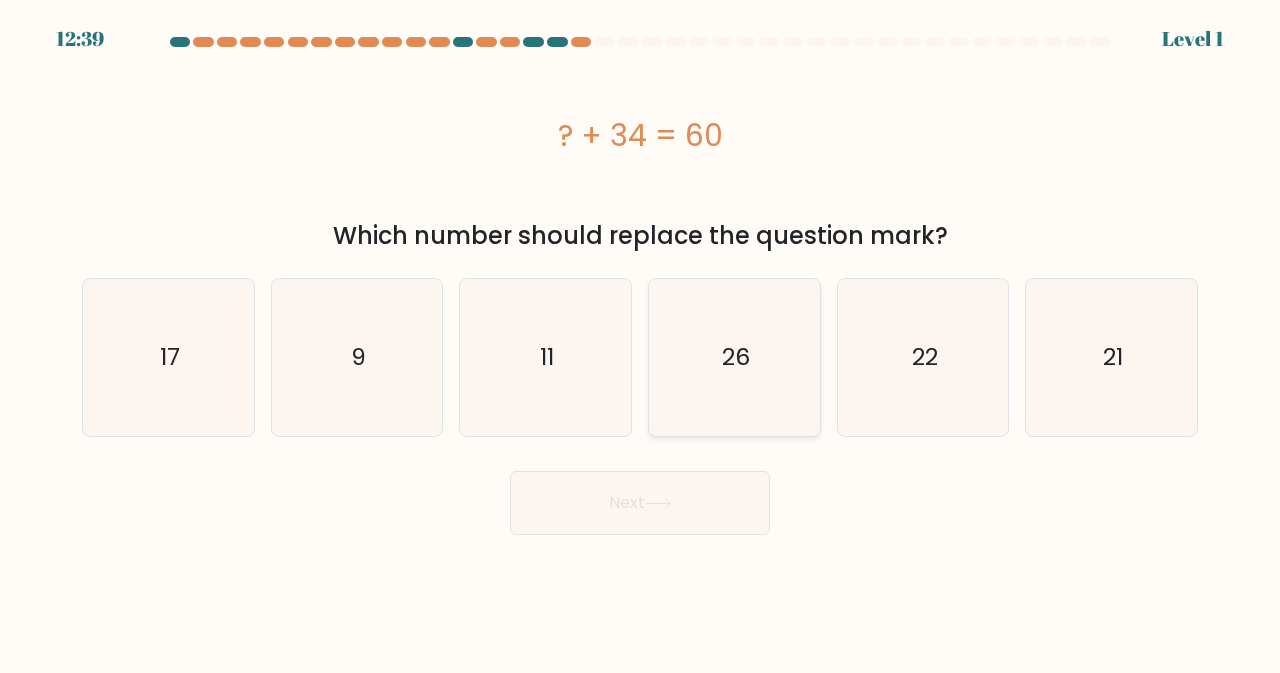 click on "26" 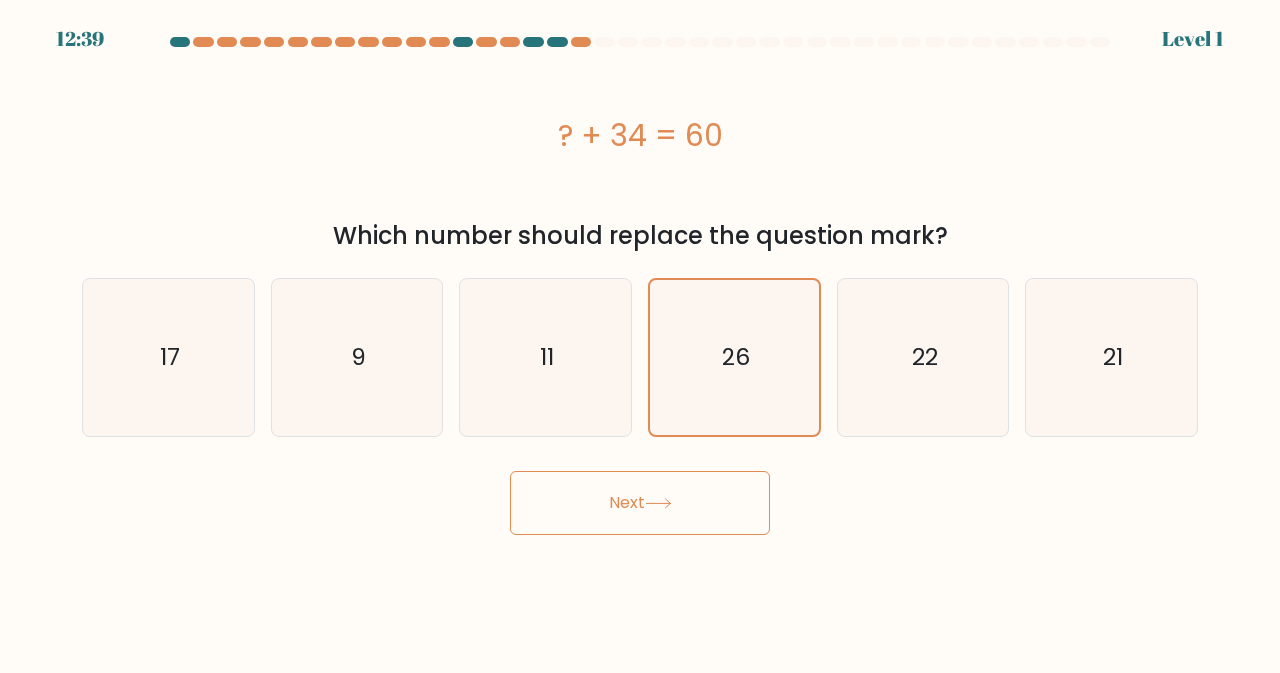 click on "Next" at bounding box center [640, 503] 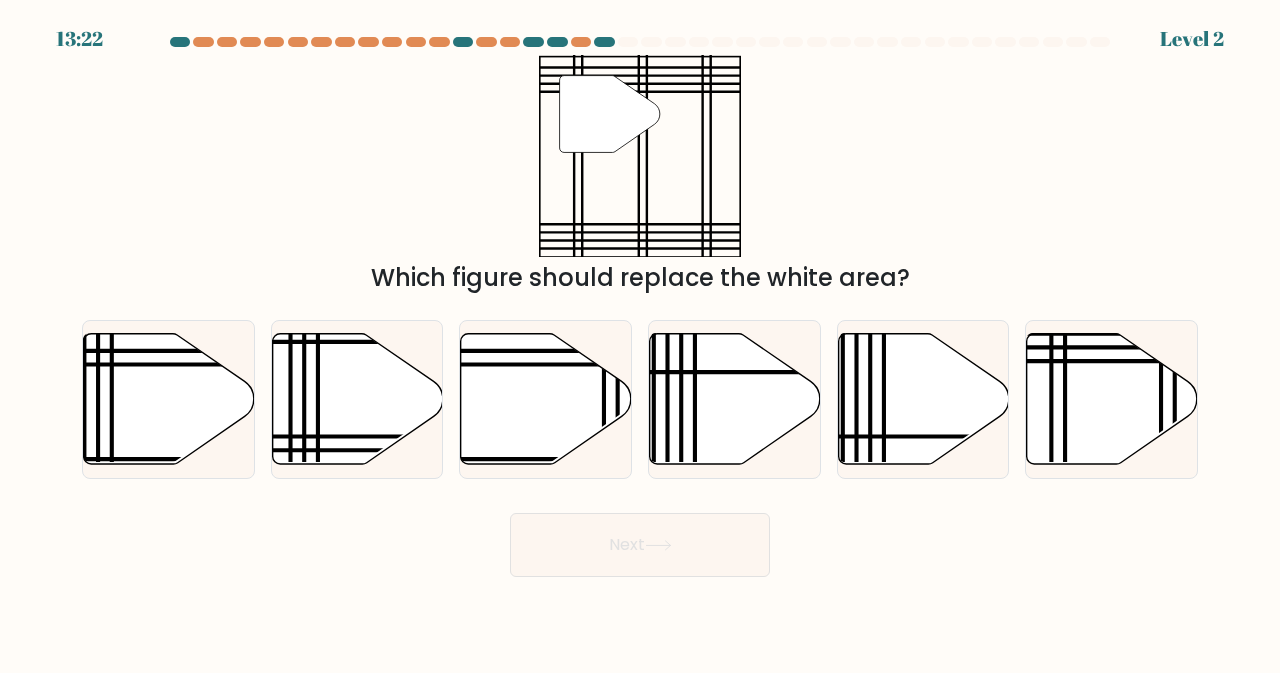 click on "d." at bounding box center [734, 399] 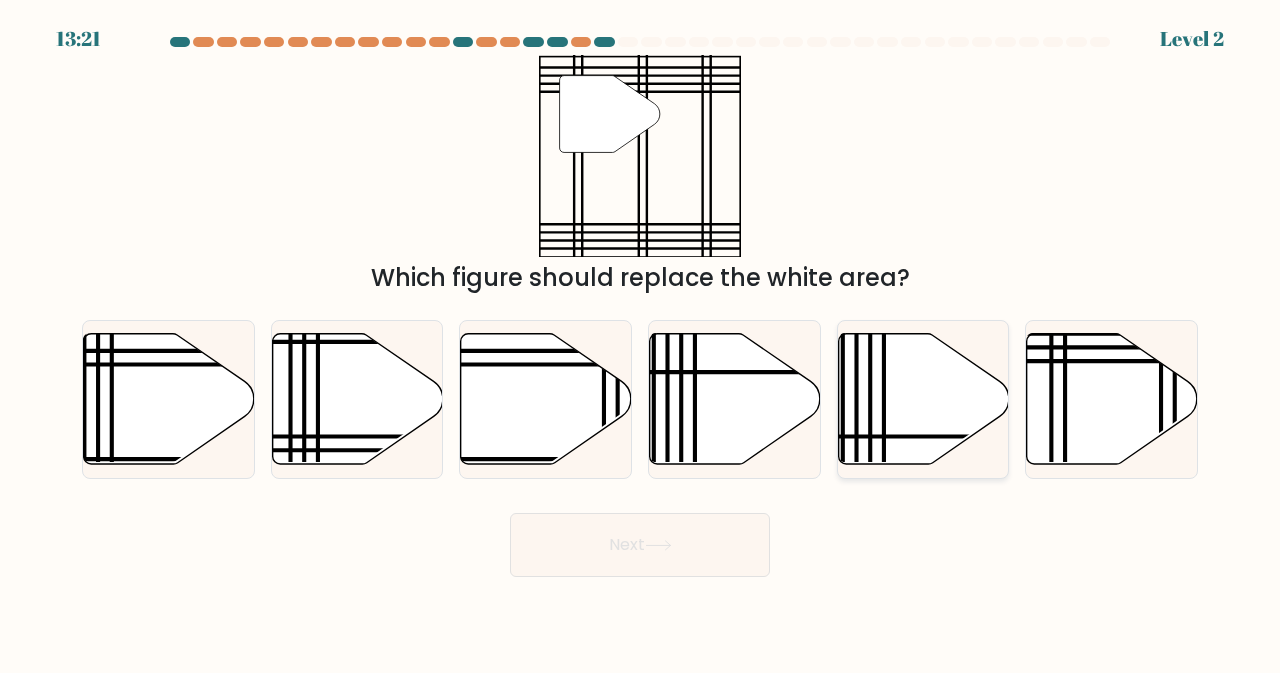 click 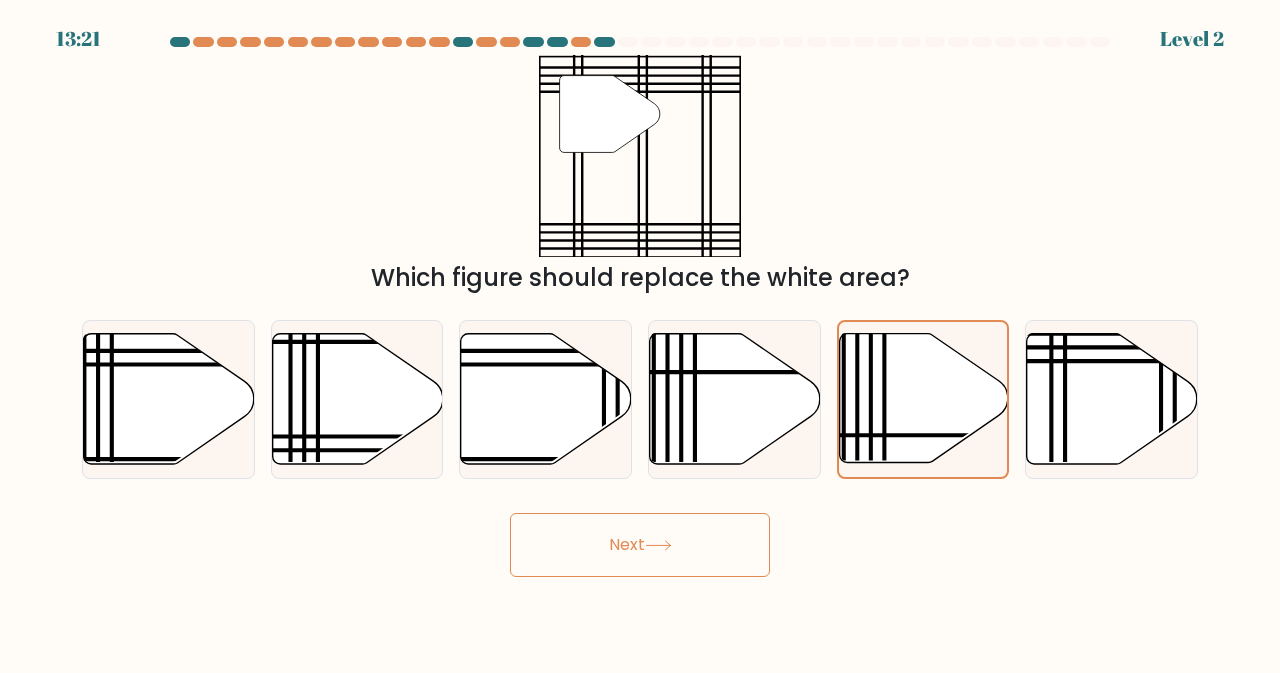 click on "Next" at bounding box center [640, 545] 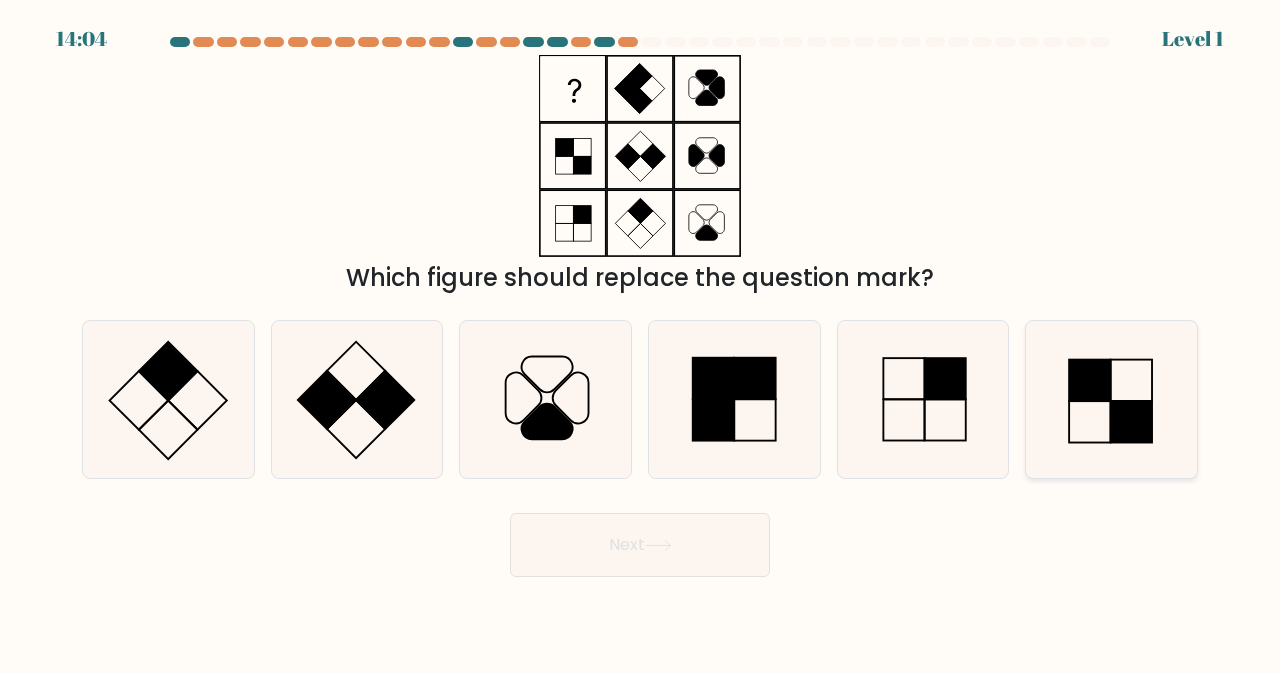 click 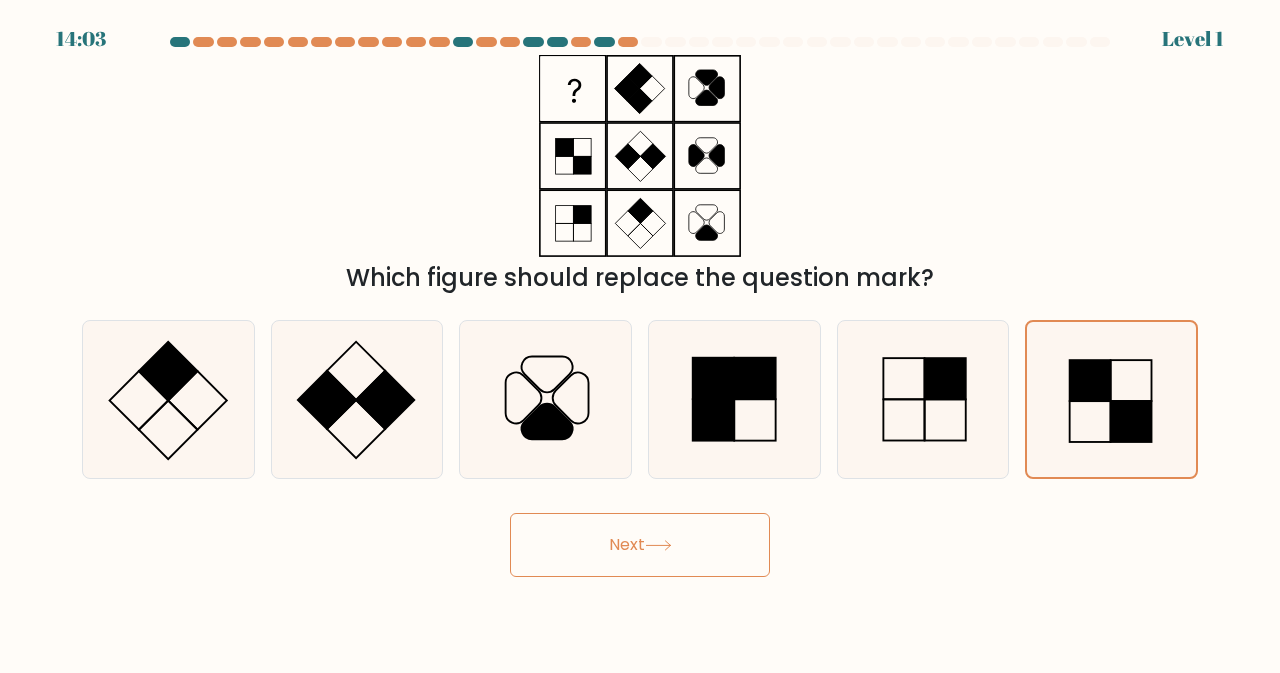 click on "Next" at bounding box center [640, 545] 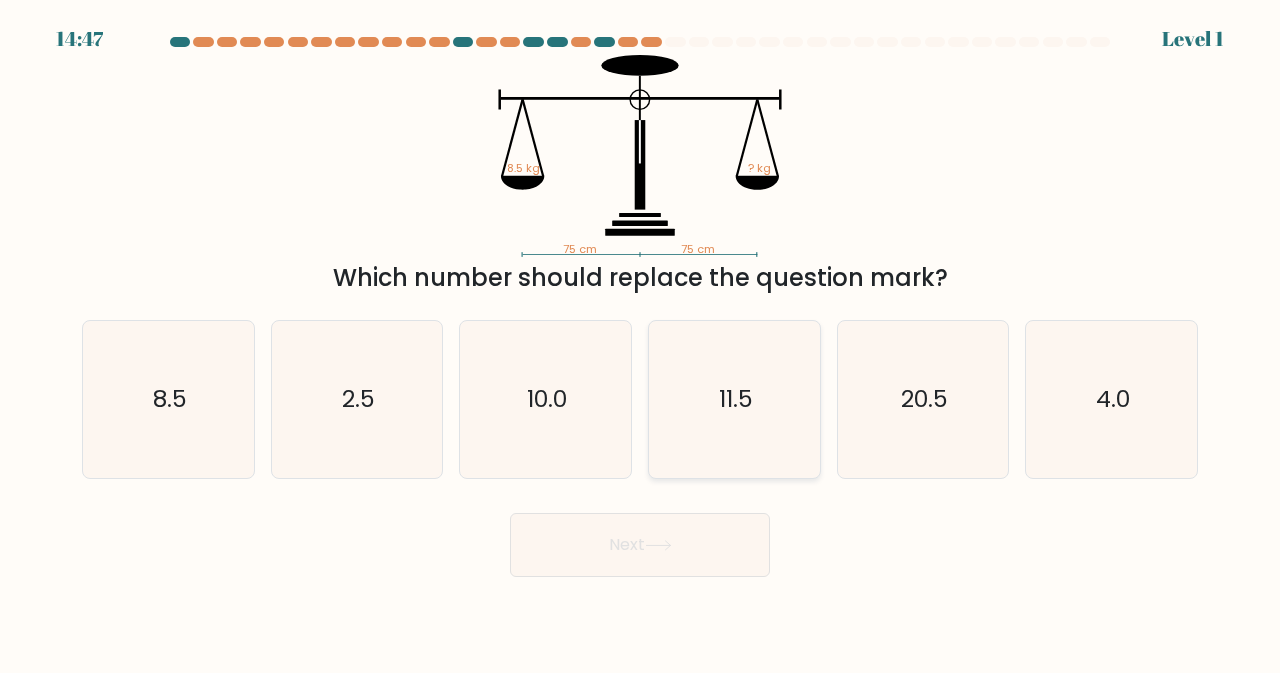 click on "11.5" 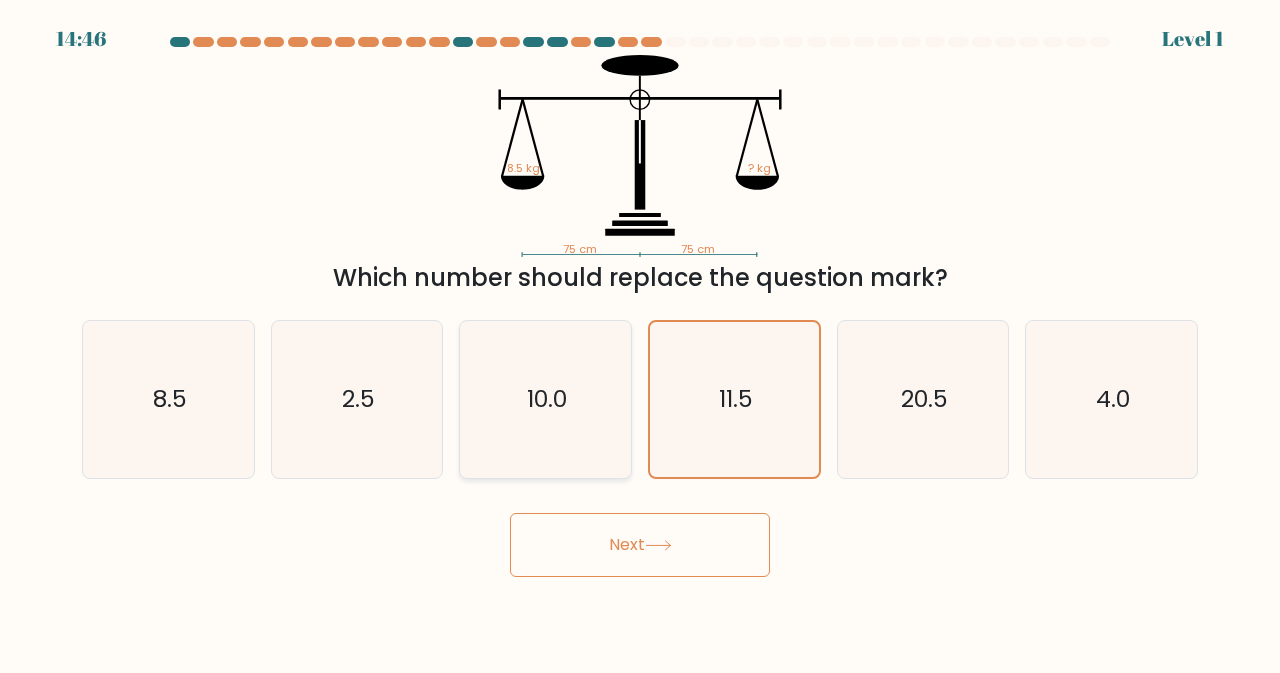 click on "10.0" 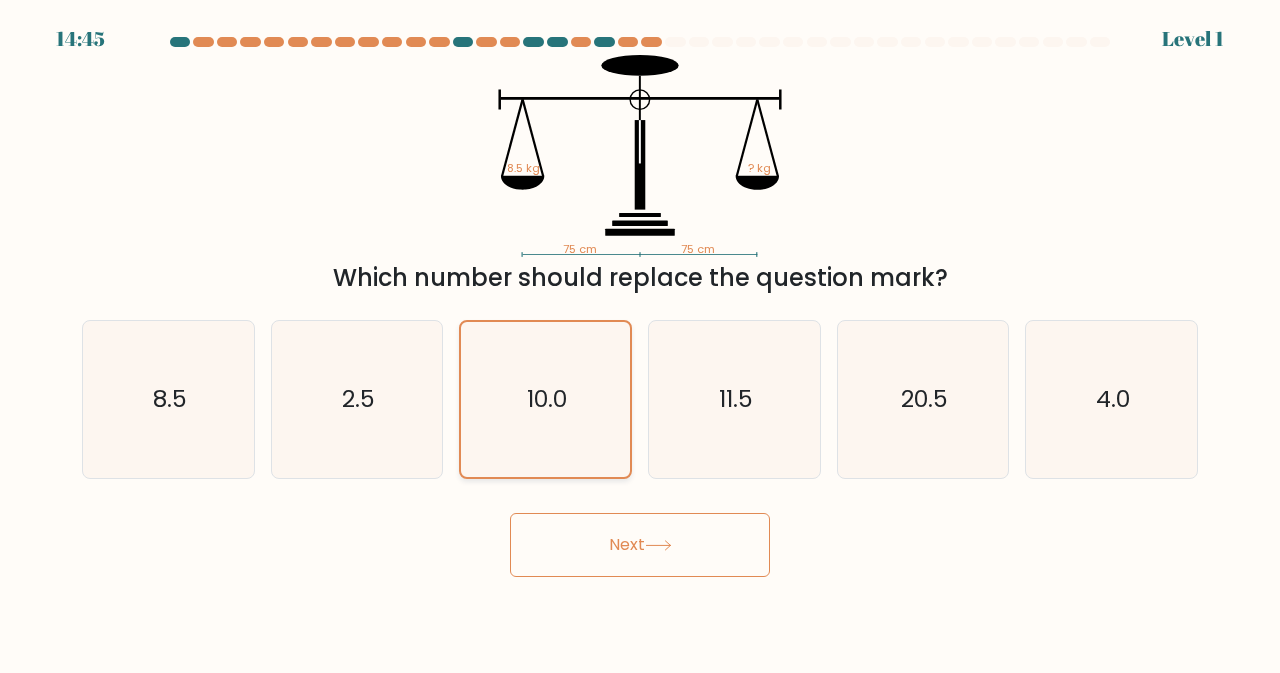 click on "10.0" at bounding box center (545, 399) 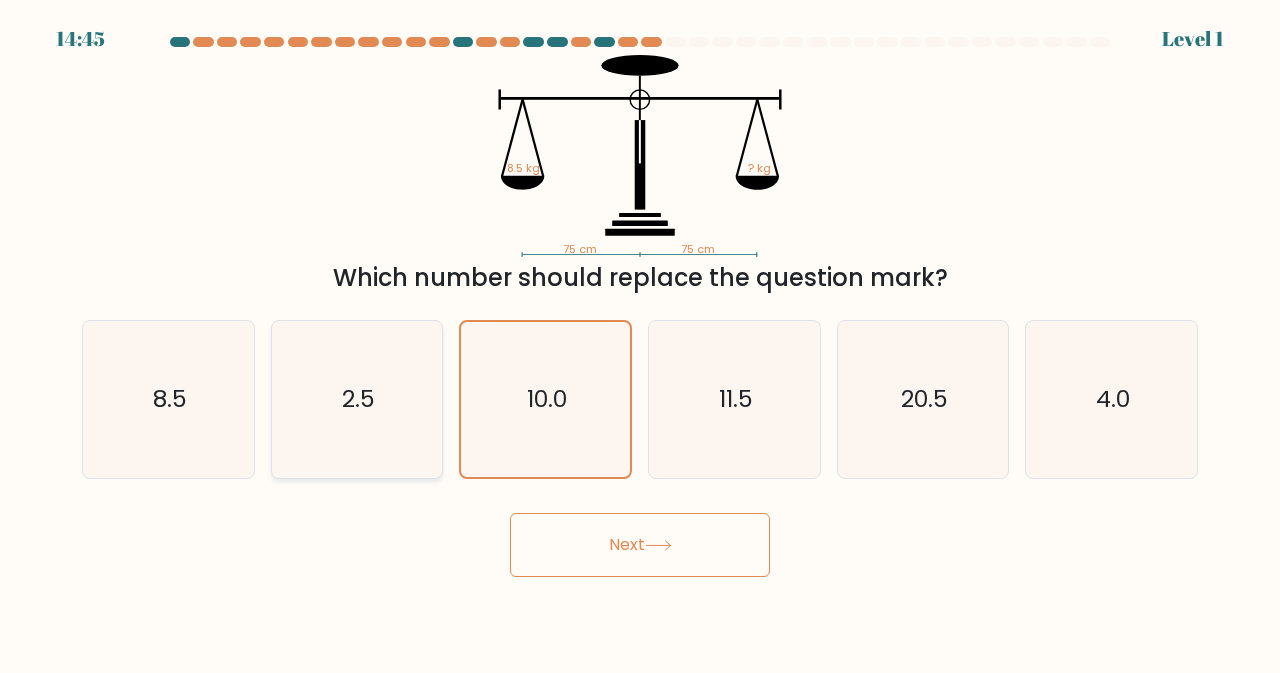 click on "2.5" 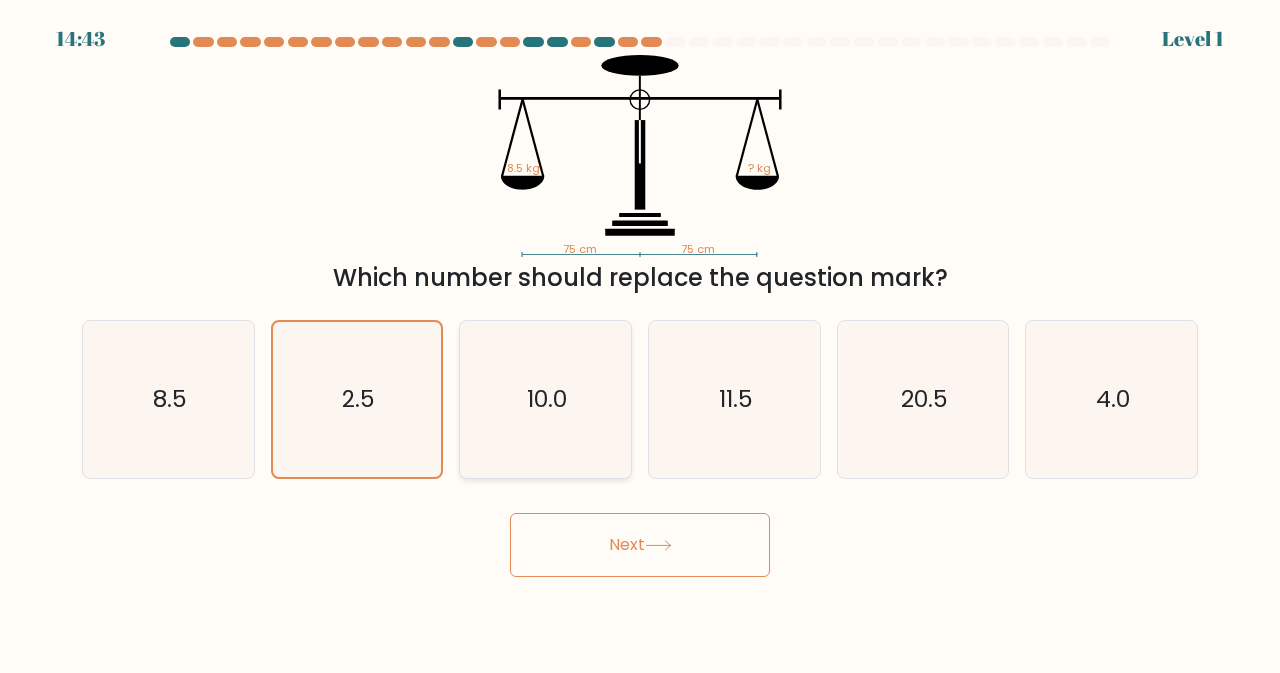 click on "10.0" 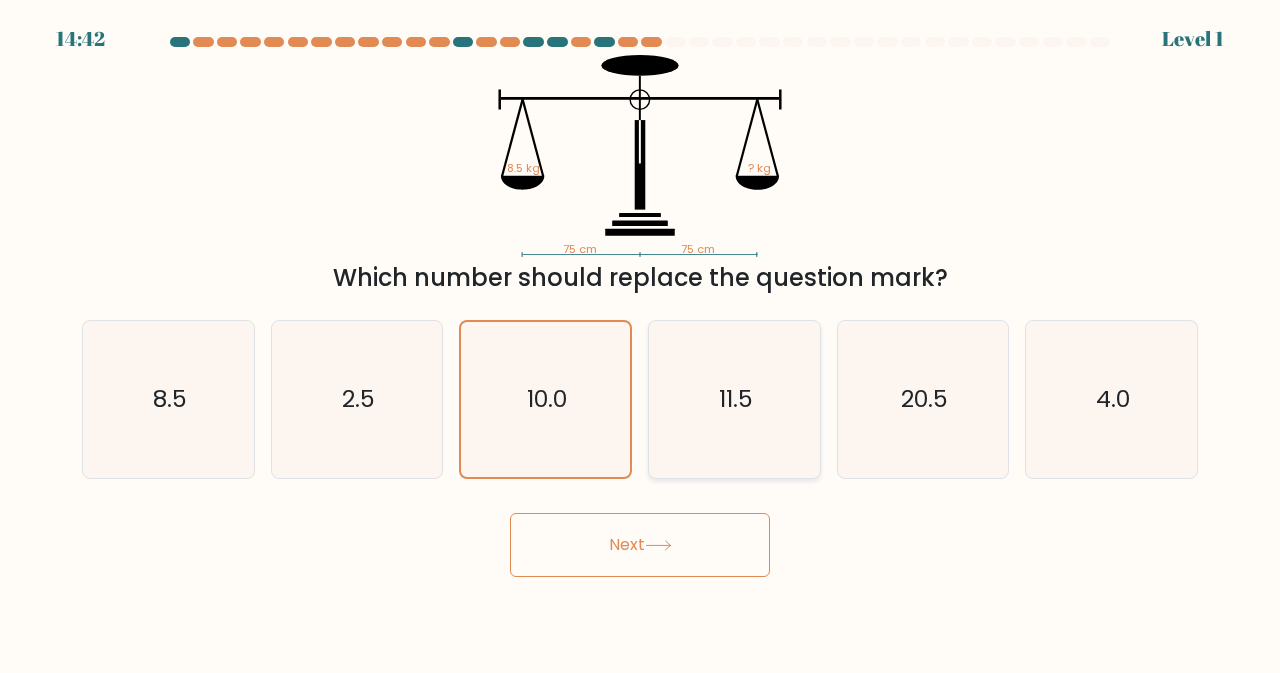 click on "11.5" 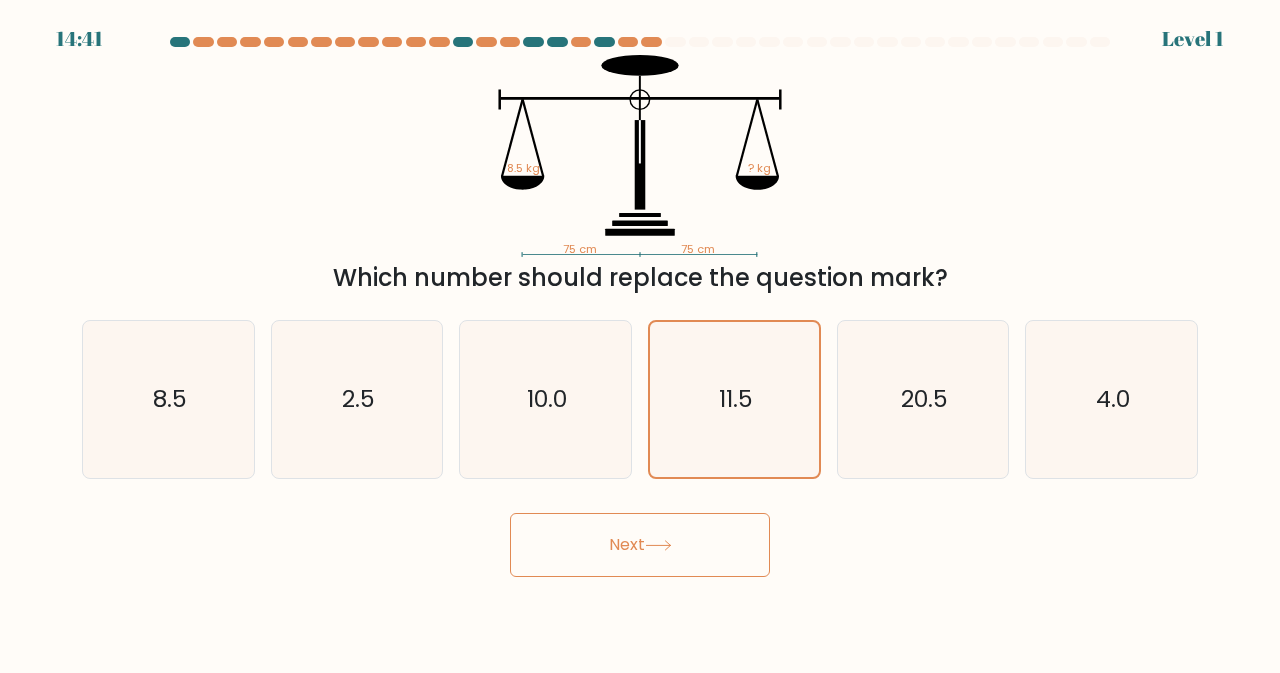 click on "Next" at bounding box center [640, 545] 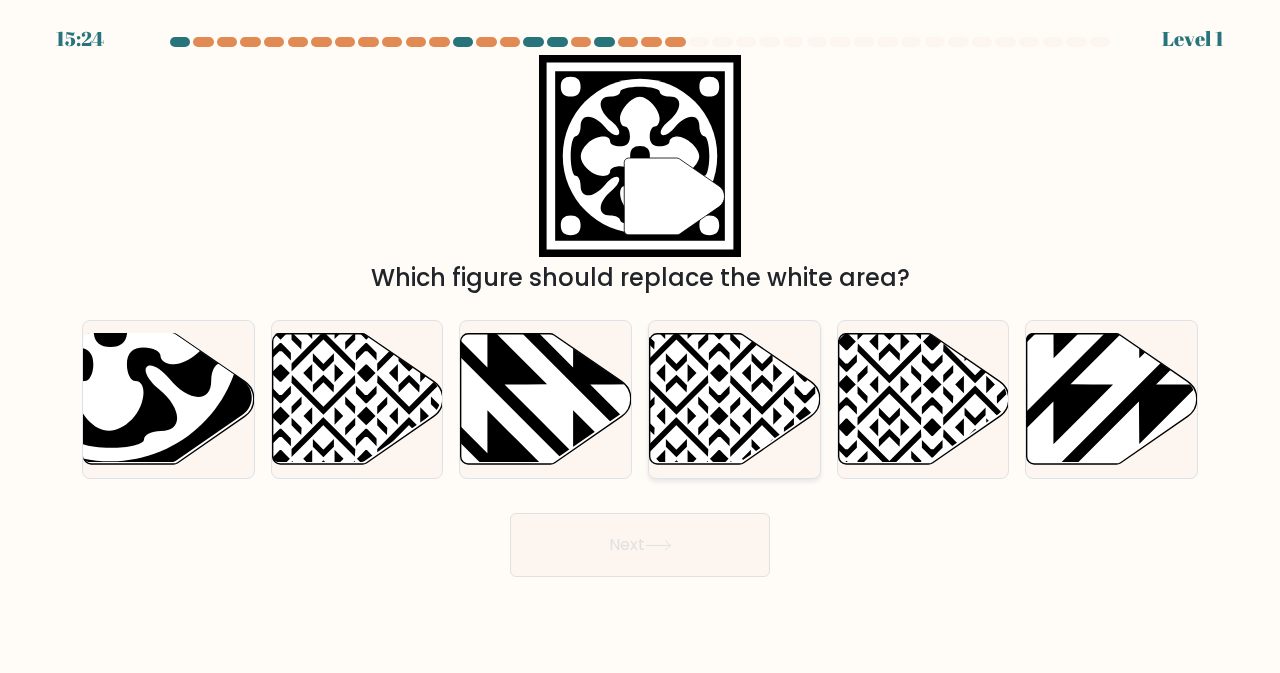 click 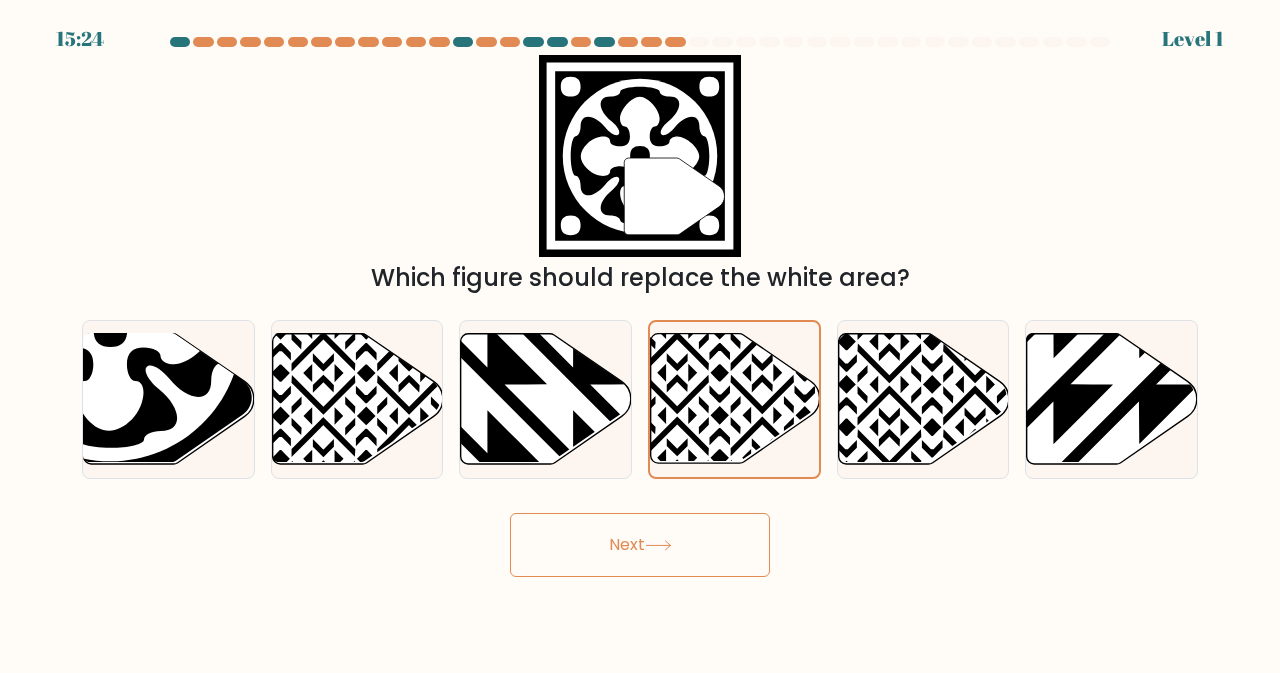 click on "Next" at bounding box center [640, 545] 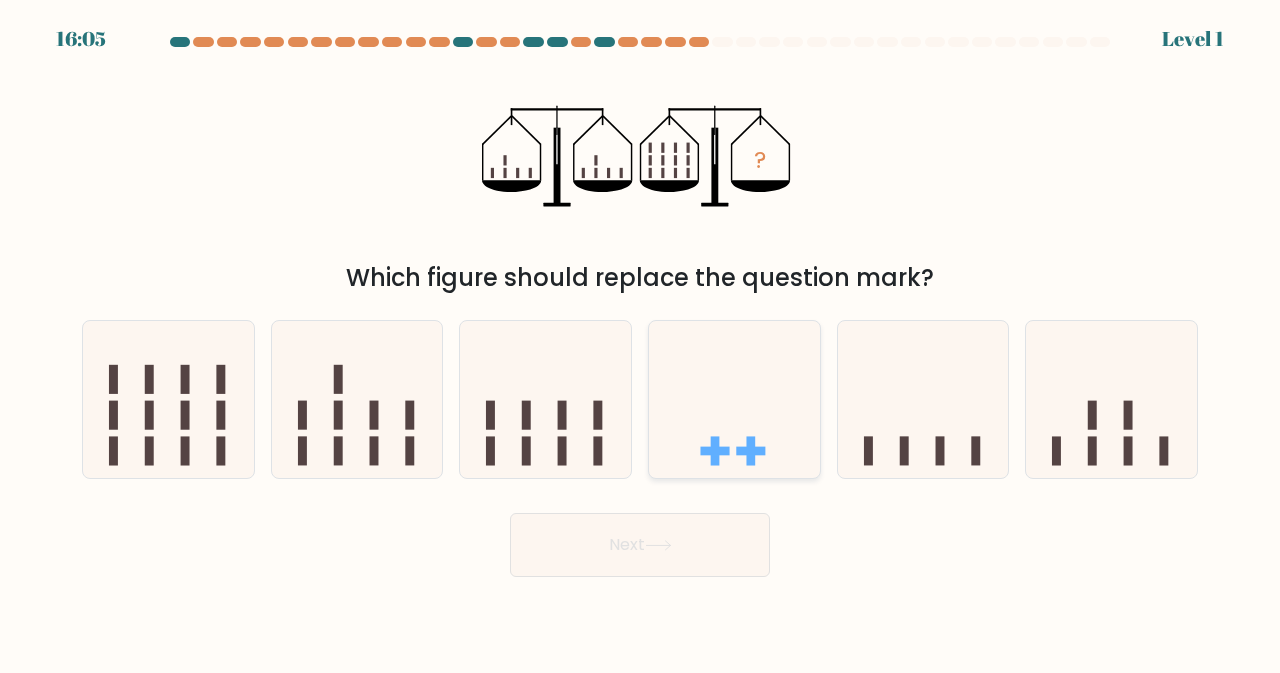 click 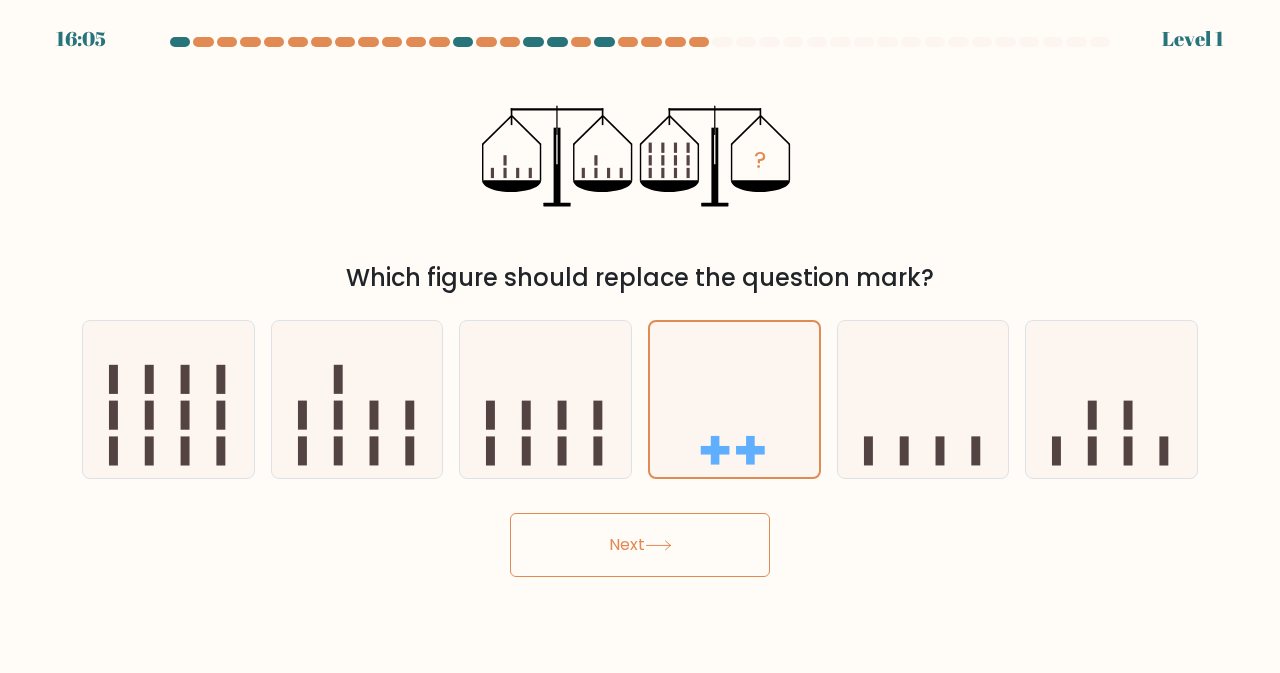 click on "16:05
Level 1" at bounding box center [640, 336] 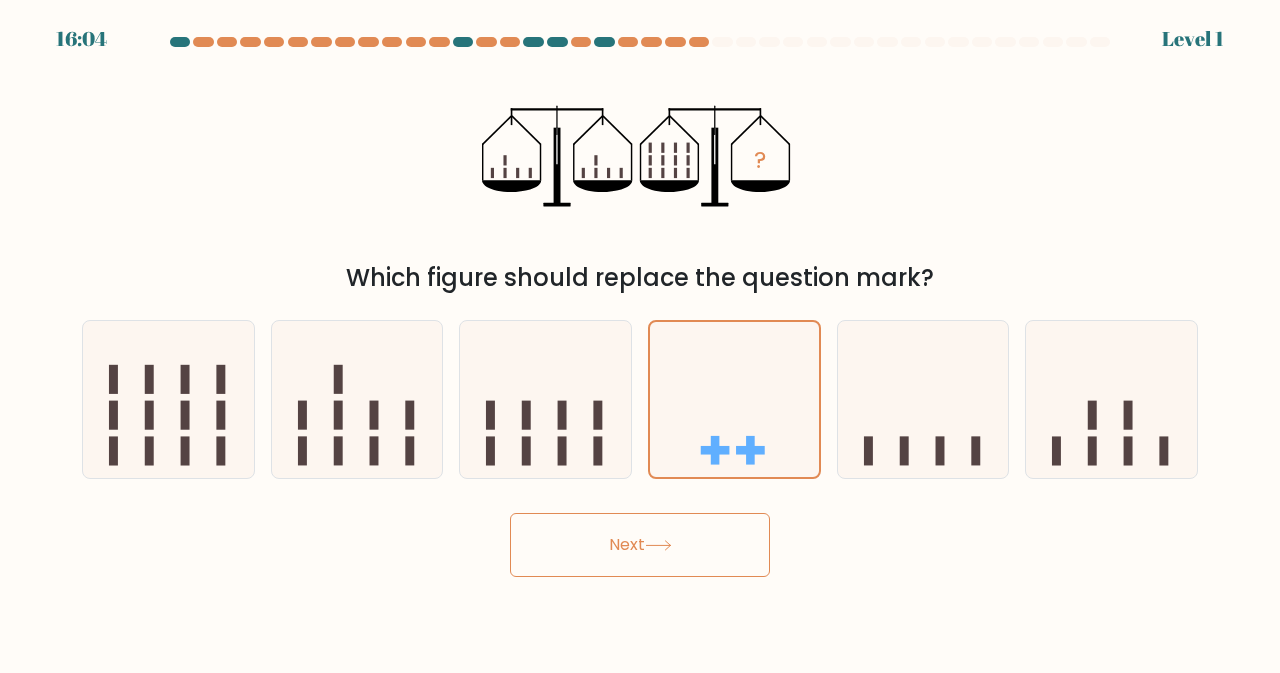 click on "Next" at bounding box center (640, 545) 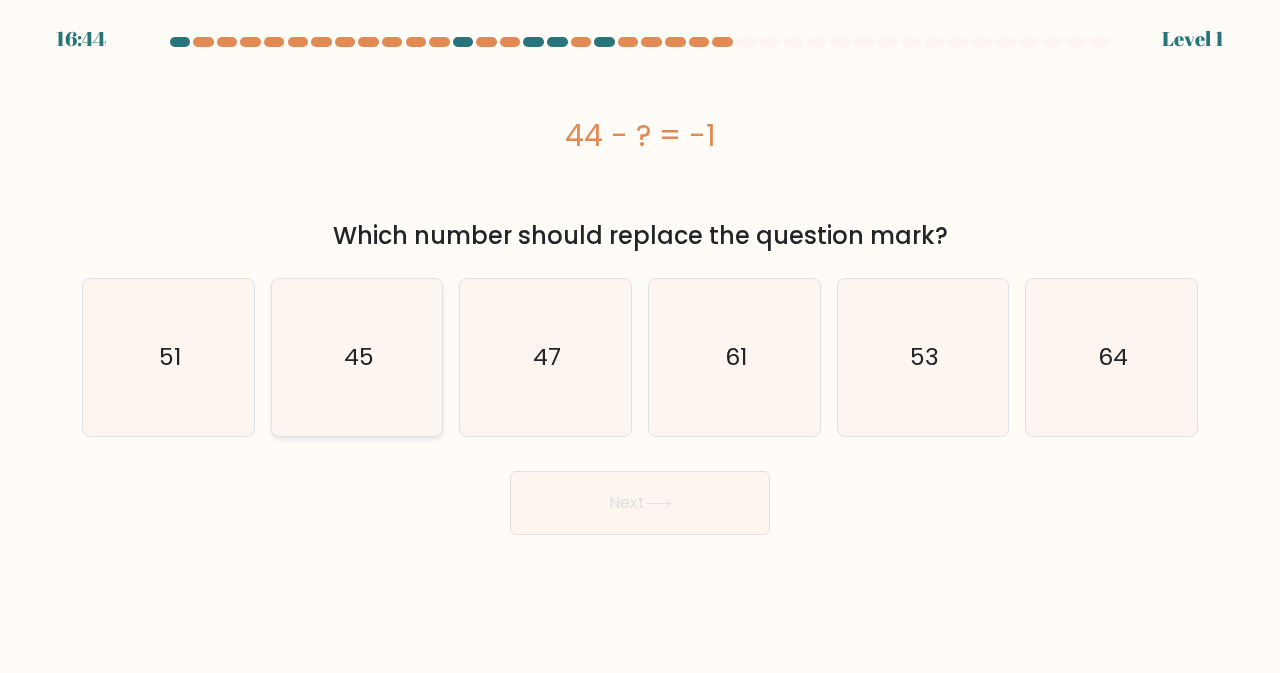 click on "45" 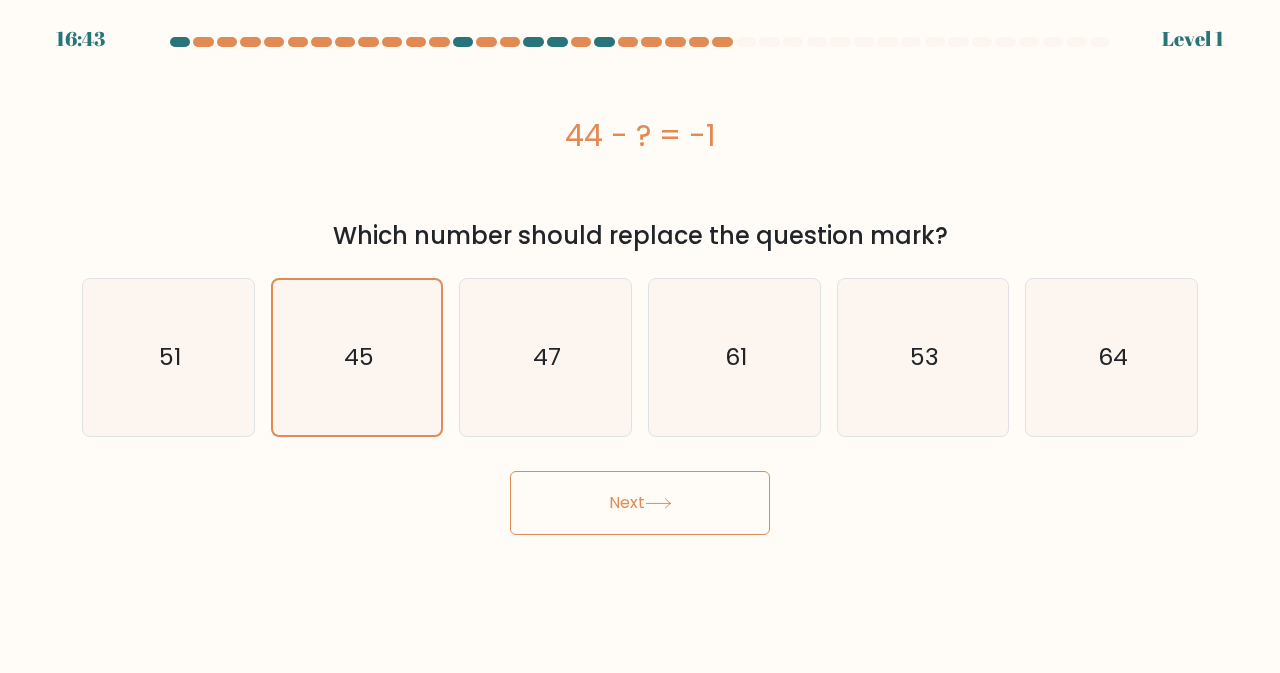 click on "Next" at bounding box center (640, 503) 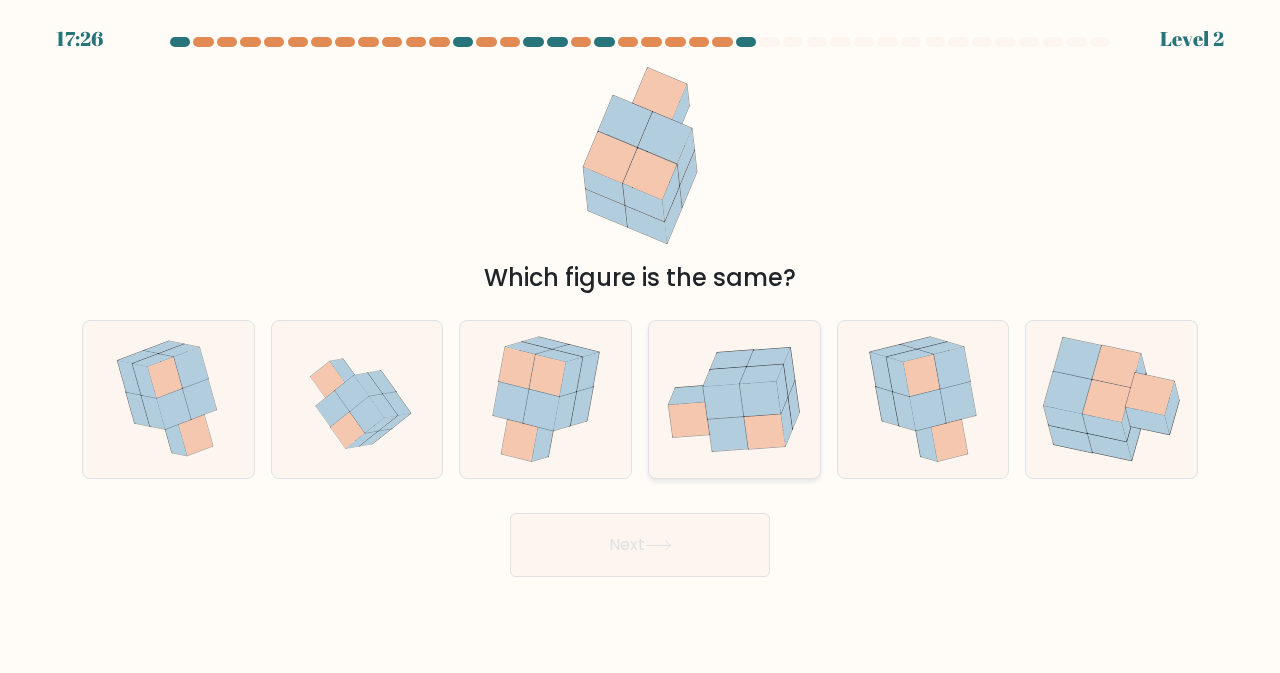 click 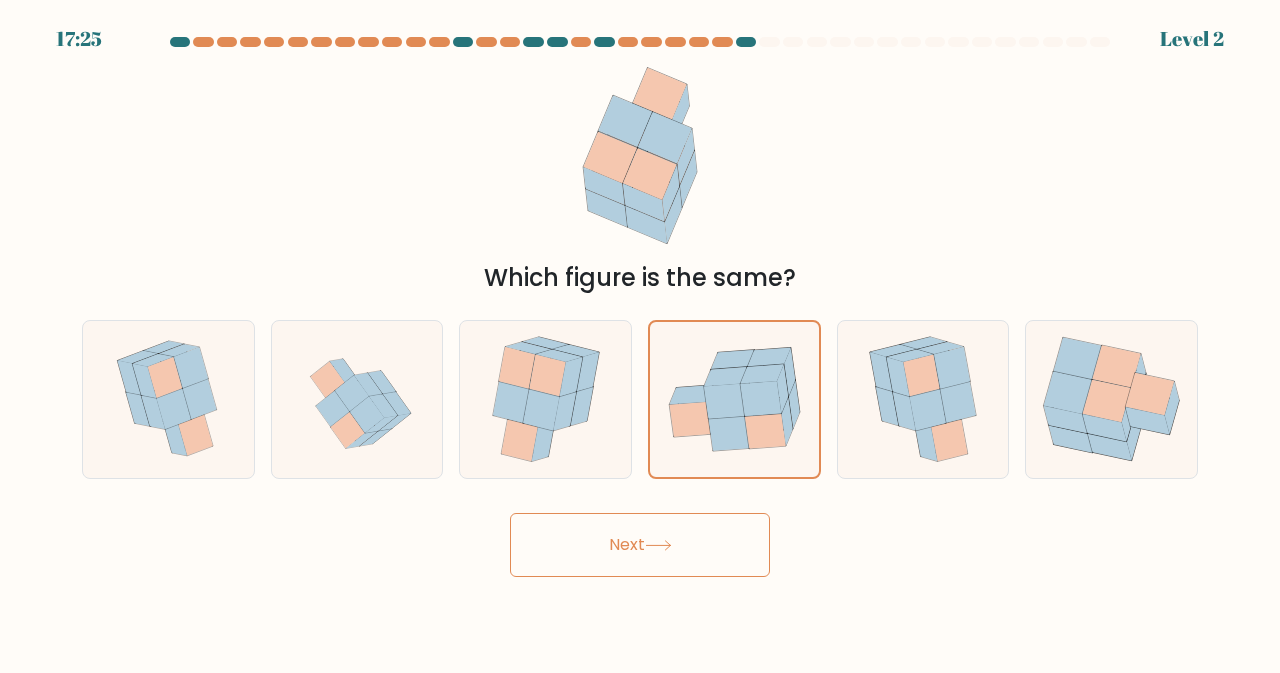 click on "Next" at bounding box center (640, 545) 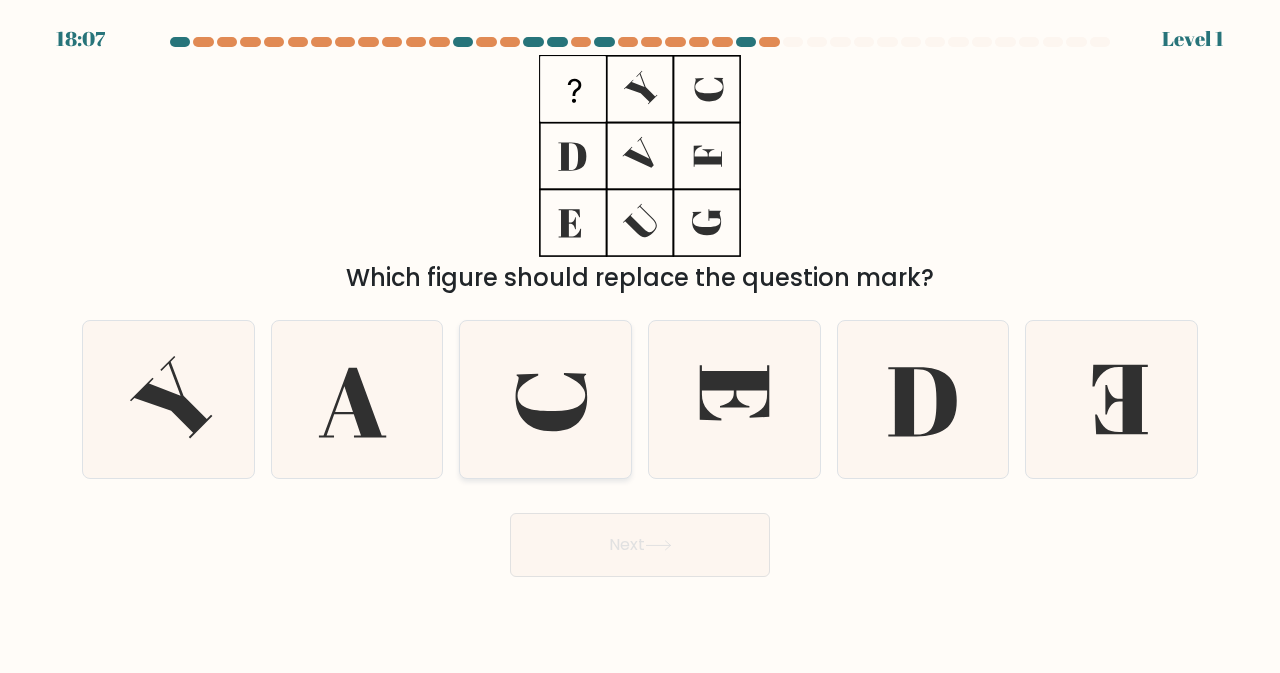 click 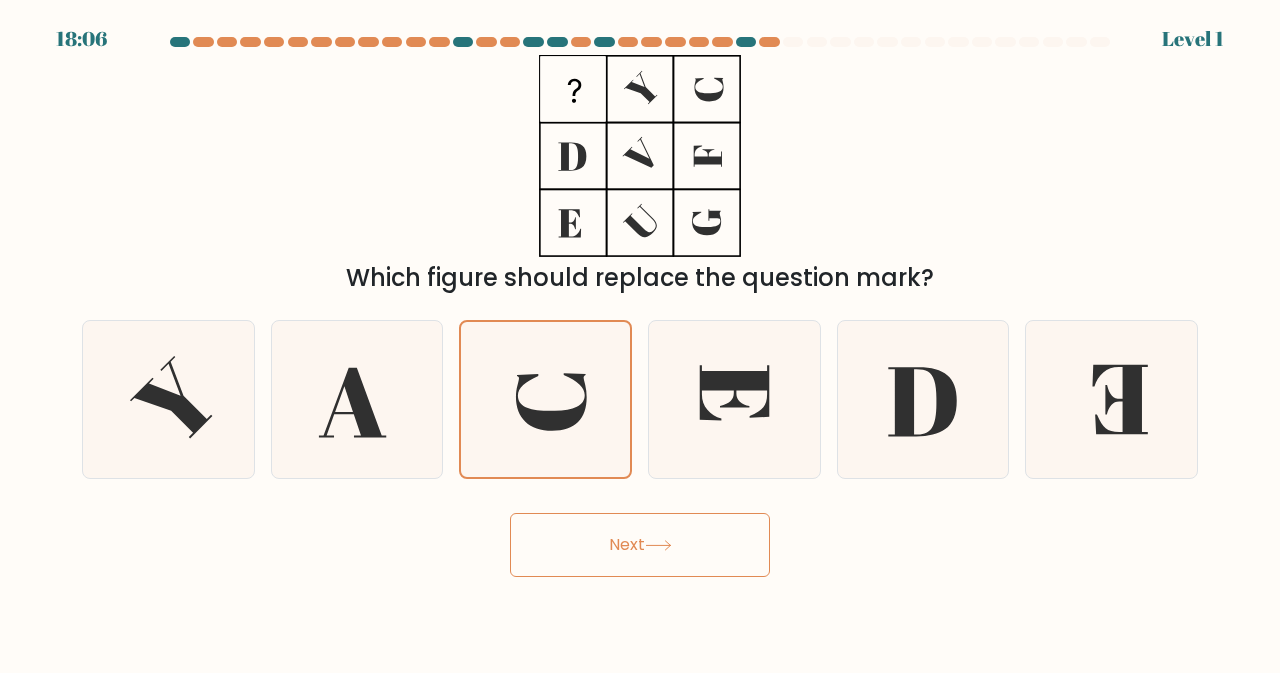 click on "Next" at bounding box center [640, 545] 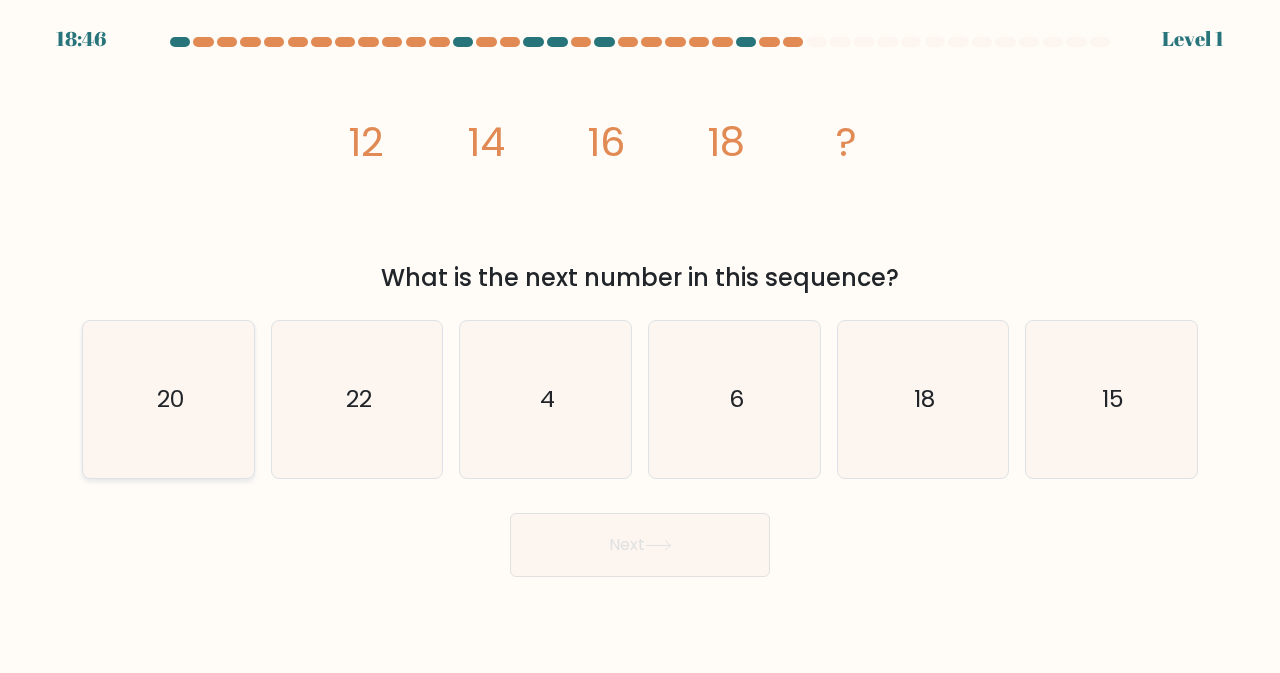 click on "20" 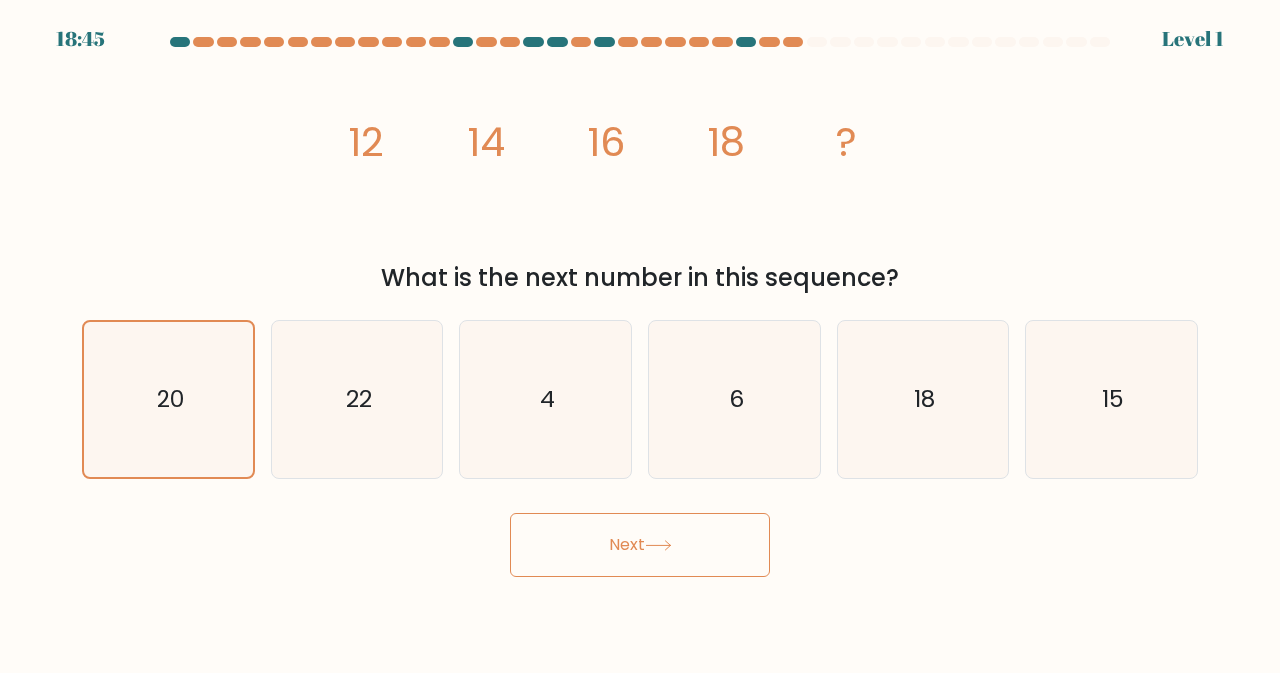 click on "Next" at bounding box center (640, 545) 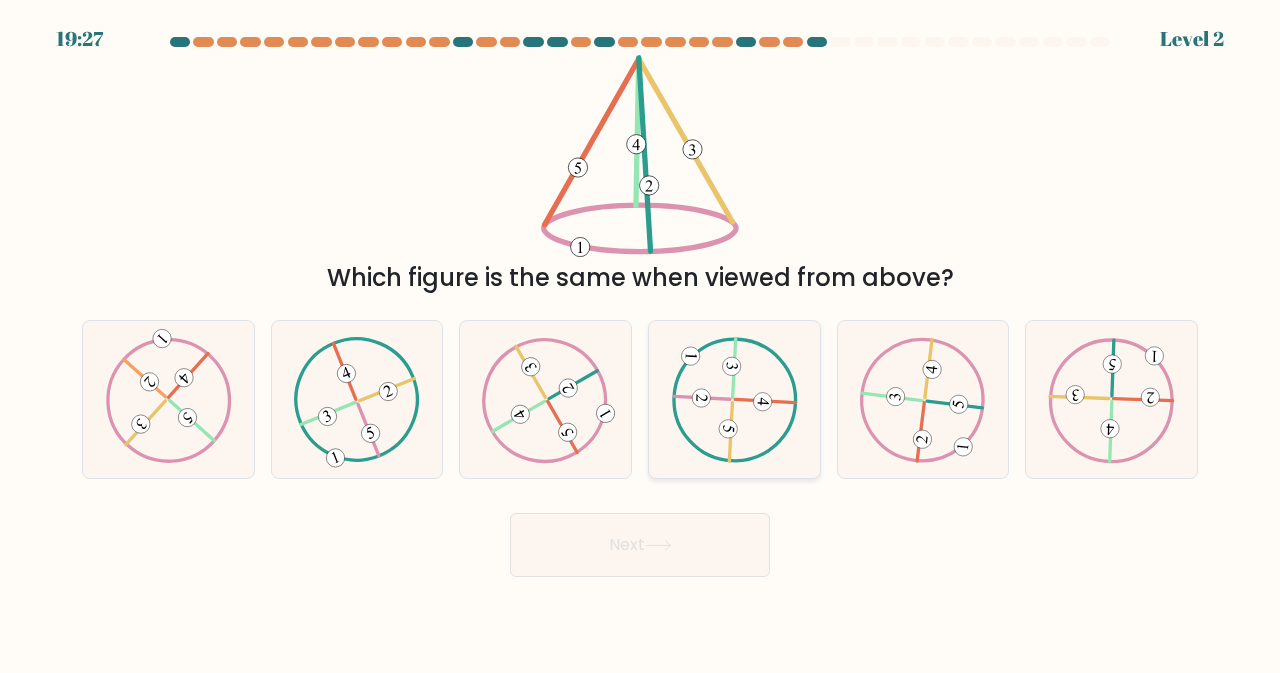 click 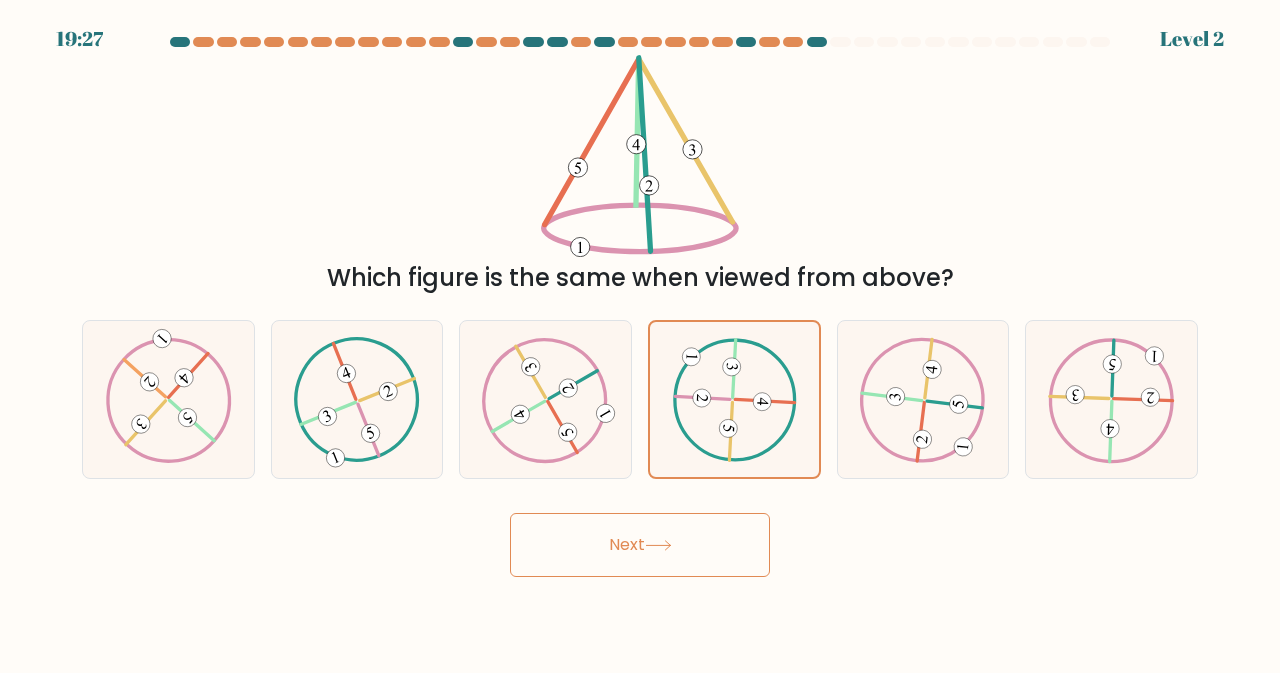 click on "Next" at bounding box center [640, 545] 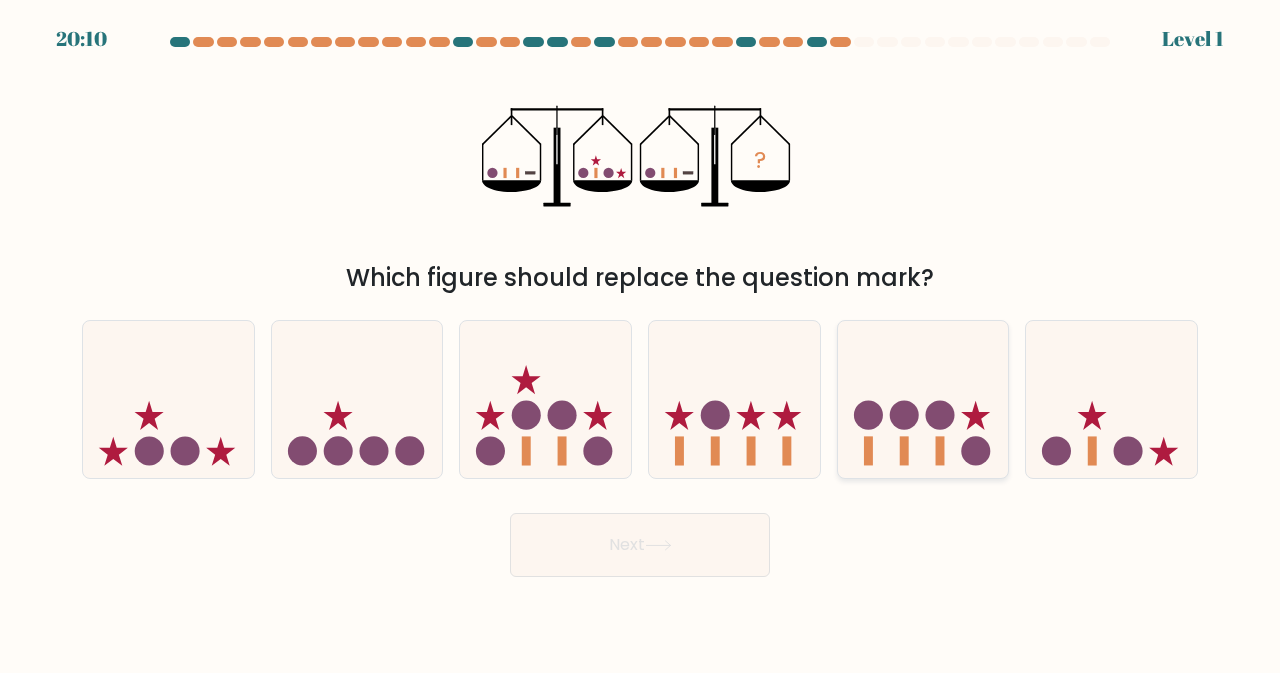 click 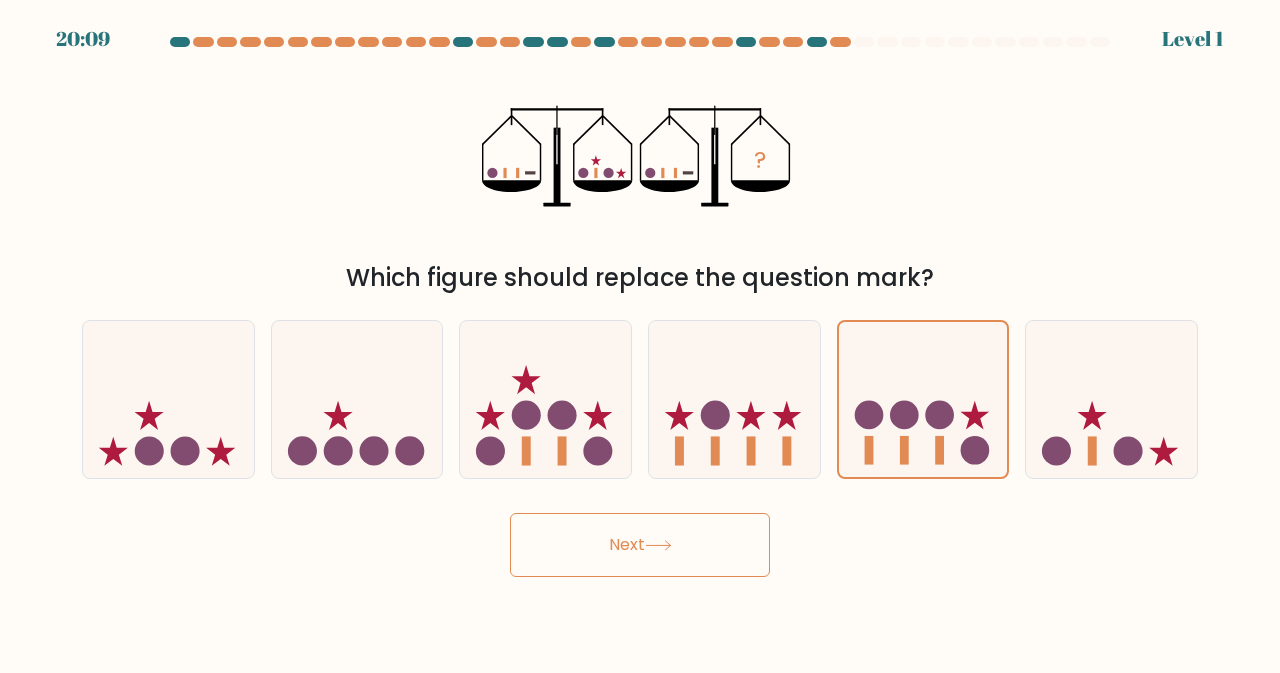 click on "Next" at bounding box center (640, 545) 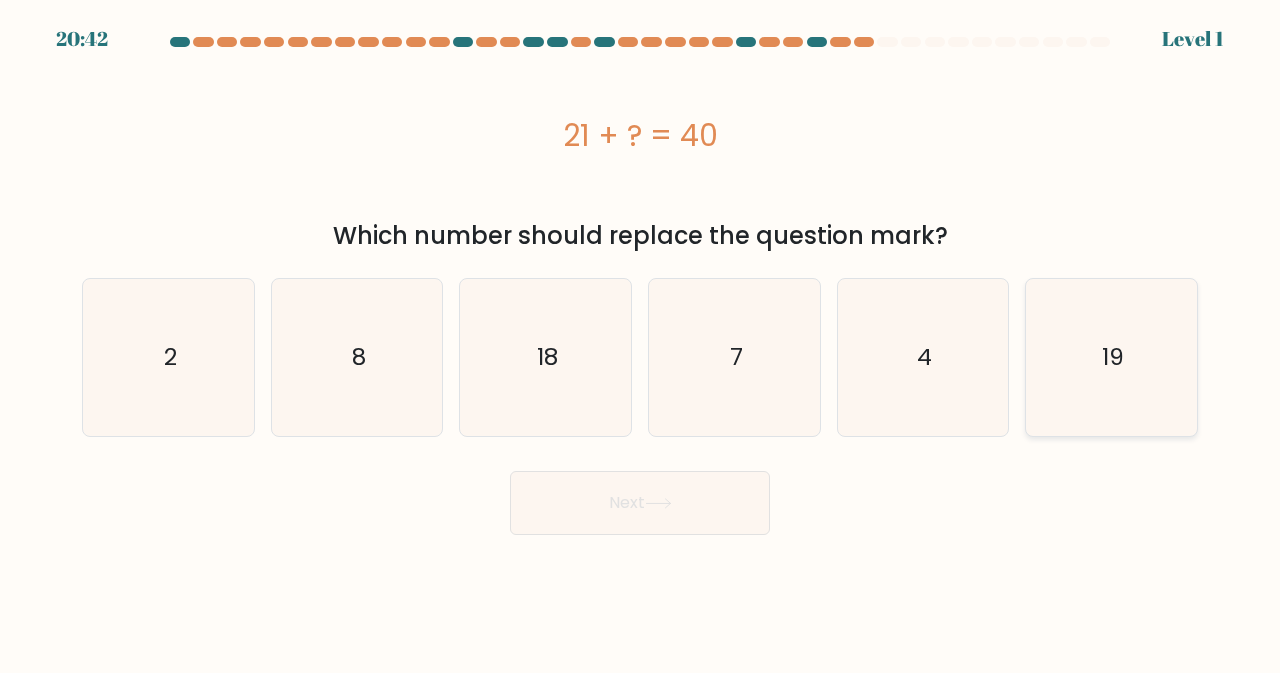click on "19" 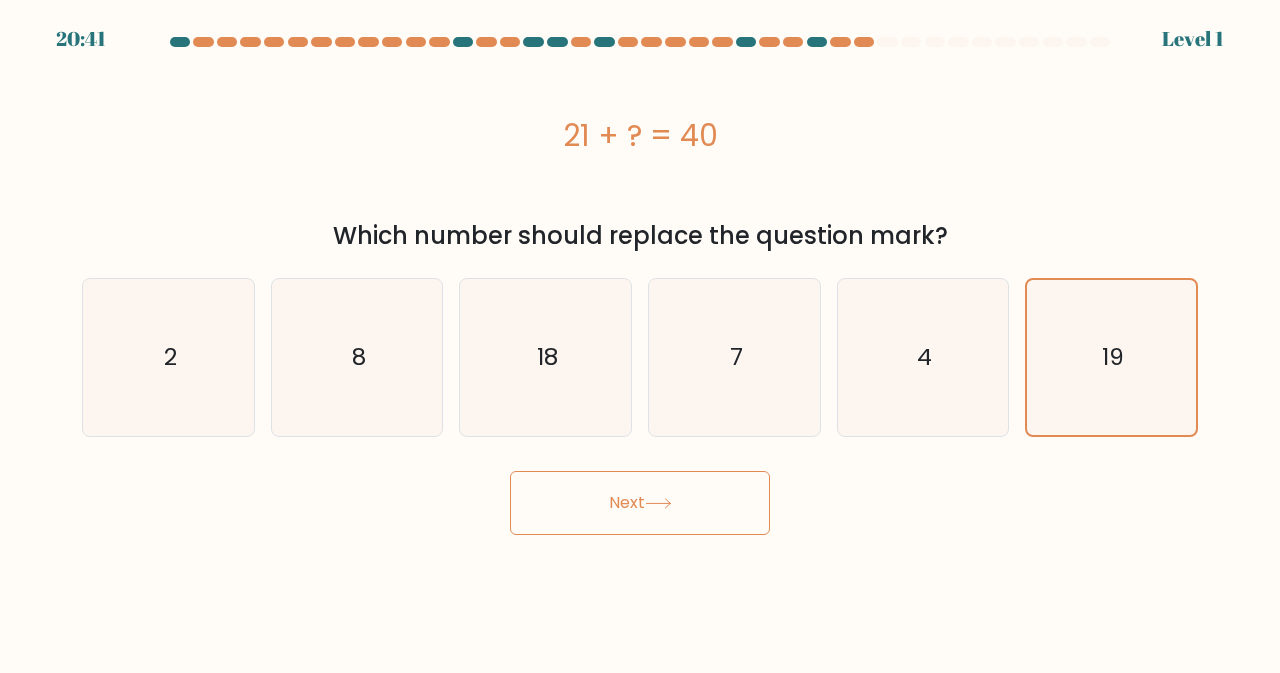click 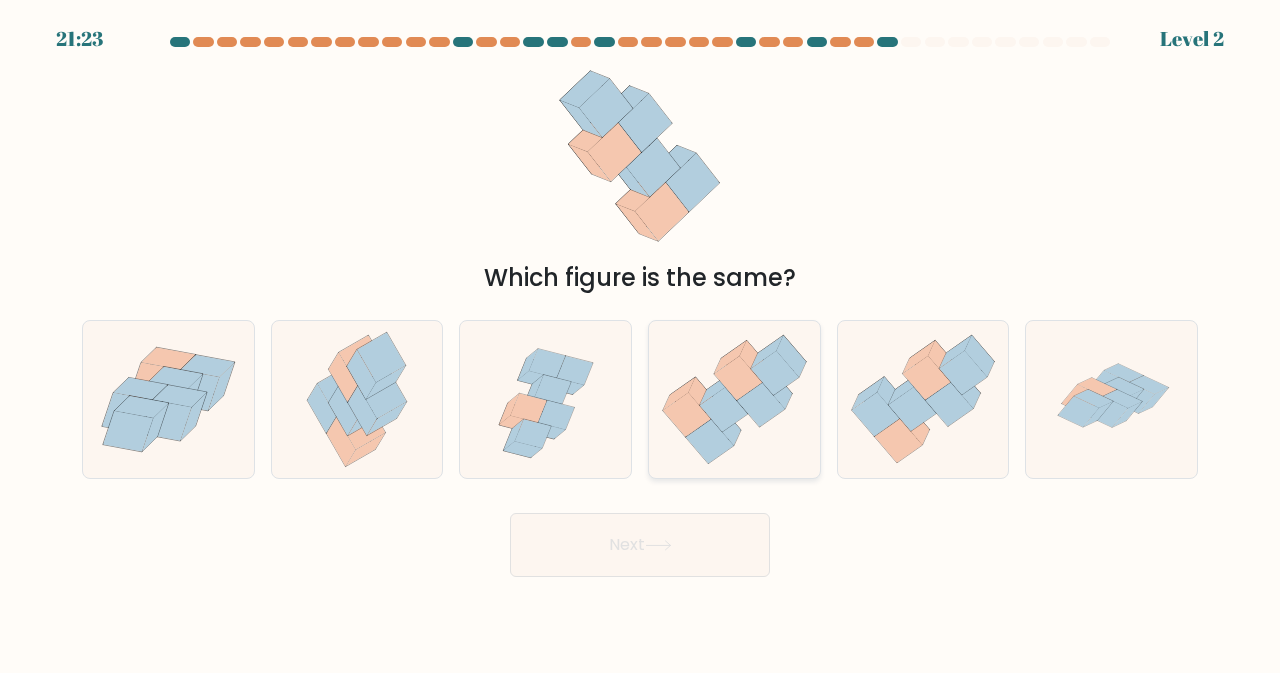click 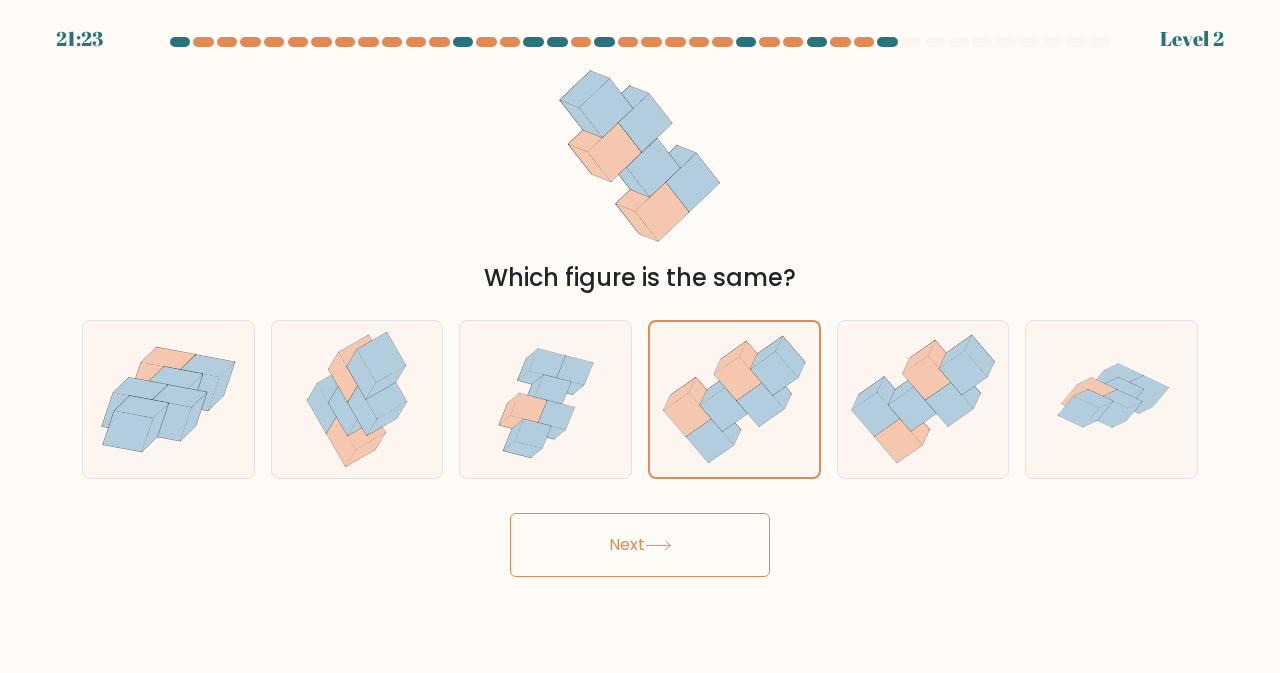 click on "Next" at bounding box center (640, 545) 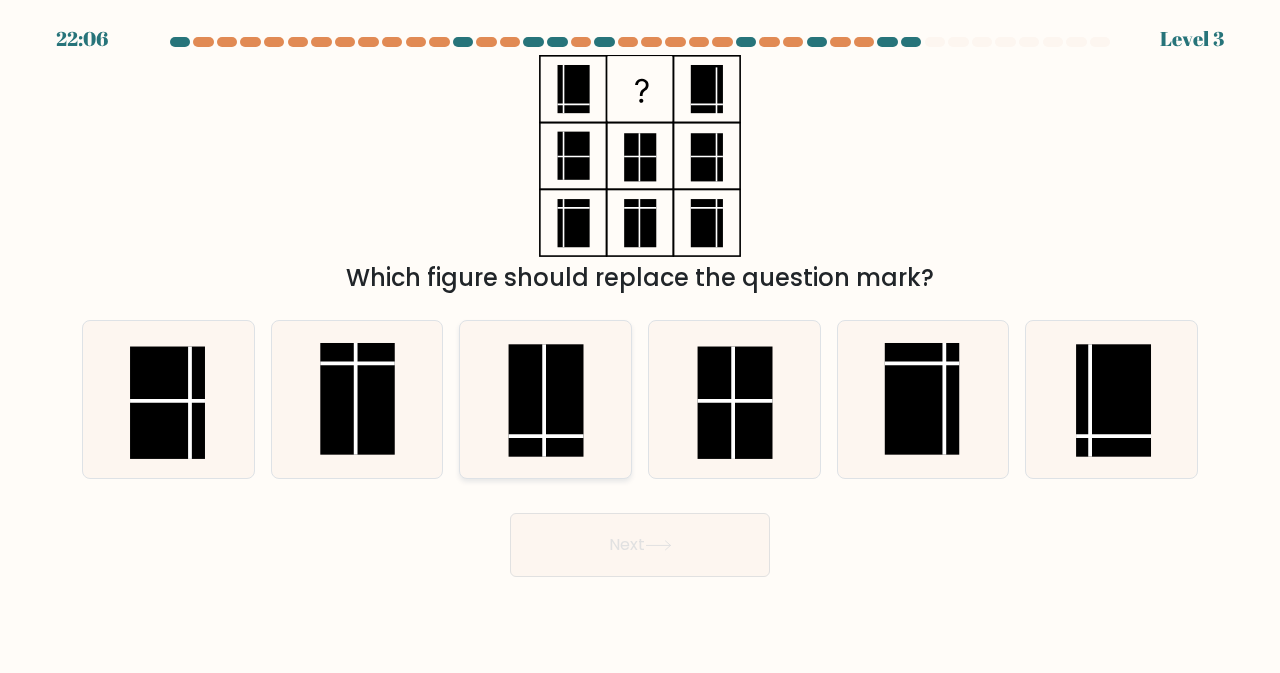 click 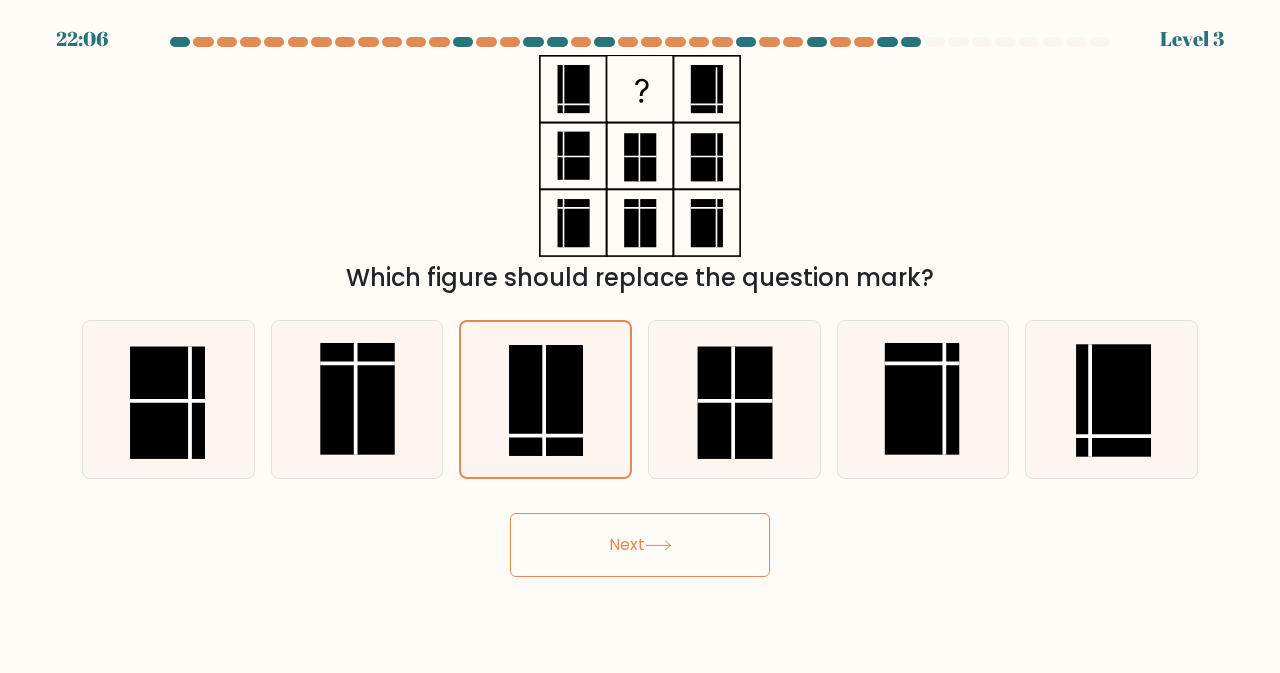 click on "Next" at bounding box center [640, 545] 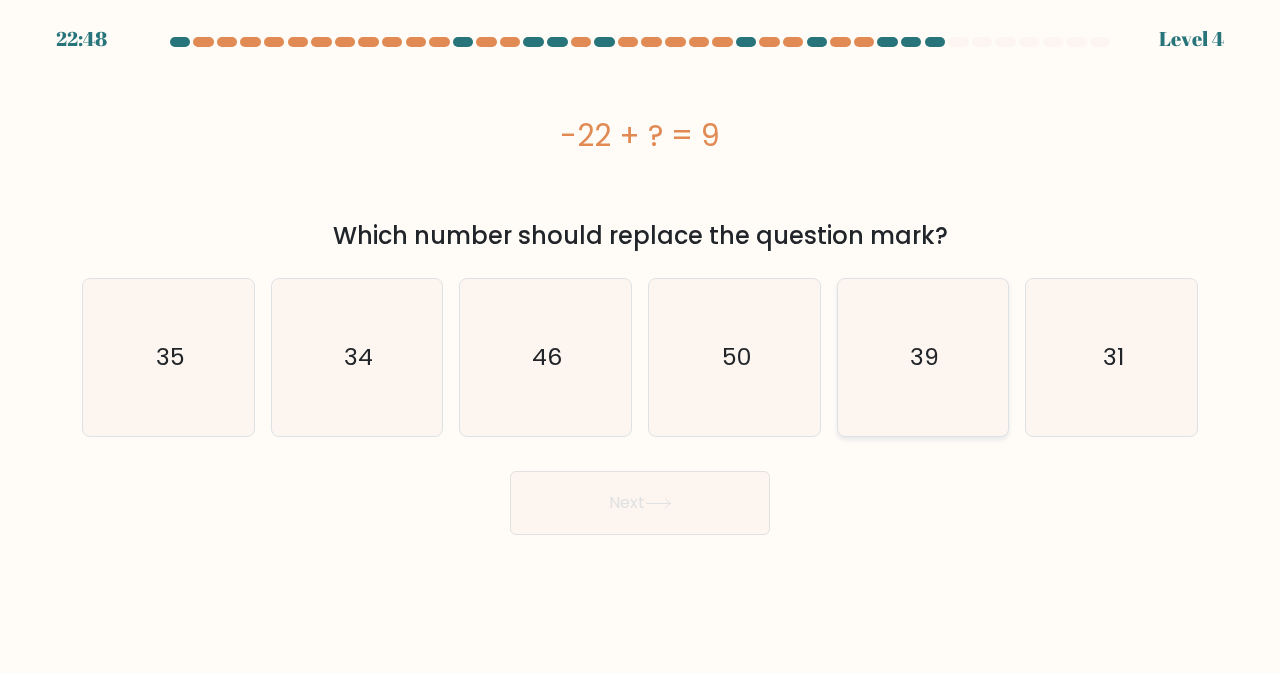 click on "39" 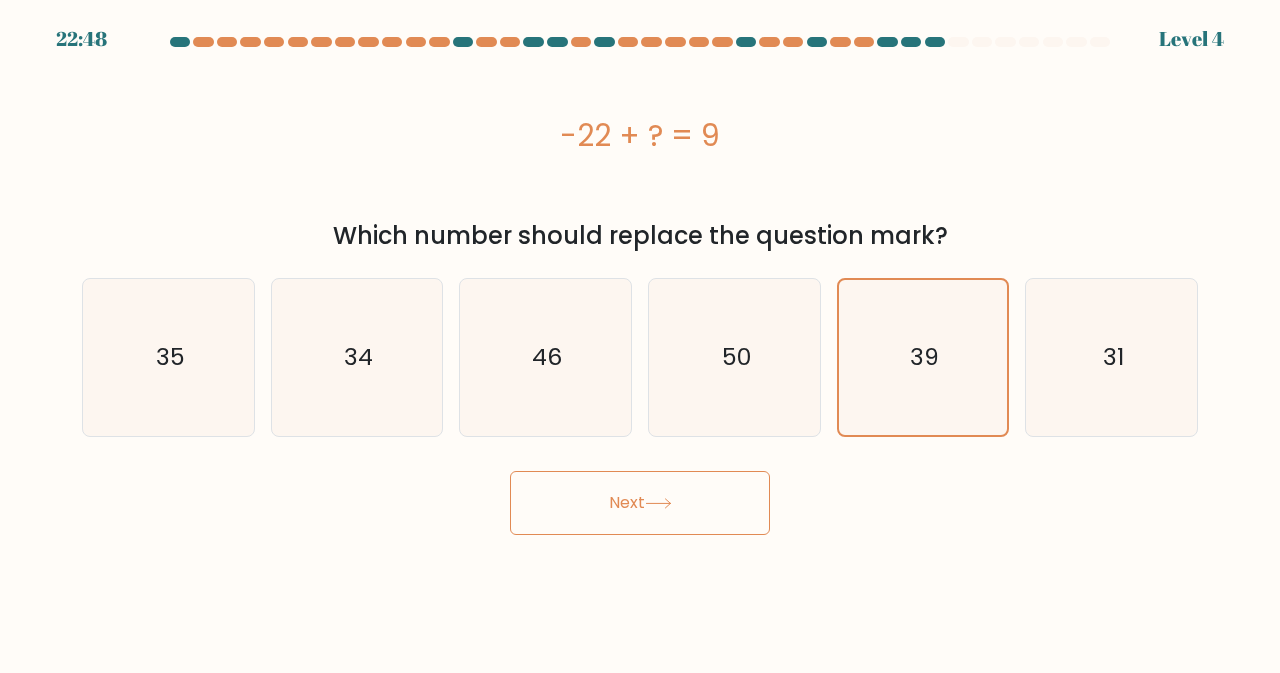 click on "Next" at bounding box center [640, 503] 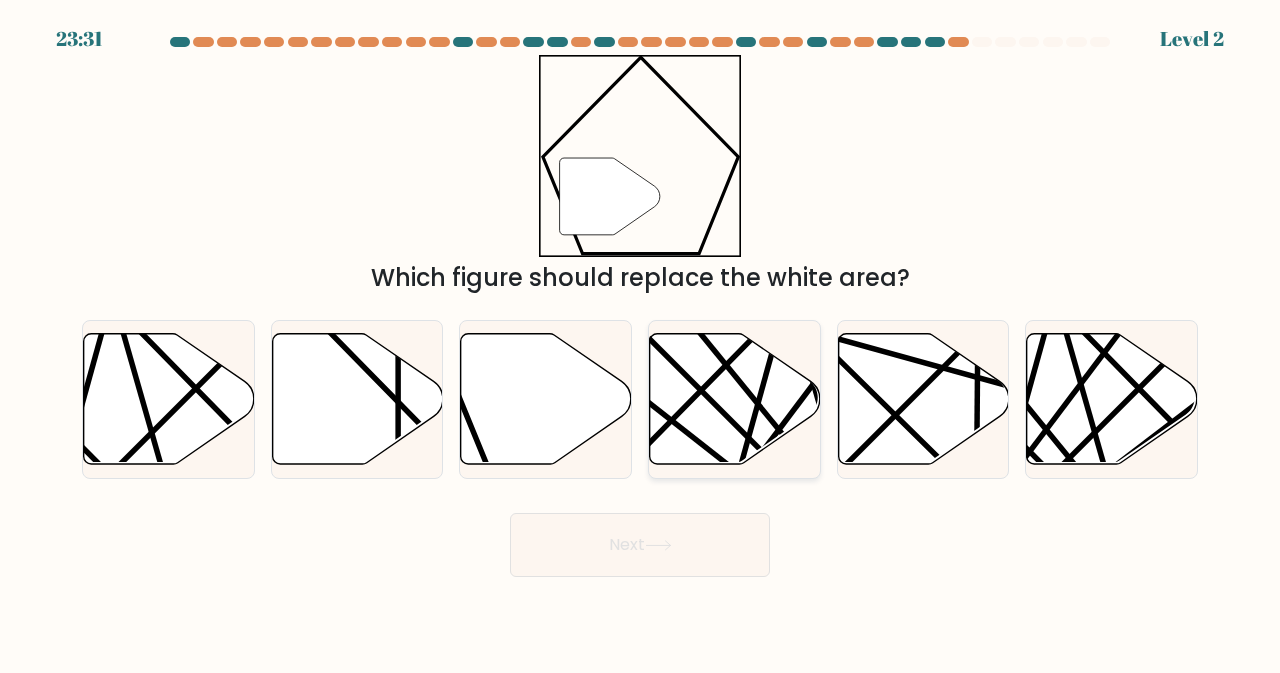 click at bounding box center (734, 399) 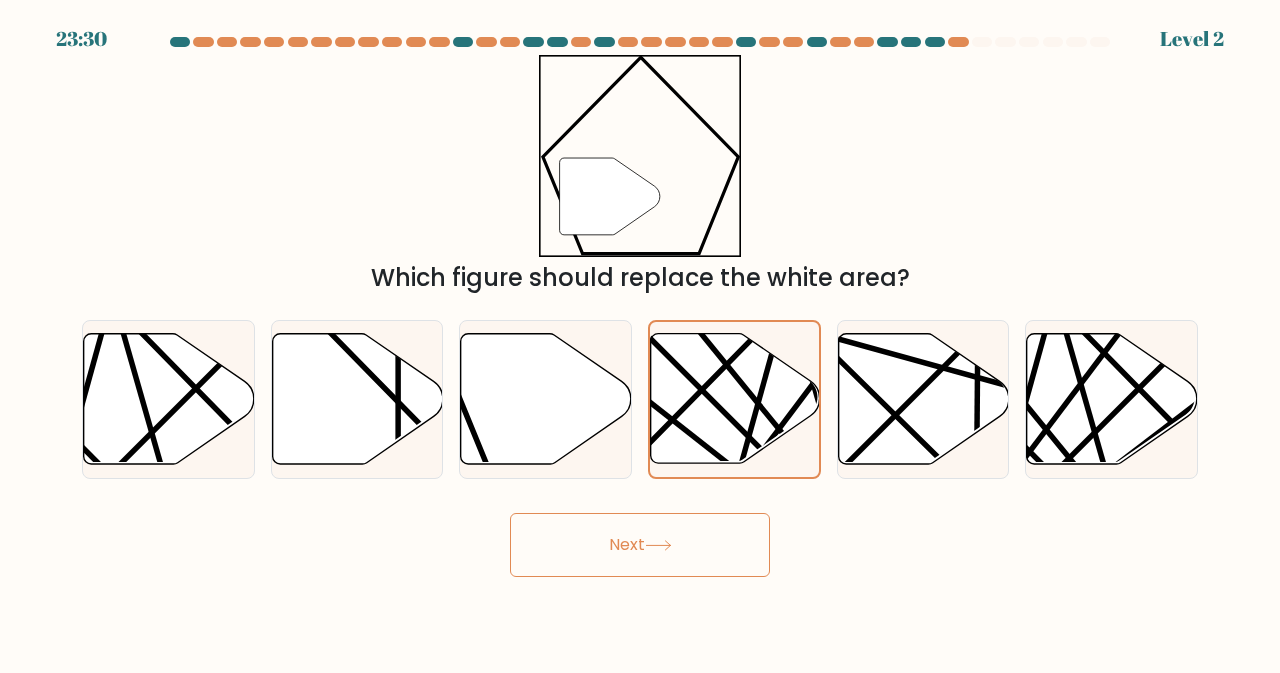 click on "Next" at bounding box center [640, 545] 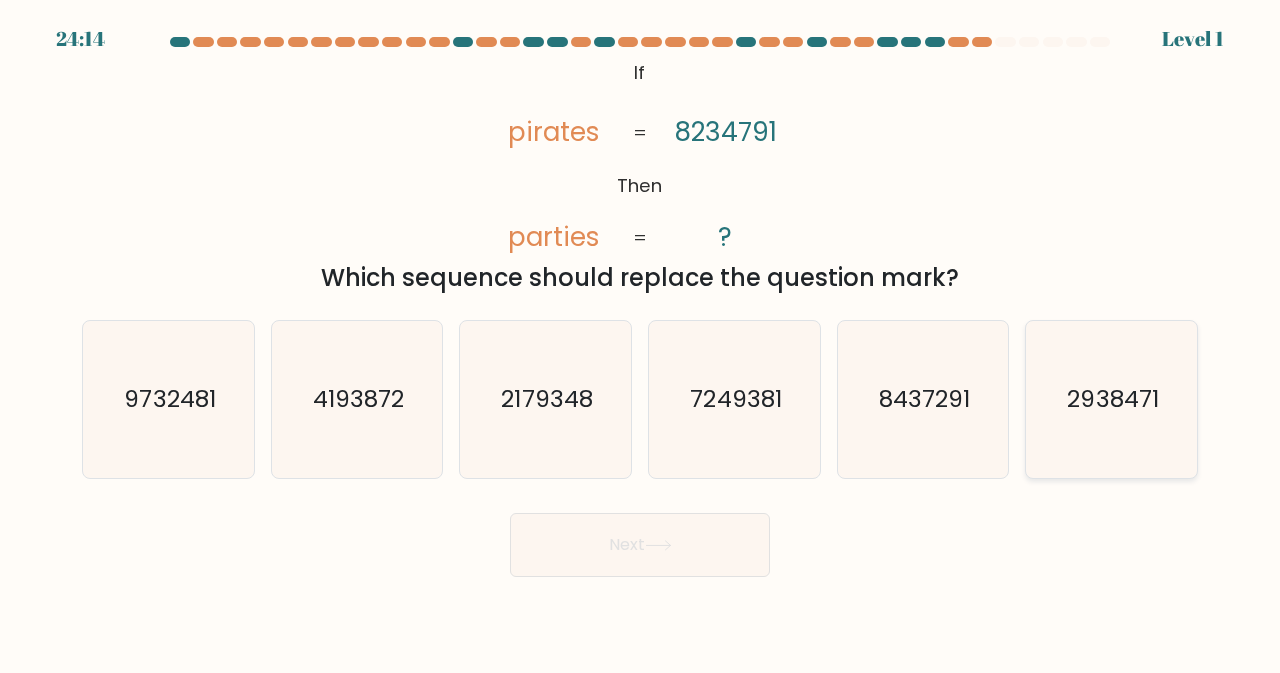 click on "2938471" 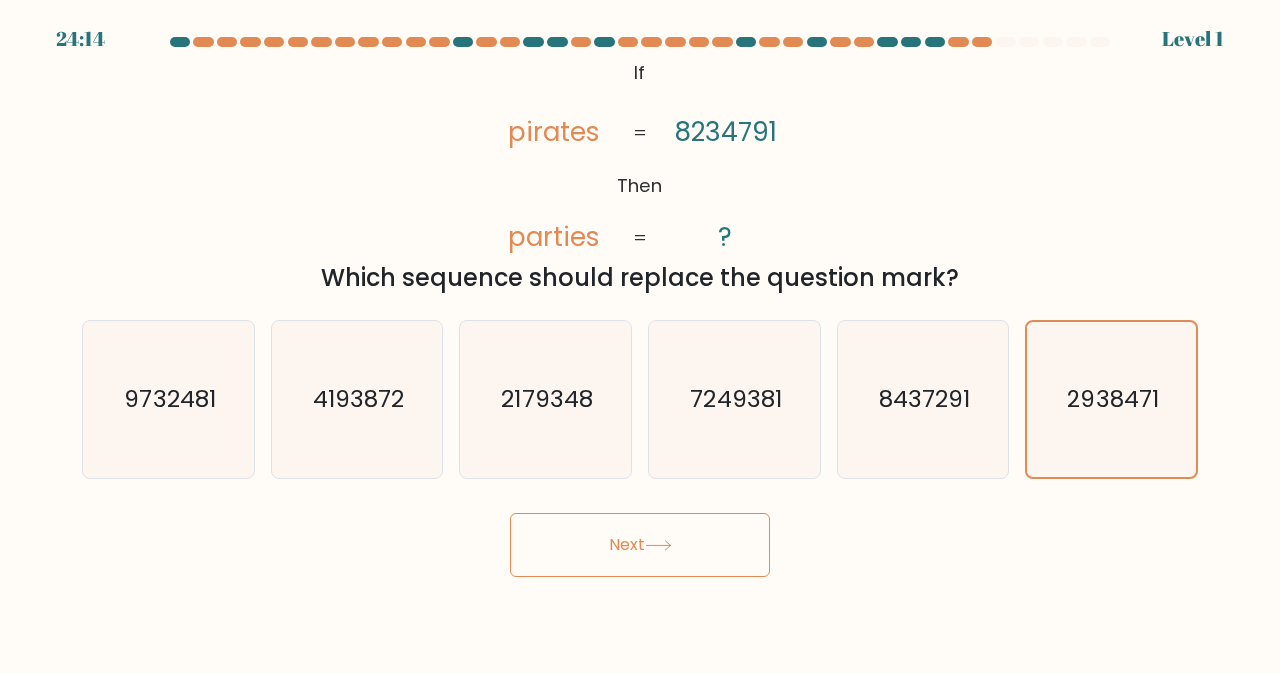 click on "Next" at bounding box center (640, 545) 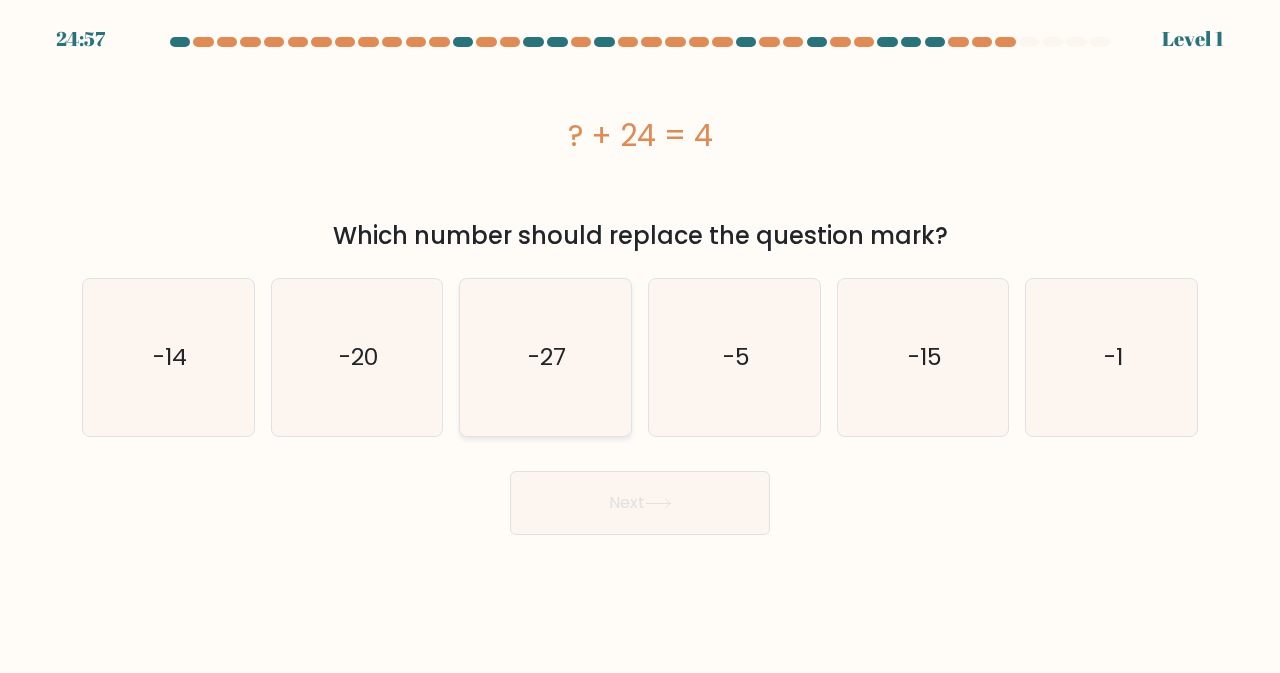 click on "-27" 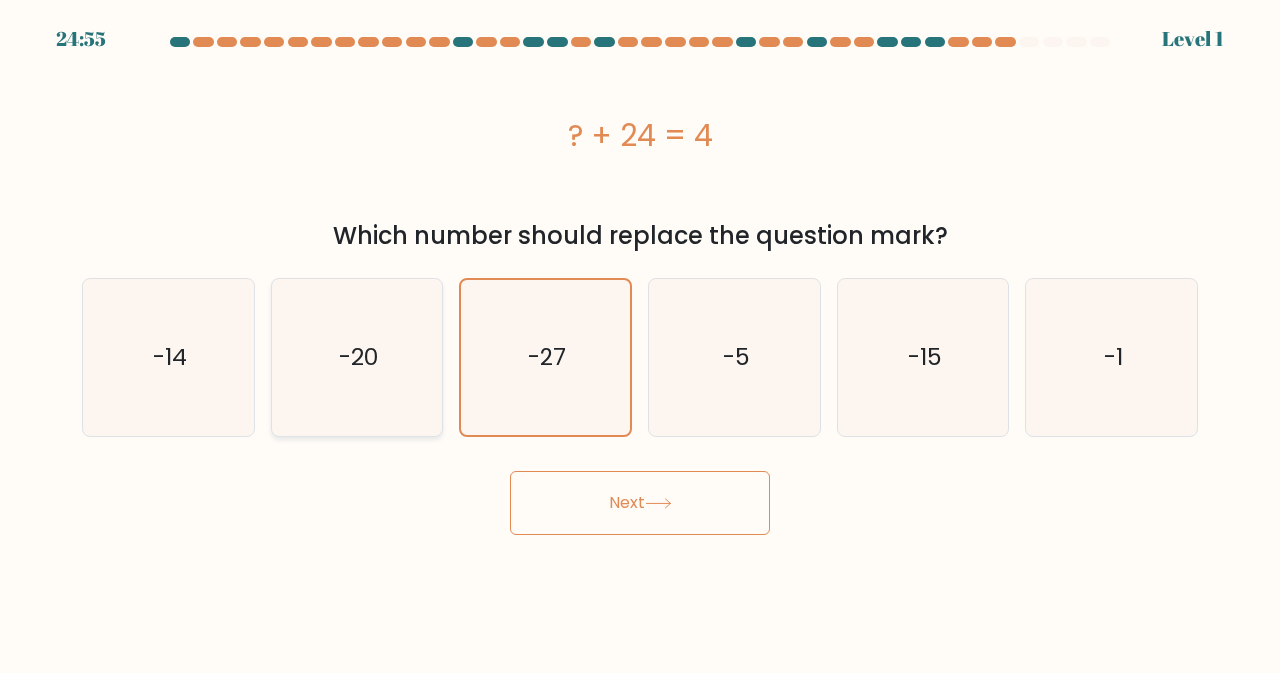click on "-20" 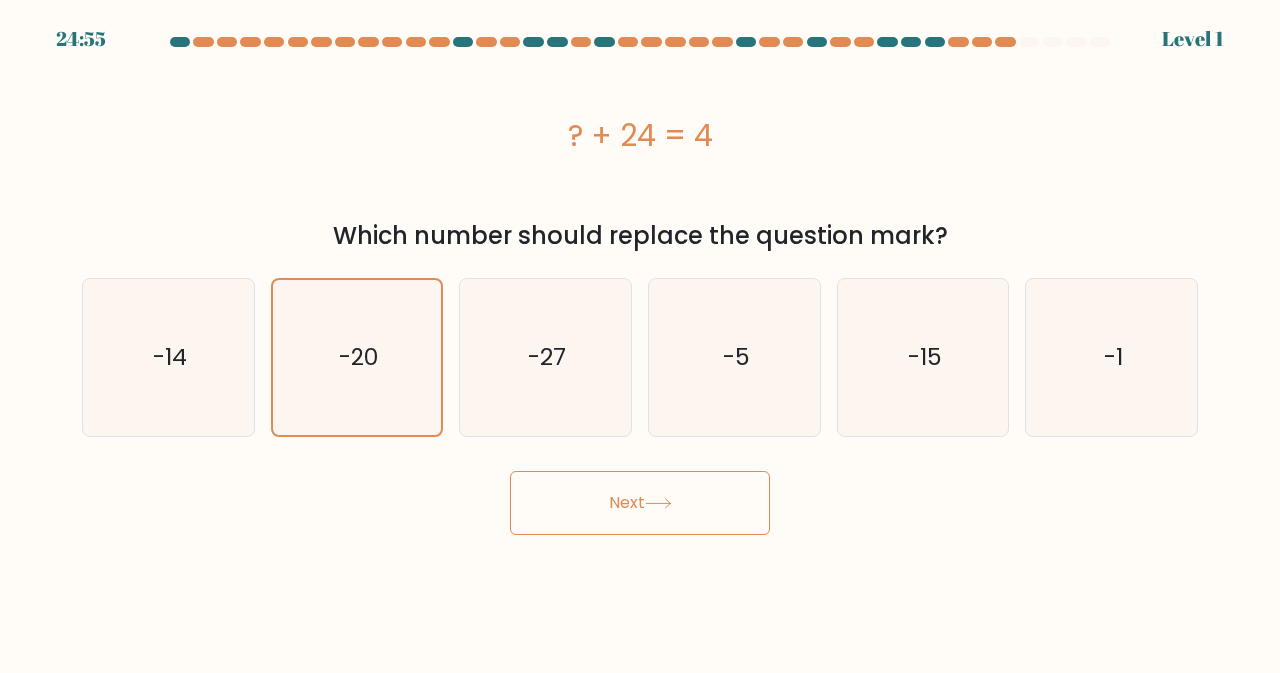 click on "Next" at bounding box center (640, 503) 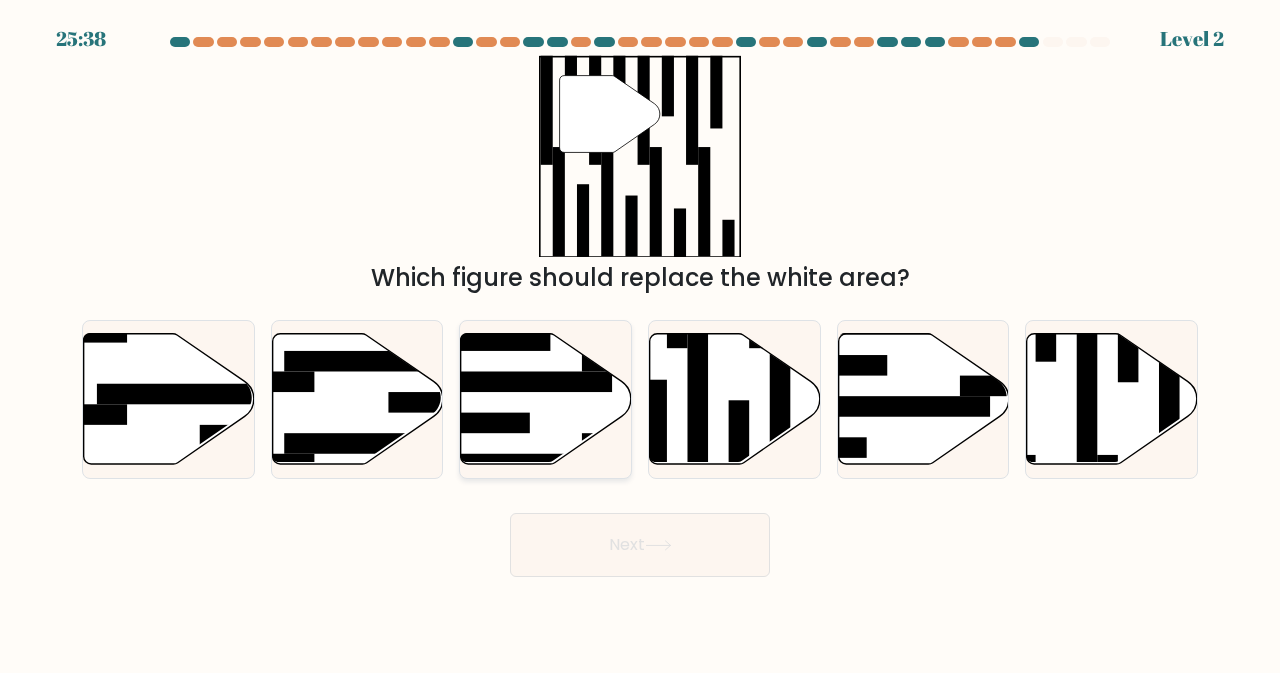 click 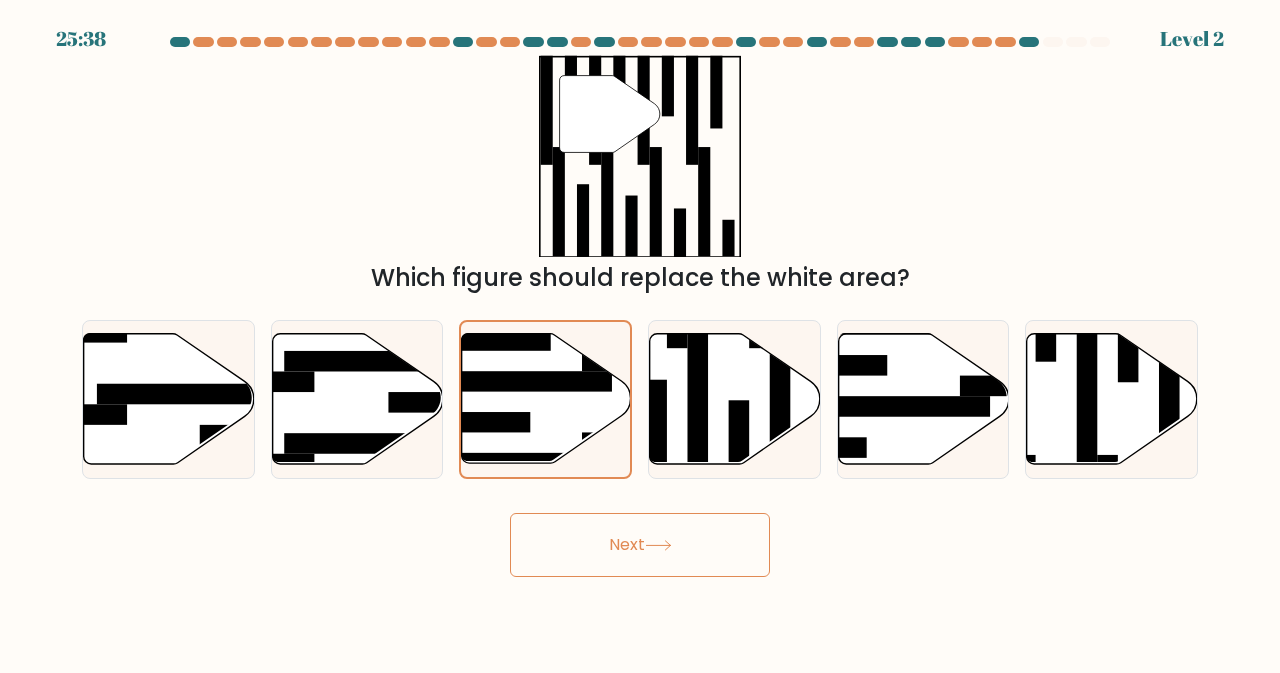 click on "Next" at bounding box center (640, 545) 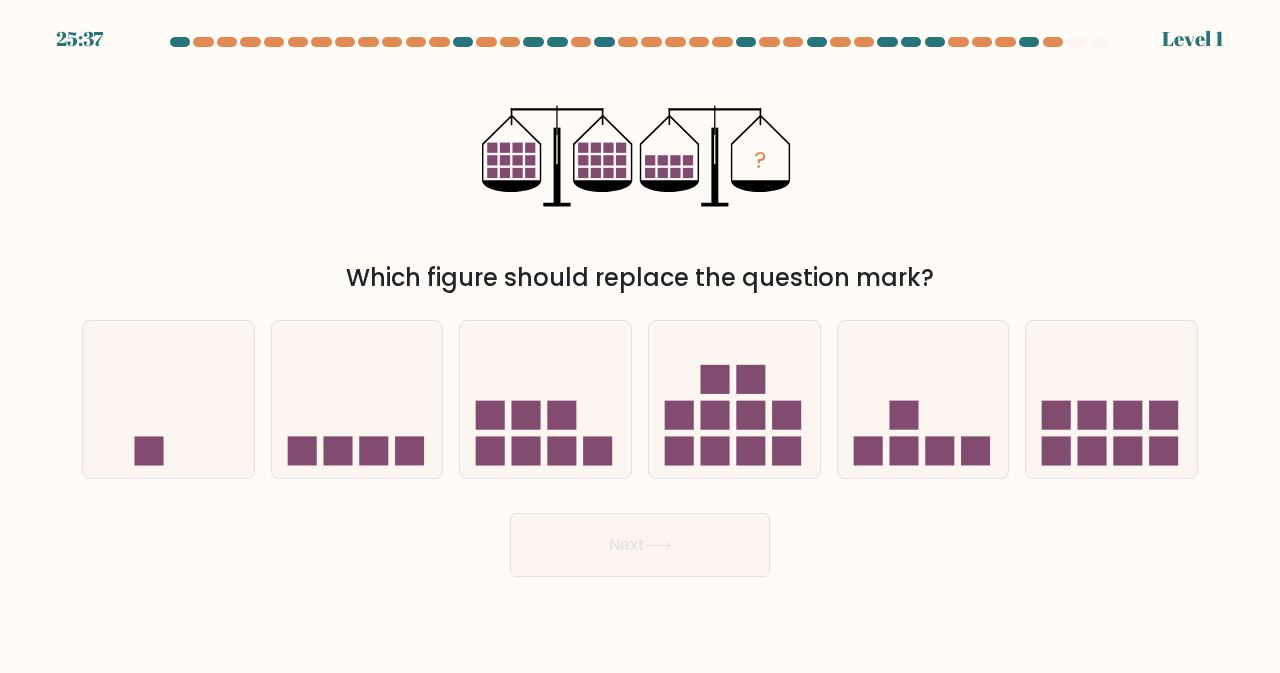 click on "e." at bounding box center [923, 399] 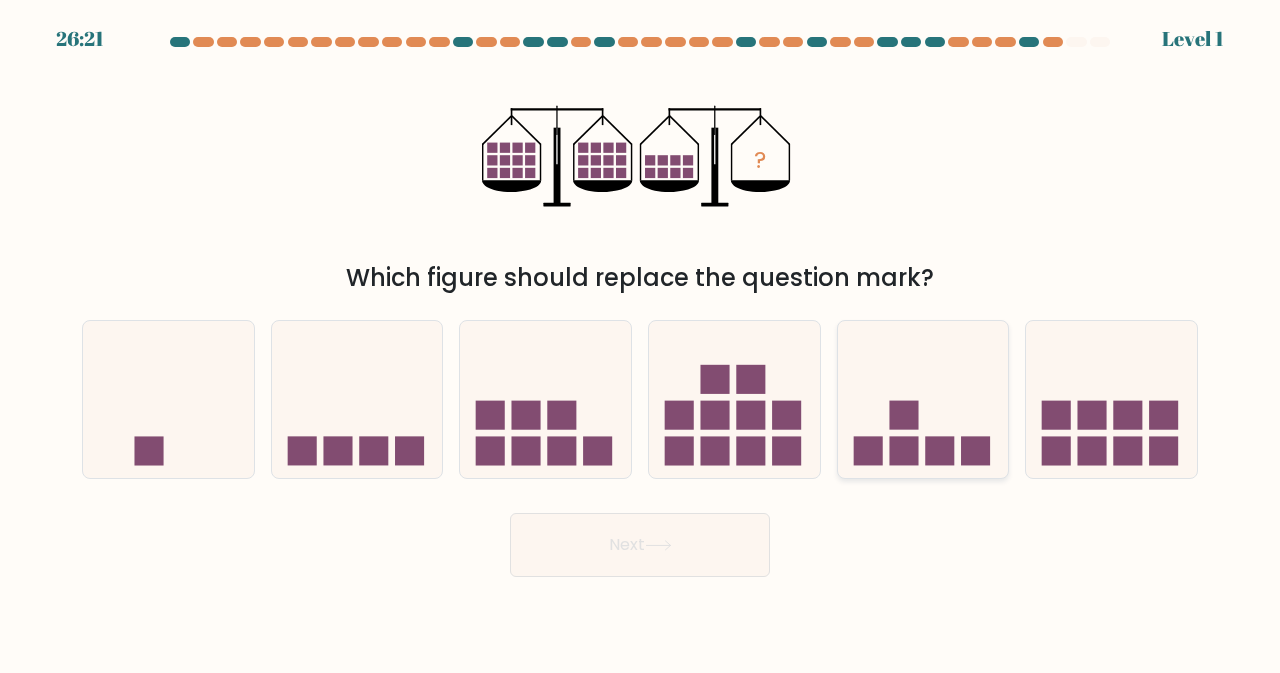 click 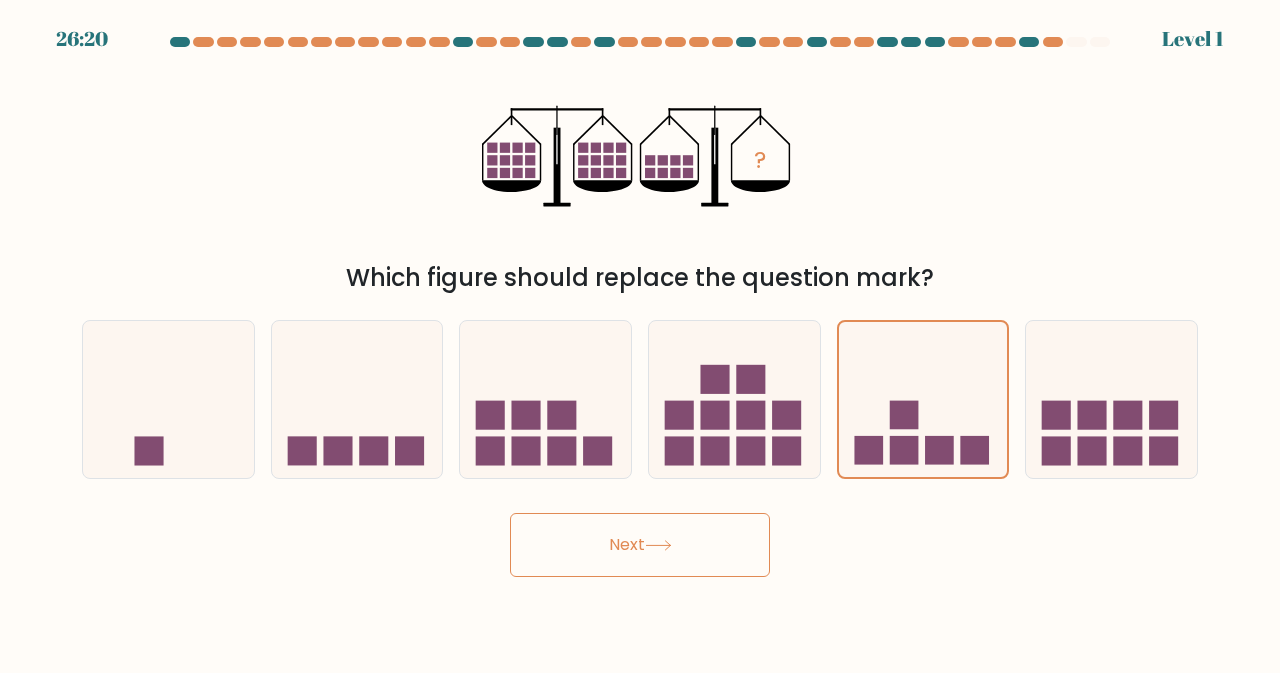 click on "Next" at bounding box center (640, 545) 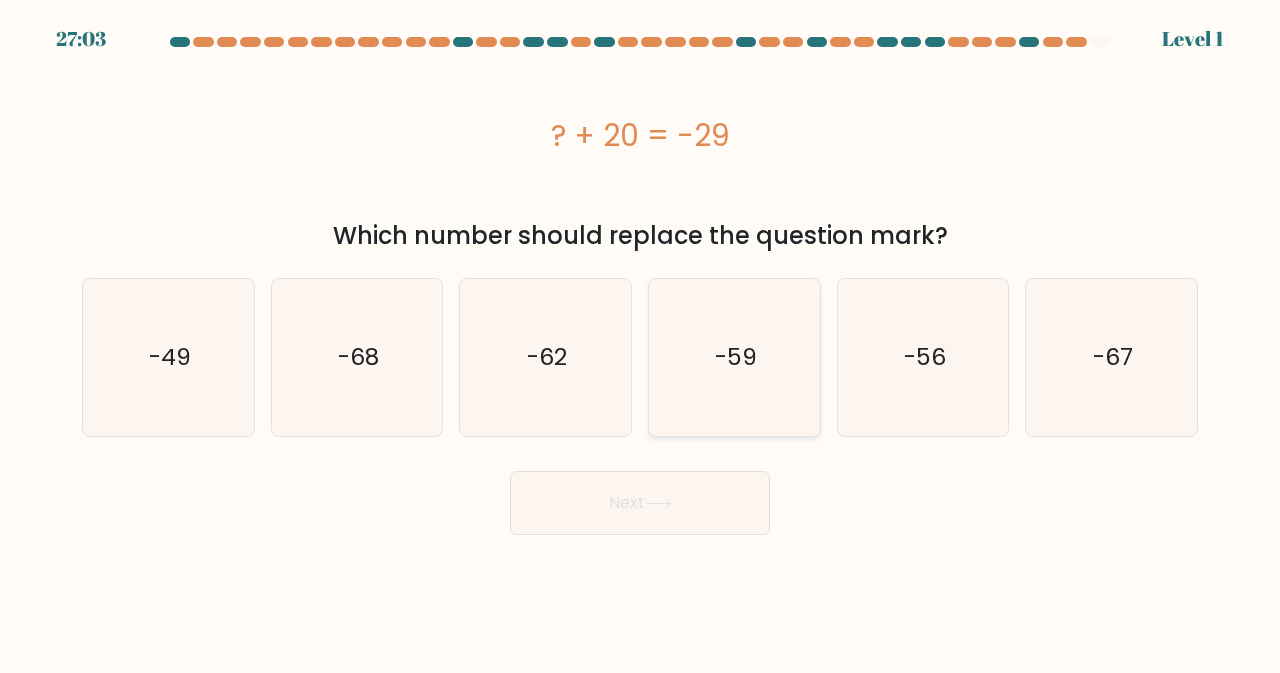 click on "-59" 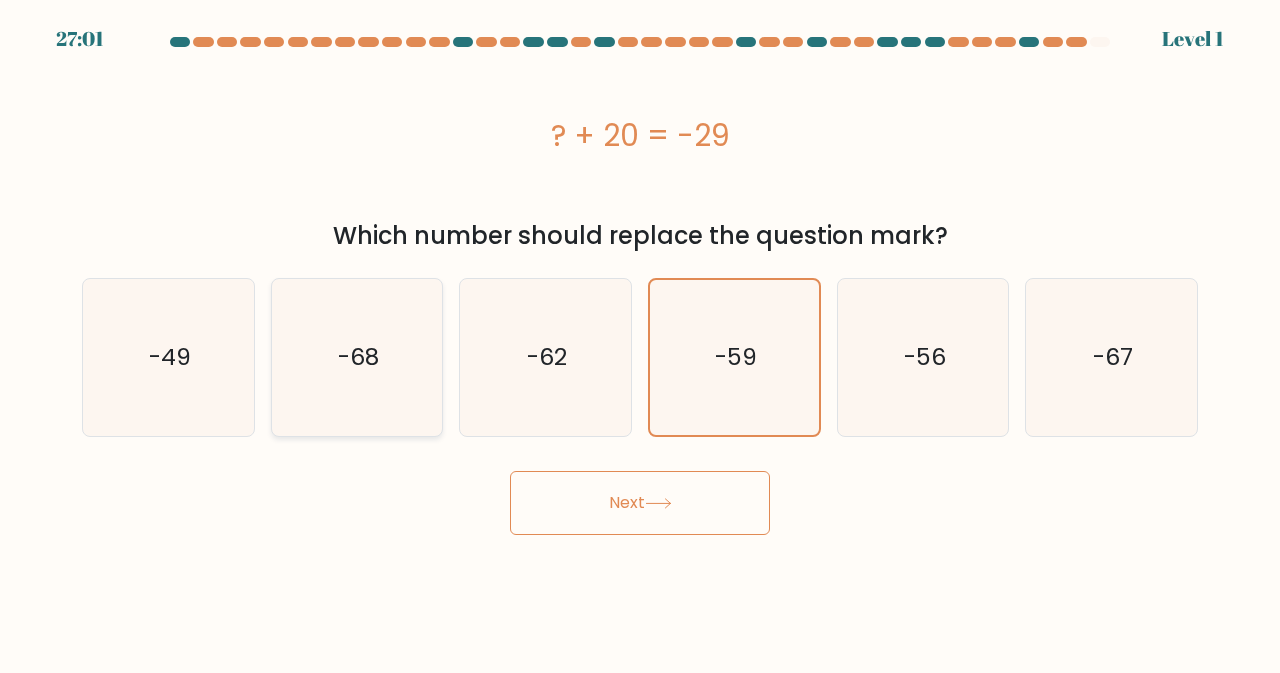 click on "-68" 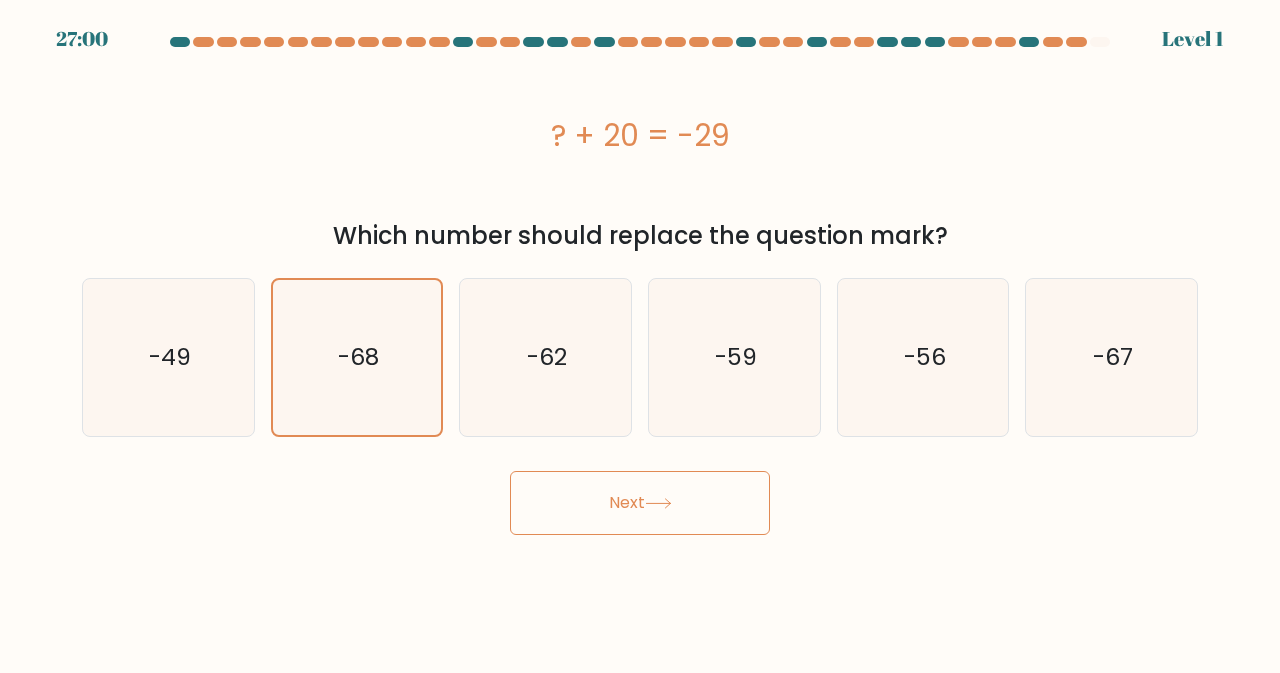 click on "Next" at bounding box center [640, 503] 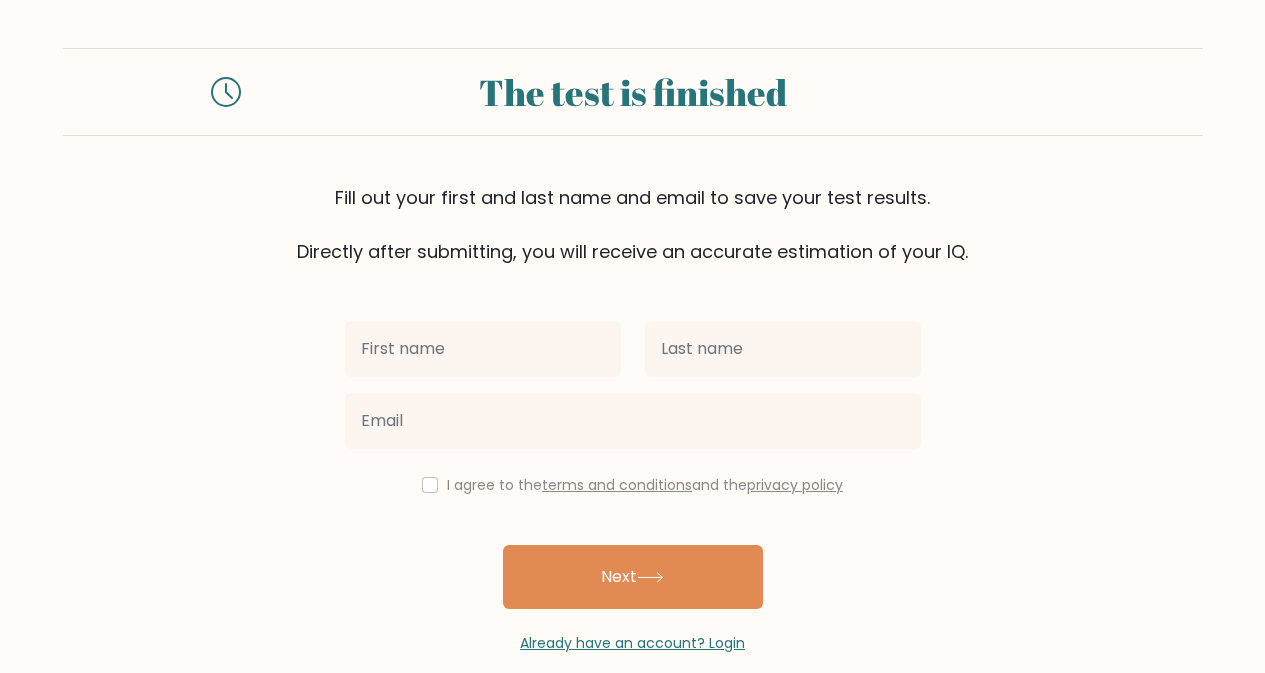 scroll, scrollTop: 0, scrollLeft: 0, axis: both 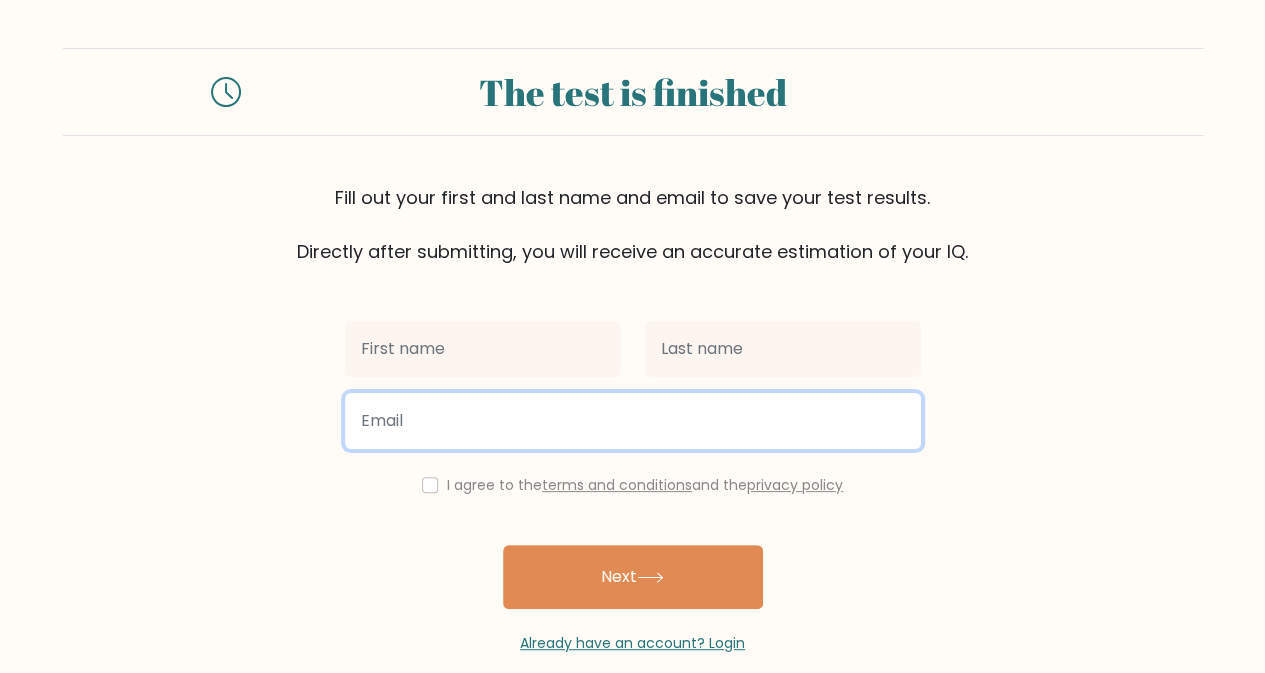 click at bounding box center (633, 421) 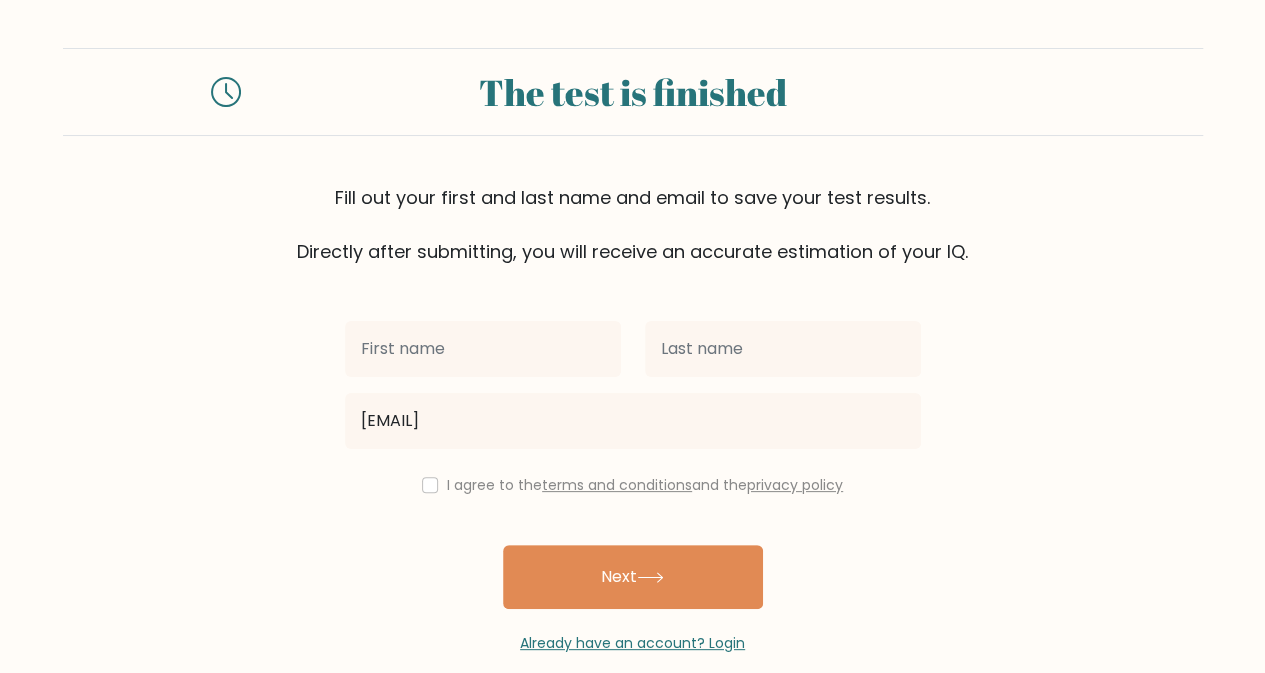click on "I agree to the  terms and conditions  and the  privacy policy" at bounding box center (633, 485) 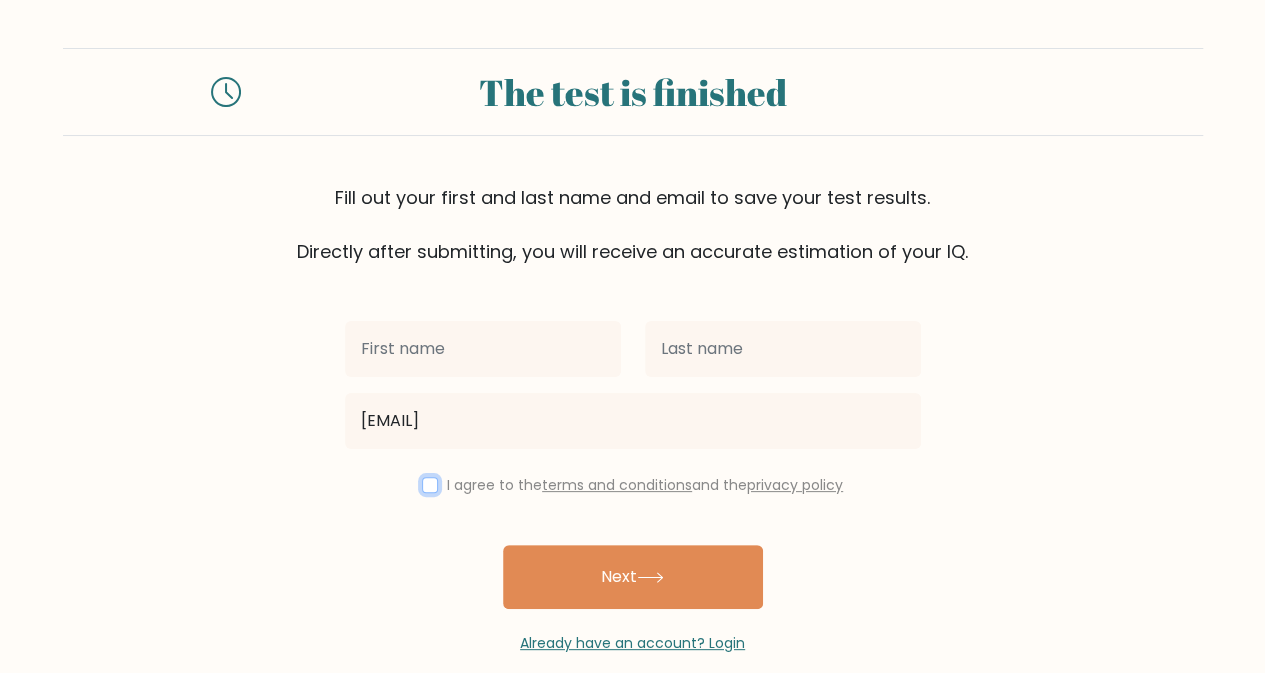 click at bounding box center (430, 485) 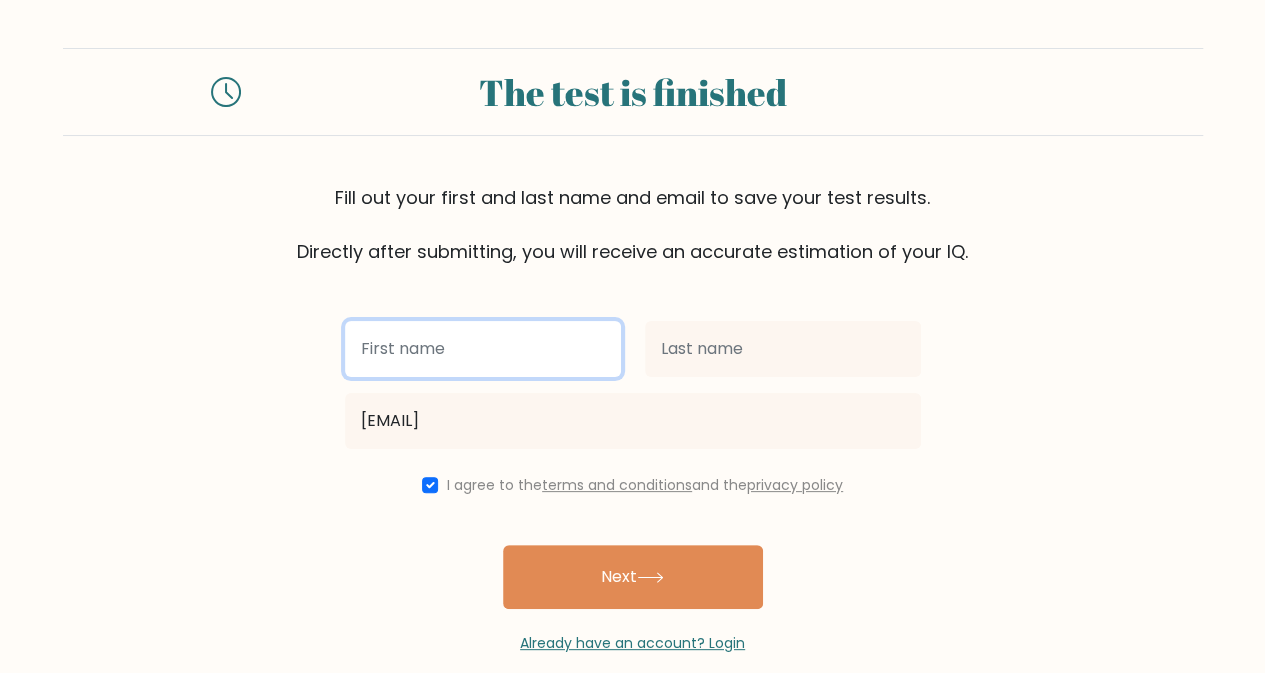 click at bounding box center [483, 349] 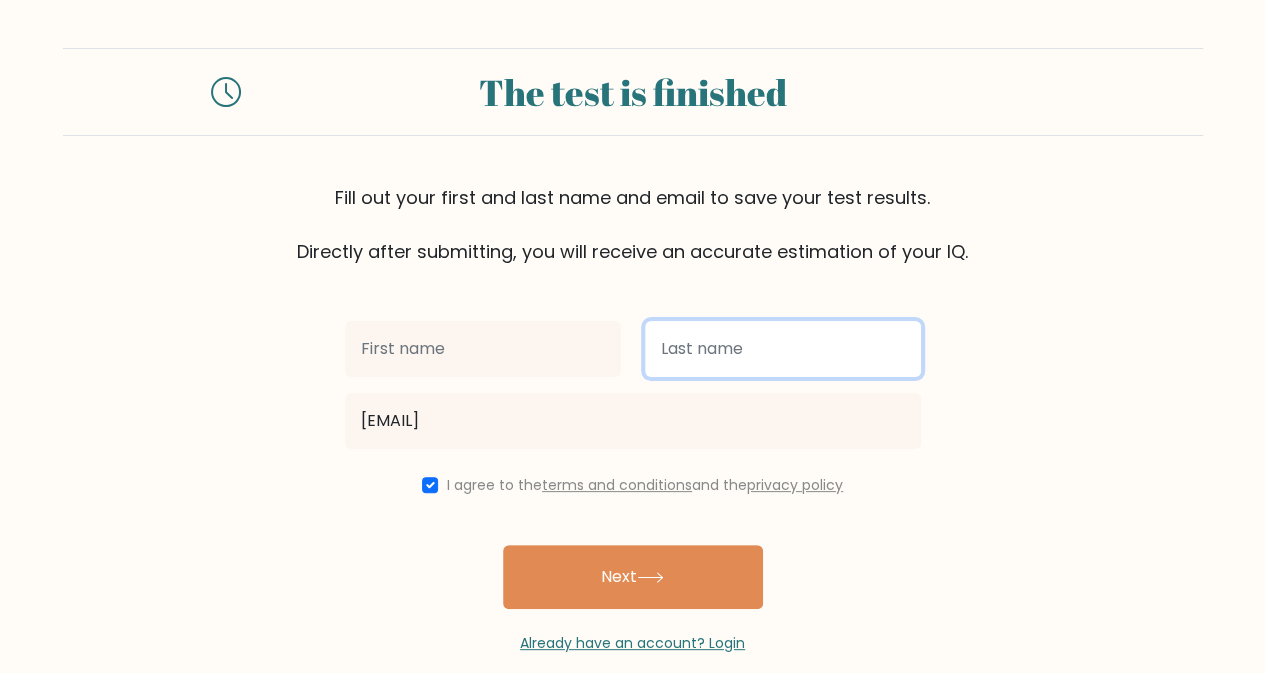 click at bounding box center [783, 349] 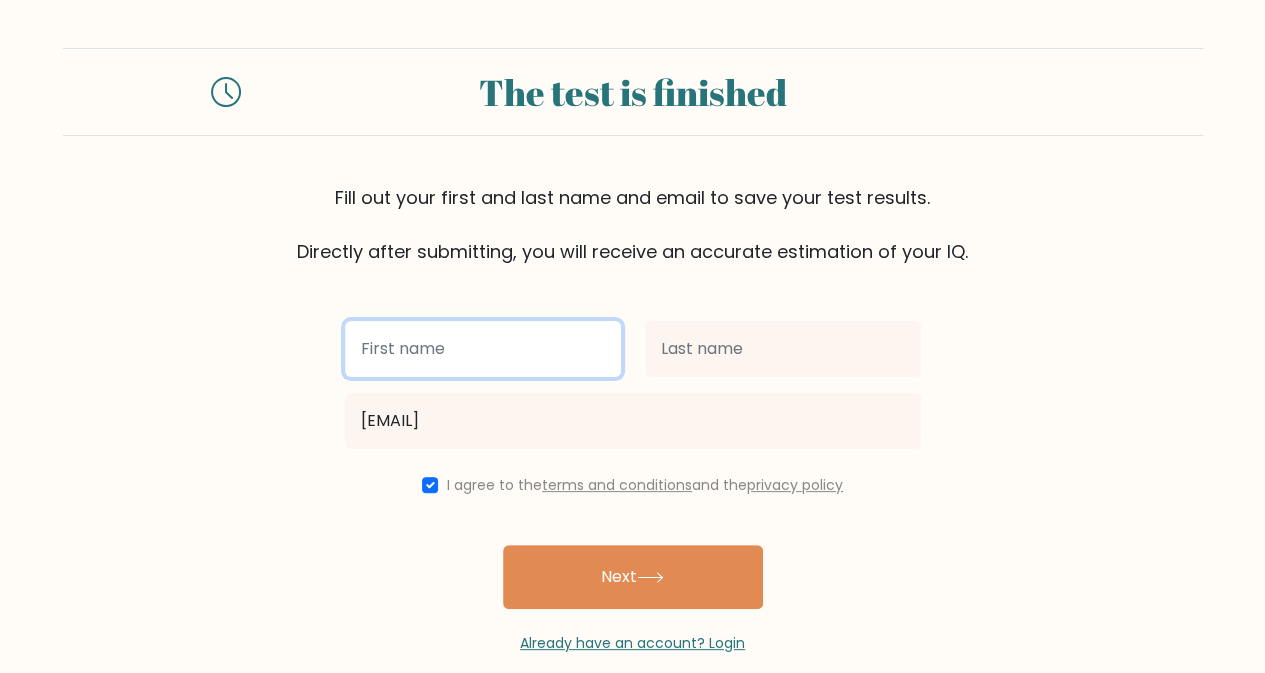 click at bounding box center [483, 349] 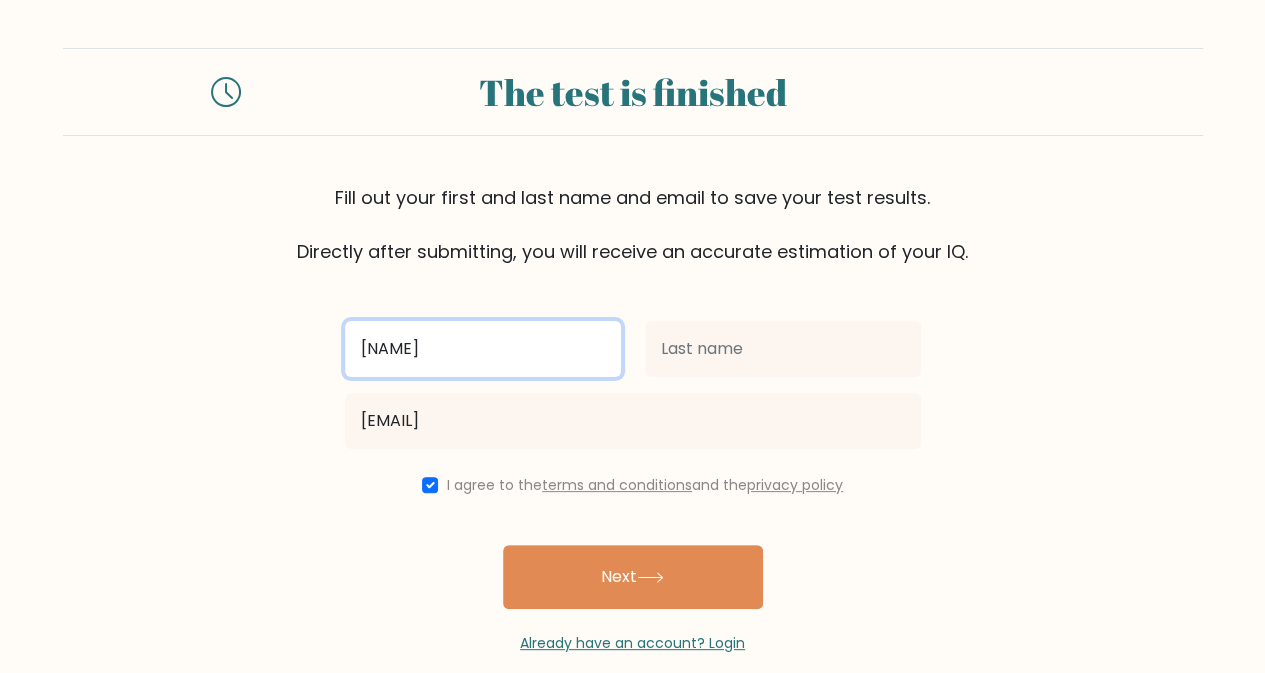 type on "[NAME]" 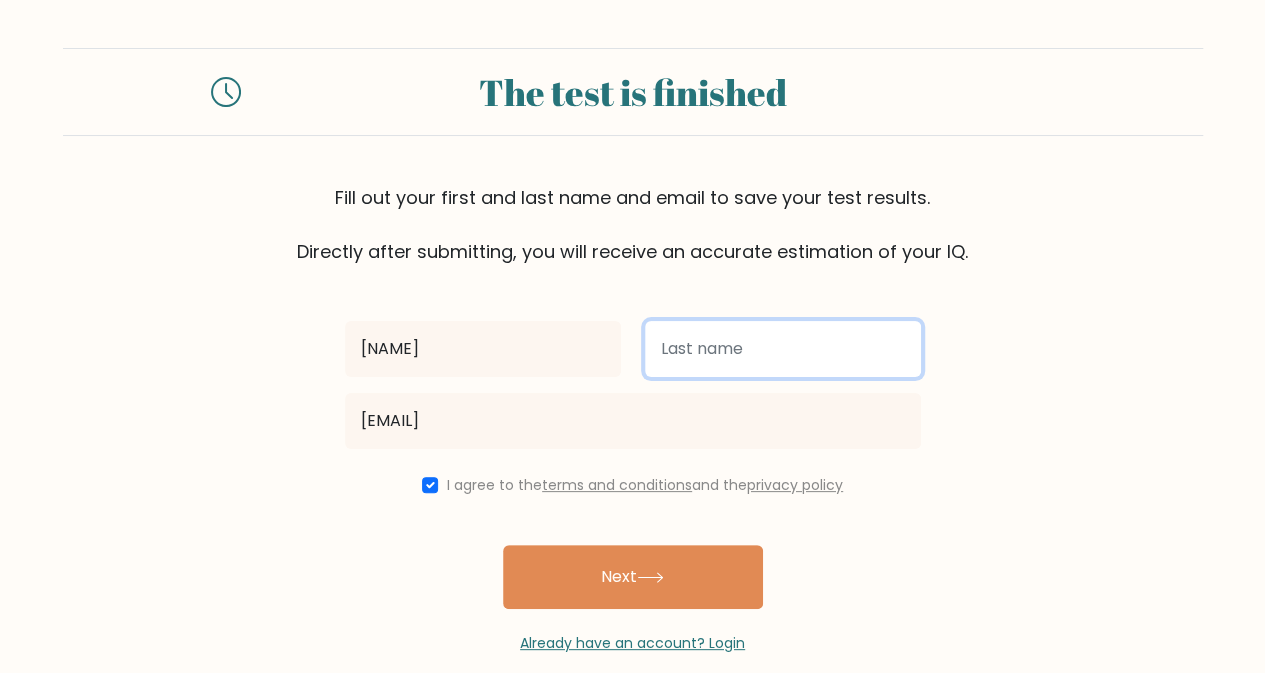 click at bounding box center (783, 349) 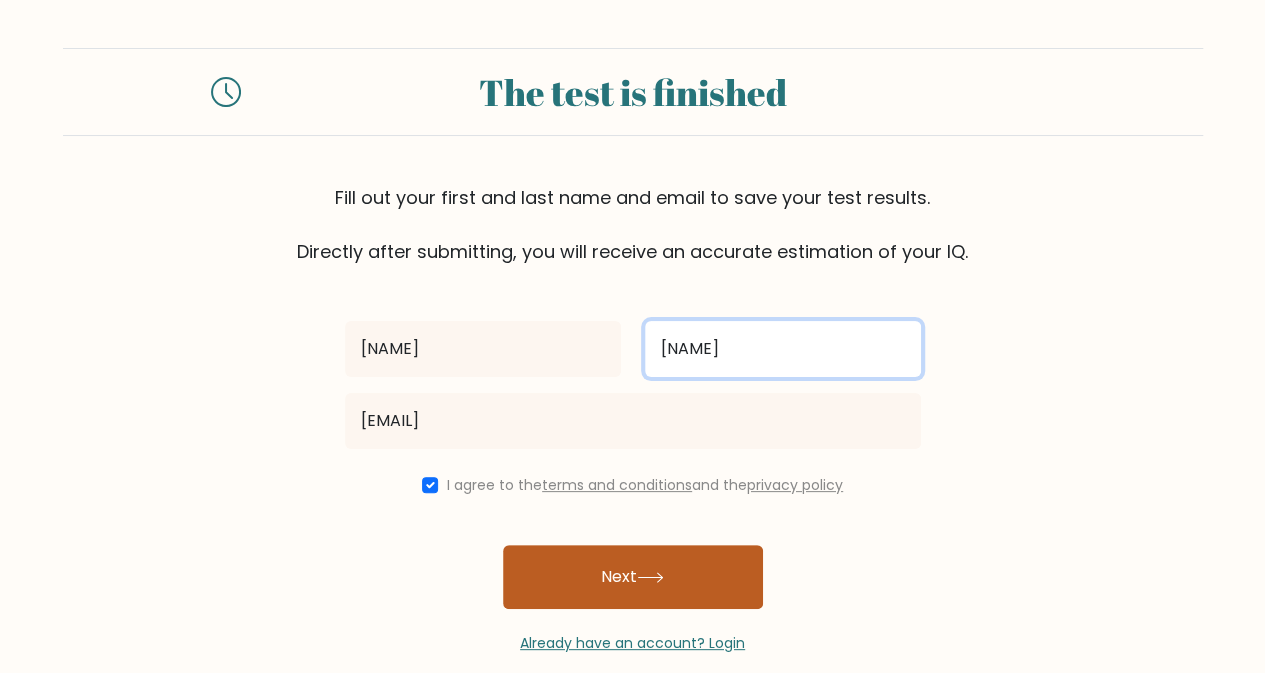 type on "[NAME]" 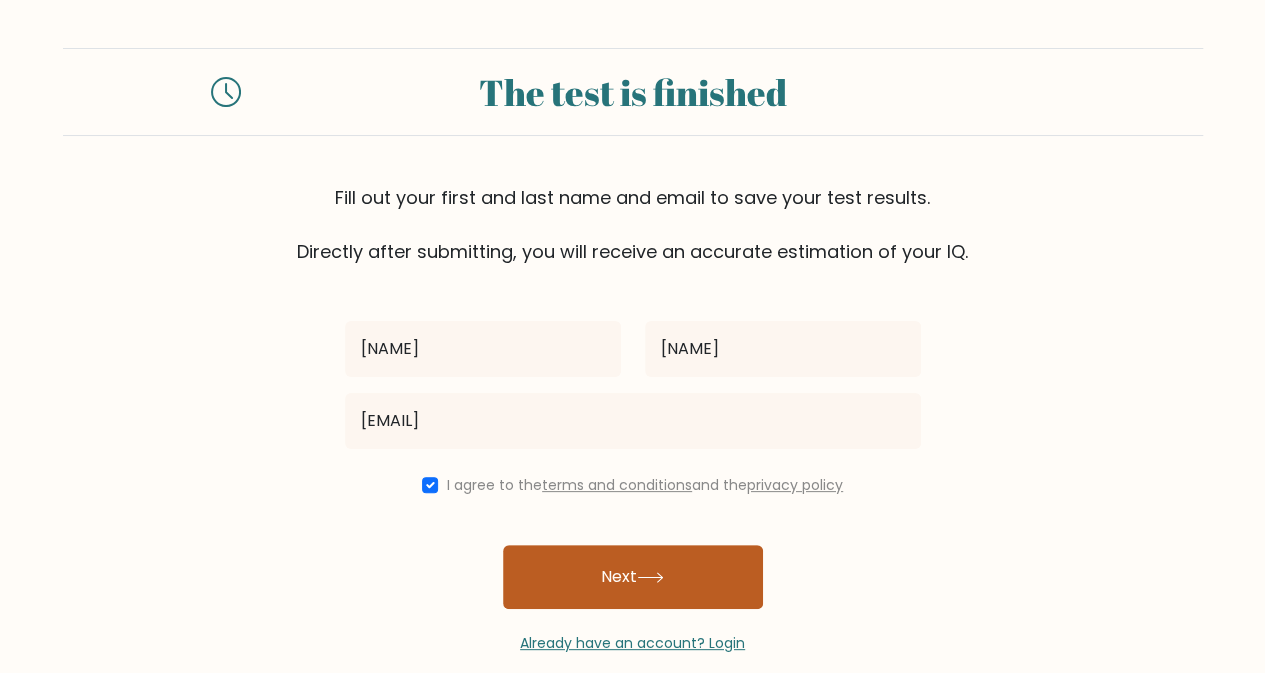 click on "Next" at bounding box center [633, 577] 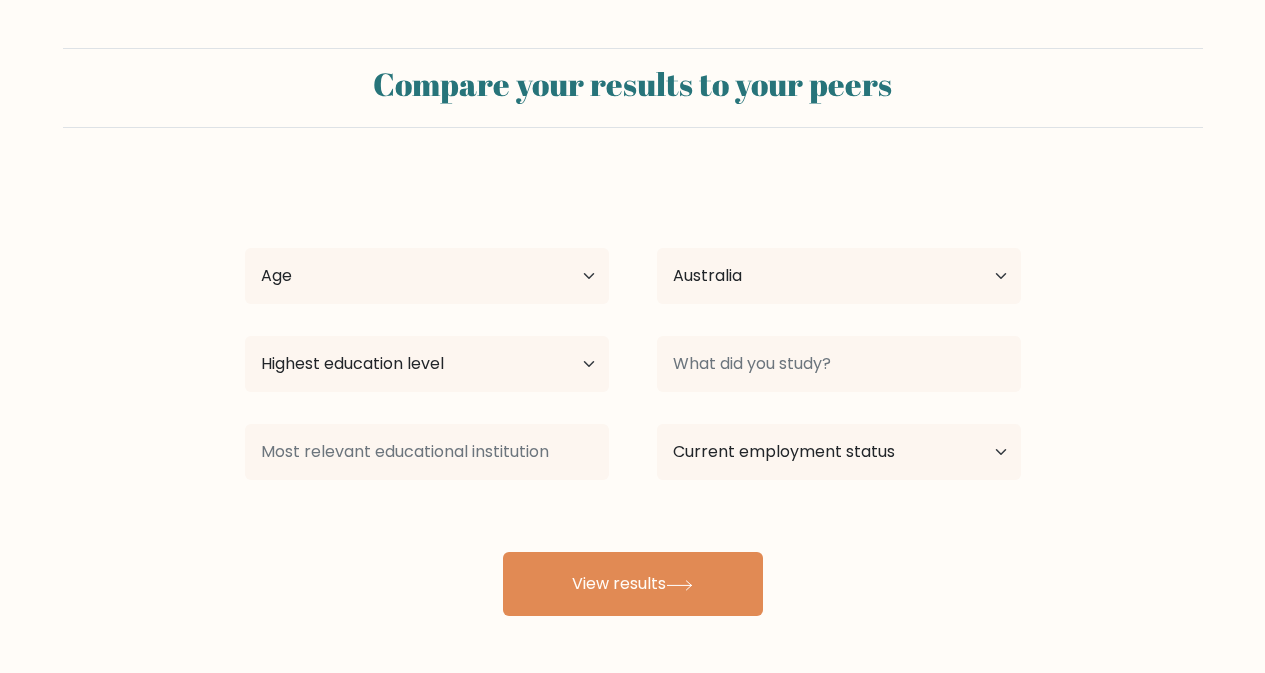 select on "AU" 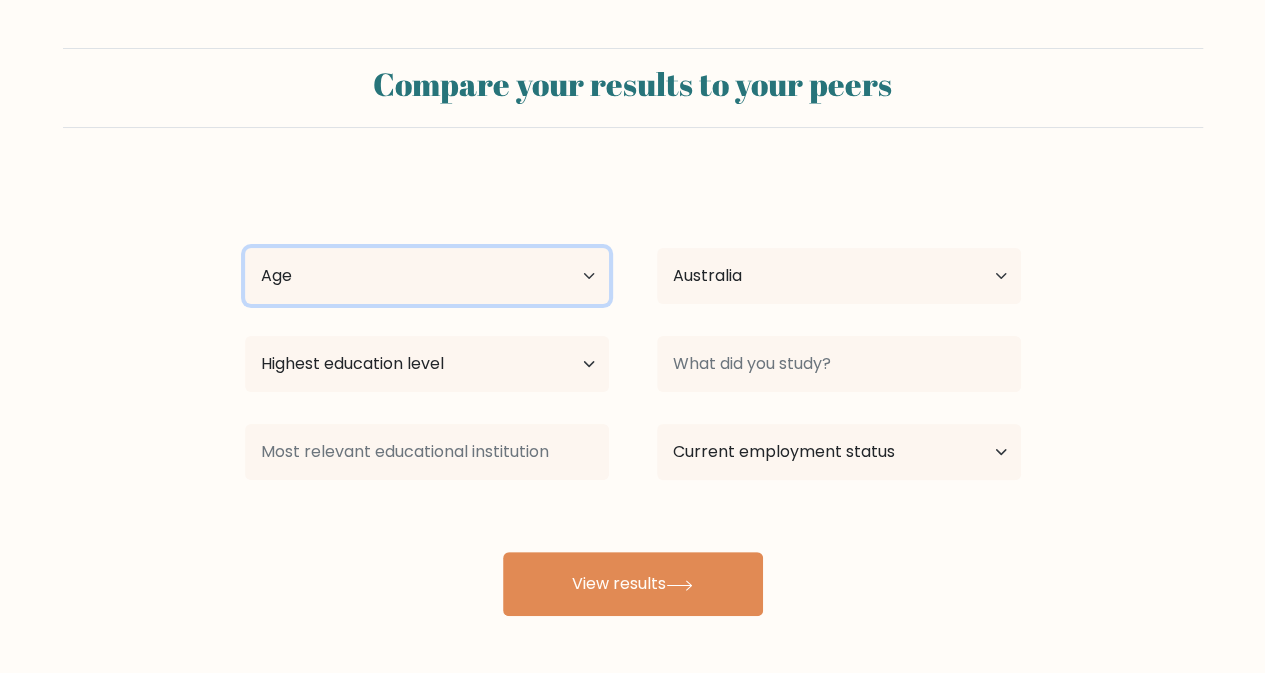 click on "Age
Under 18 years old
18-24 years old
25-34 years old
35-44 years old
45-54 years old
55-64 years old
65 years old and above" at bounding box center (427, 276) 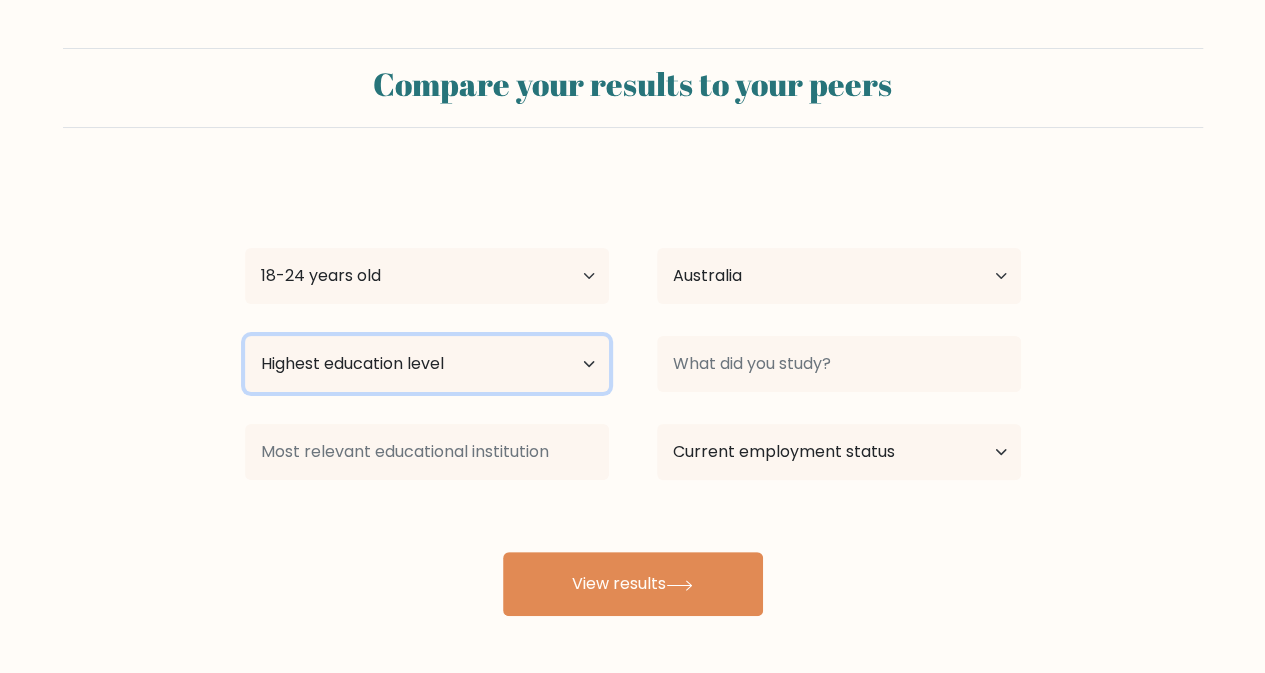 click on "Highest education level
No schooling
Primary
Lower Secondary
Upper Secondary
Occupation Specific
Bachelor's degree
Master's degree
Doctoral degree" at bounding box center [427, 364] 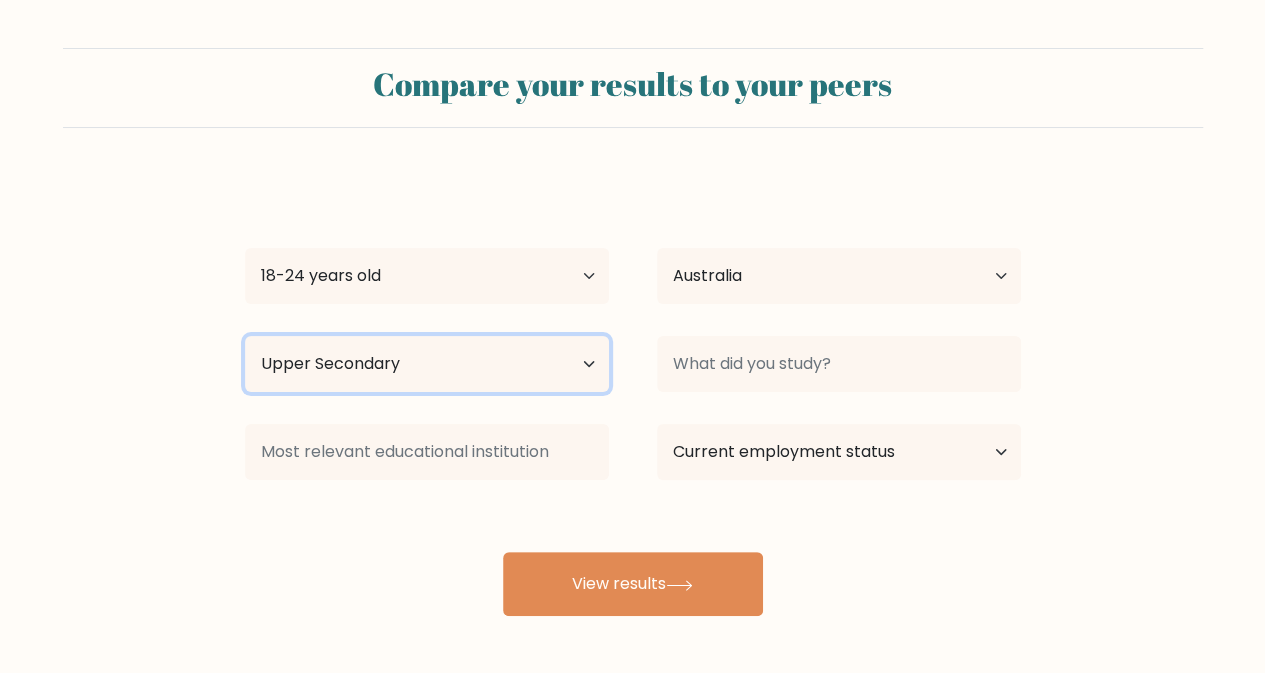 click on "Highest education level
No schooling
Primary
Lower Secondary
Upper Secondary
Occupation Specific
Bachelor's degree
Master's degree
Doctoral degree" at bounding box center [427, 364] 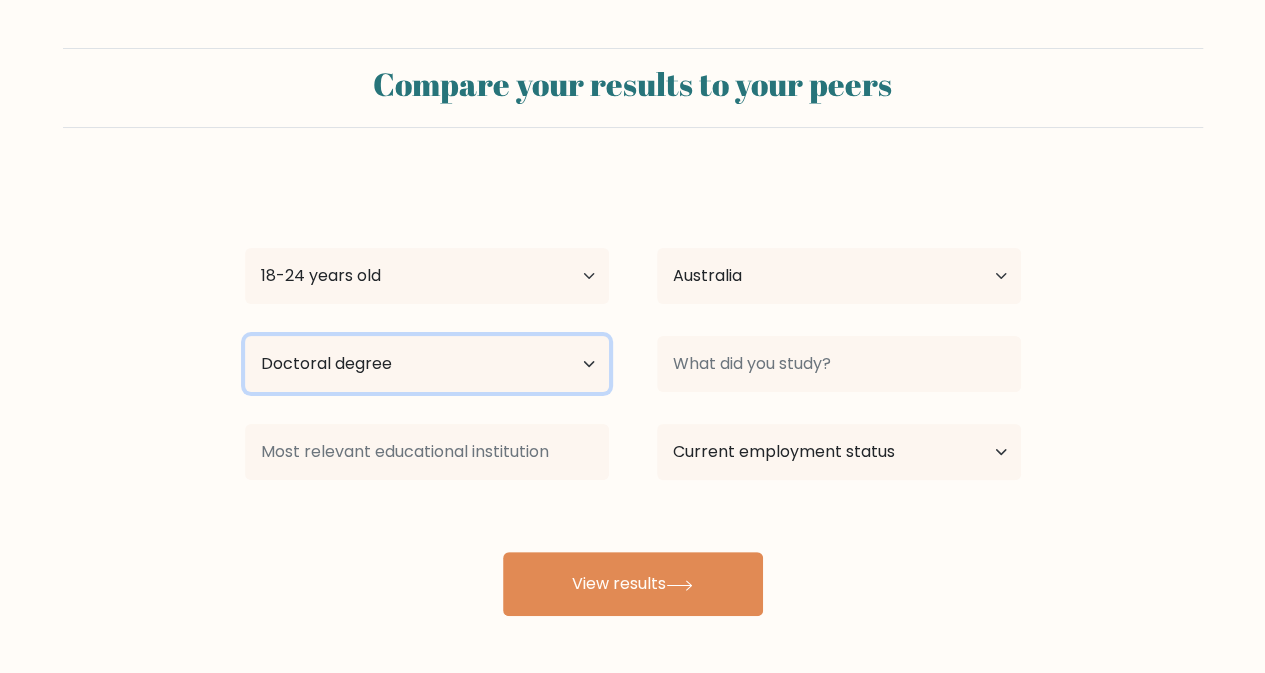 click on "Highest education level
No schooling
Primary
Lower Secondary
Upper Secondary
Occupation Specific
Bachelor's degree
Master's degree
Doctoral degree" at bounding box center [427, 364] 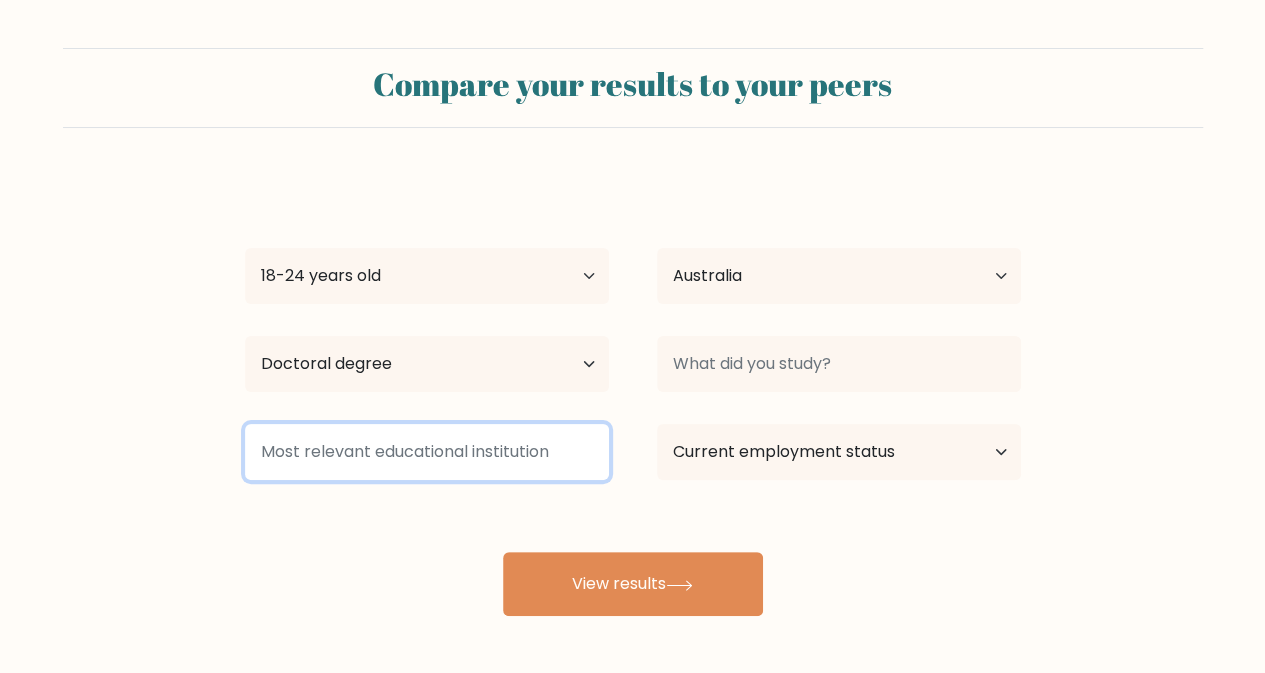 click at bounding box center [427, 452] 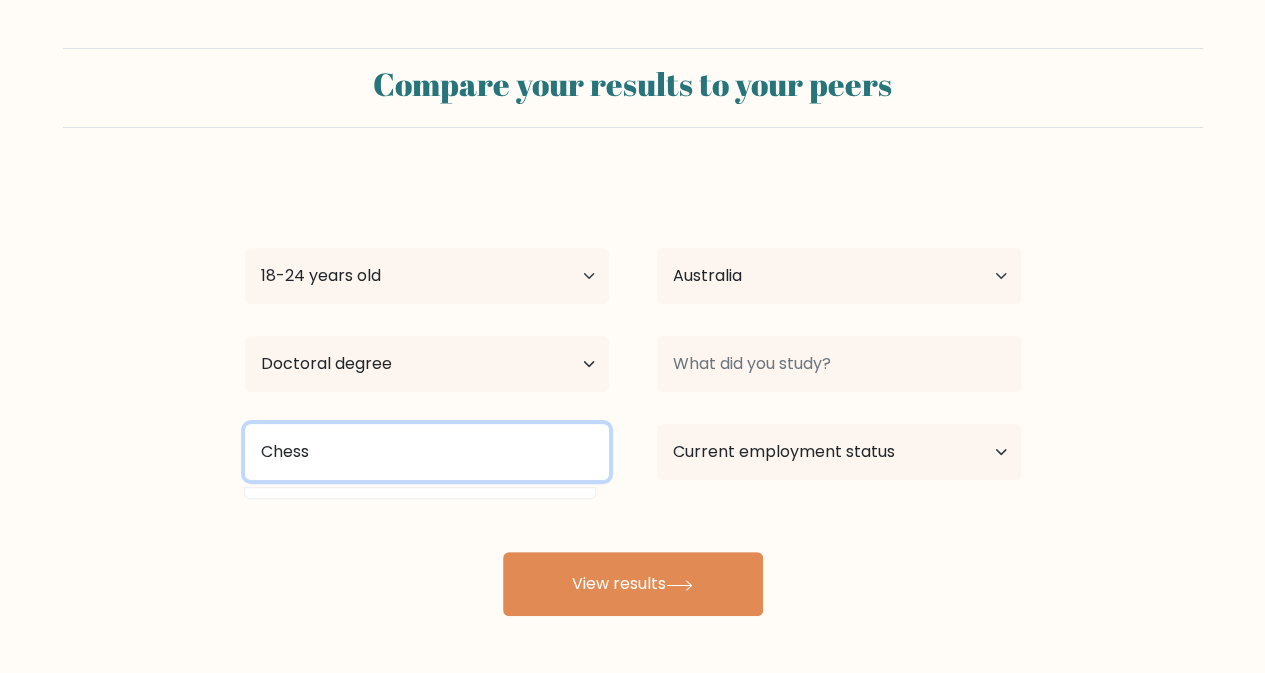 click on "Chess" at bounding box center (427, 452) 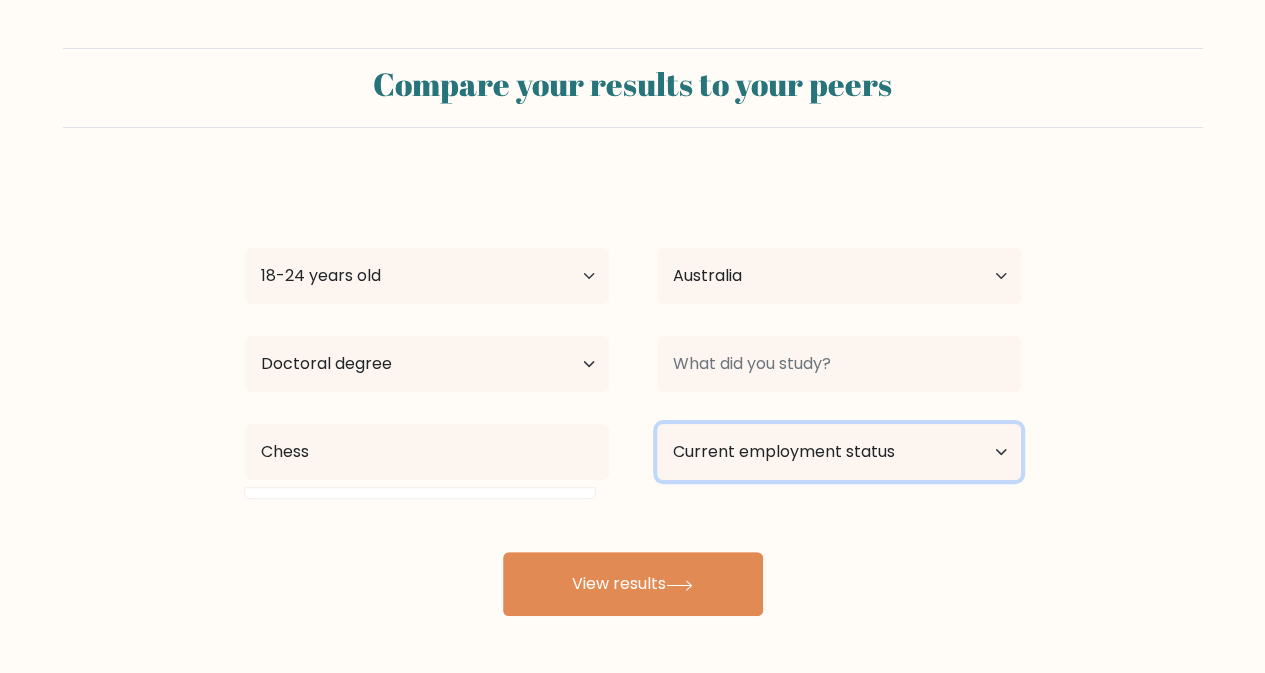 click on "Current employment status
Employed
Student
Retired
Other / prefer not to answer" at bounding box center [839, 452] 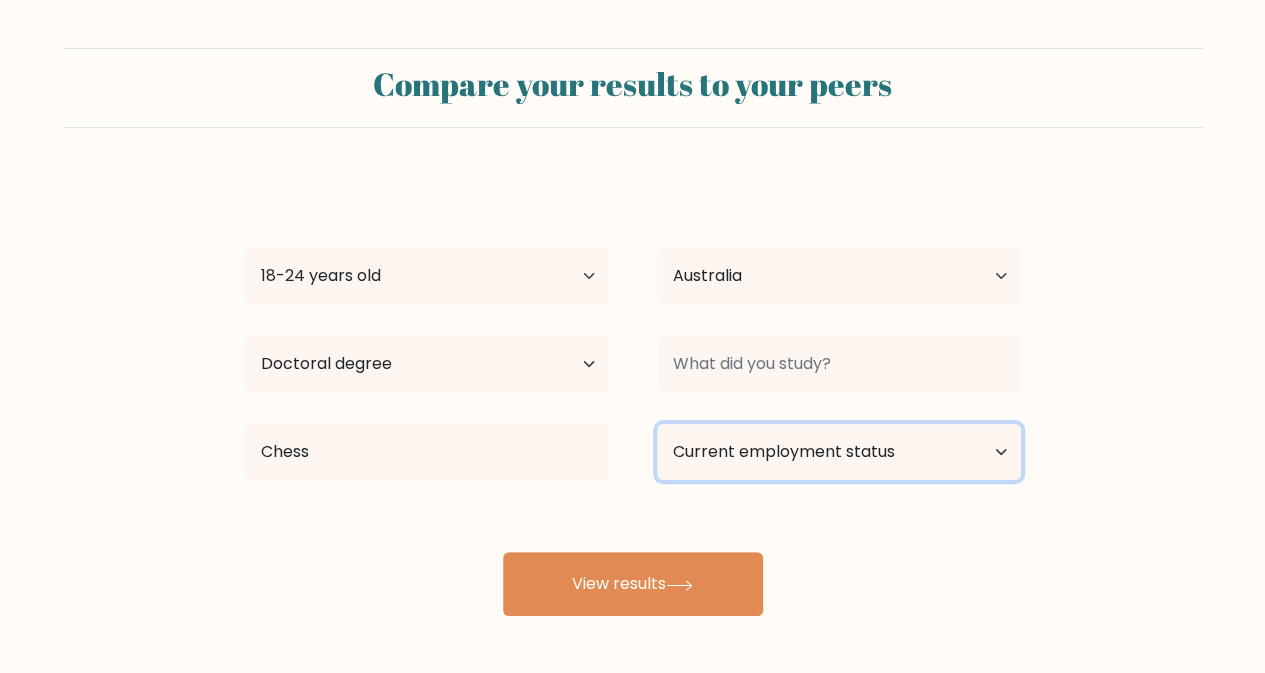select on "employed" 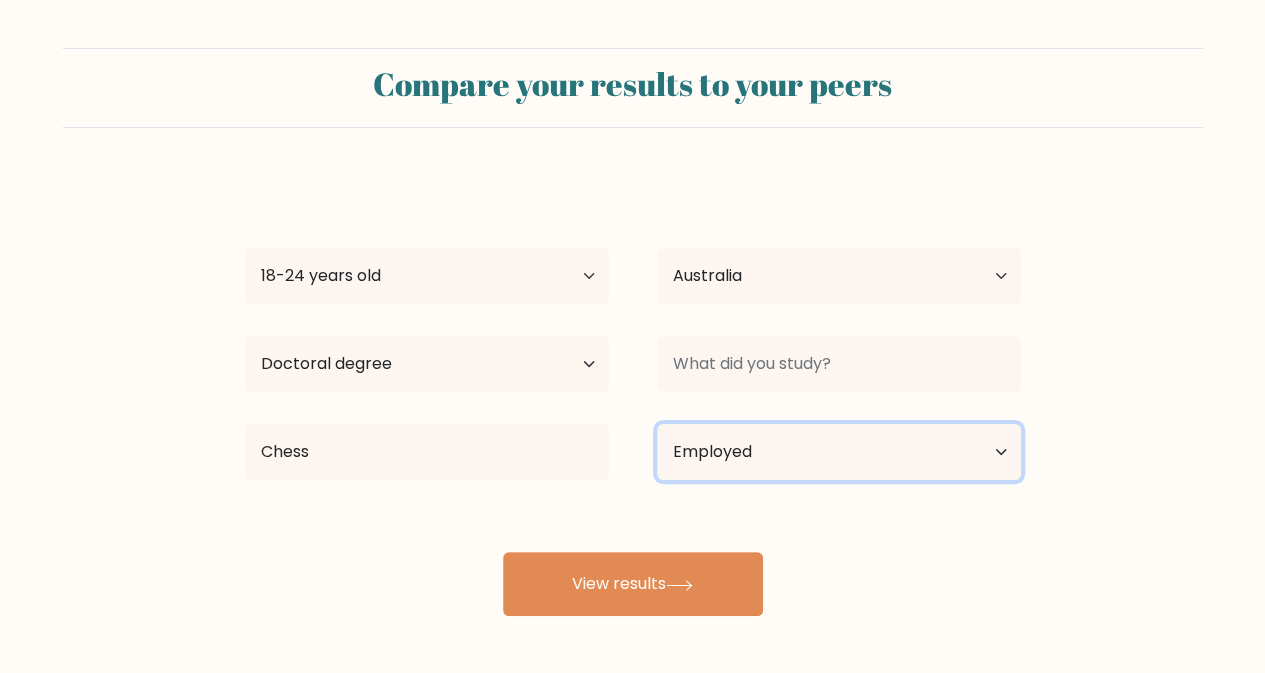 click on "Current employment status
Employed
Student
Retired
Other / prefer not to answer" at bounding box center [839, 452] 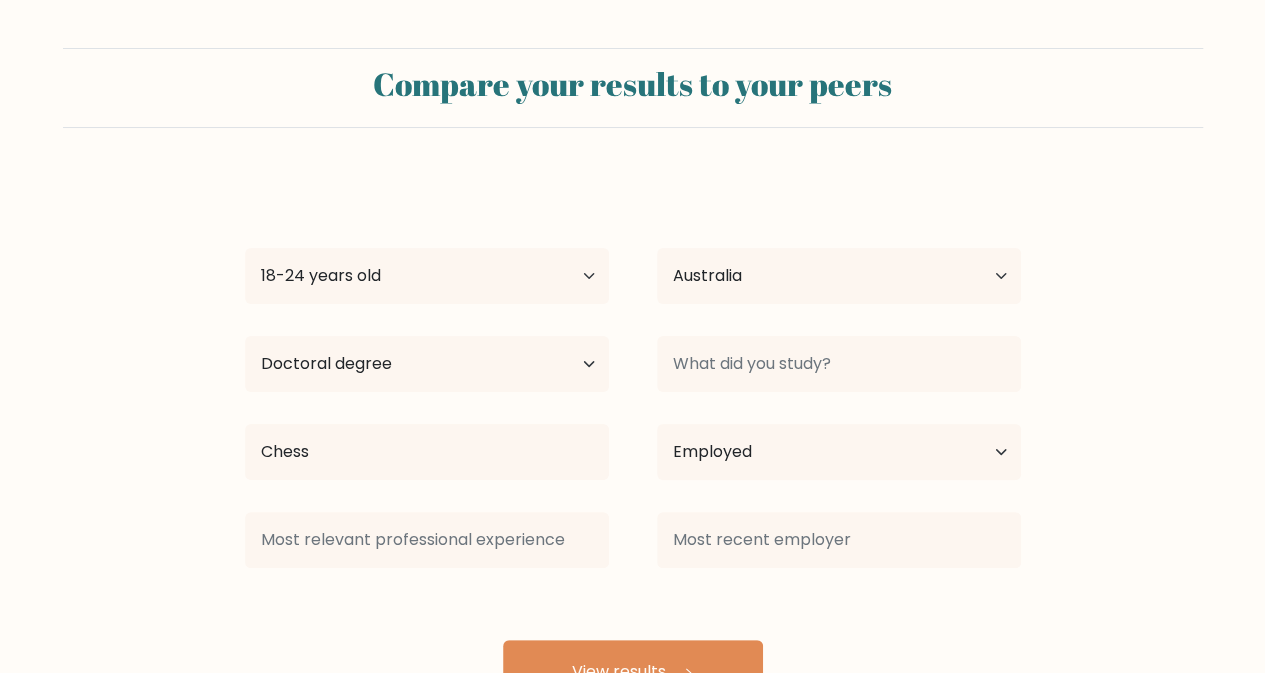 click on "MAGNUS
CARLSEN
Age
Under 18 years old
18-24 years old
25-34 years old
35-44 years old
45-54 years old
55-64 years old
65 years old and above
Country
Afghanistan
Albania
Algeria
American Samoa
Andorra
Angola
Anguilla
Antarctica
Antigua and Barbuda
Argentina
Armenia
Aruba
Australia
Austria
Azerbaijan
Bahamas
Bahrain
Bangladesh
Barbados
Belarus
Belgium
Belize
Benin
Bermuda
Bhutan
Bolivia
Bonaire, Sint Eustatius and Saba
Bosnia and Herzegovina
Botswana
Bouvet Island
Brazil
Brunei" at bounding box center [633, 440] 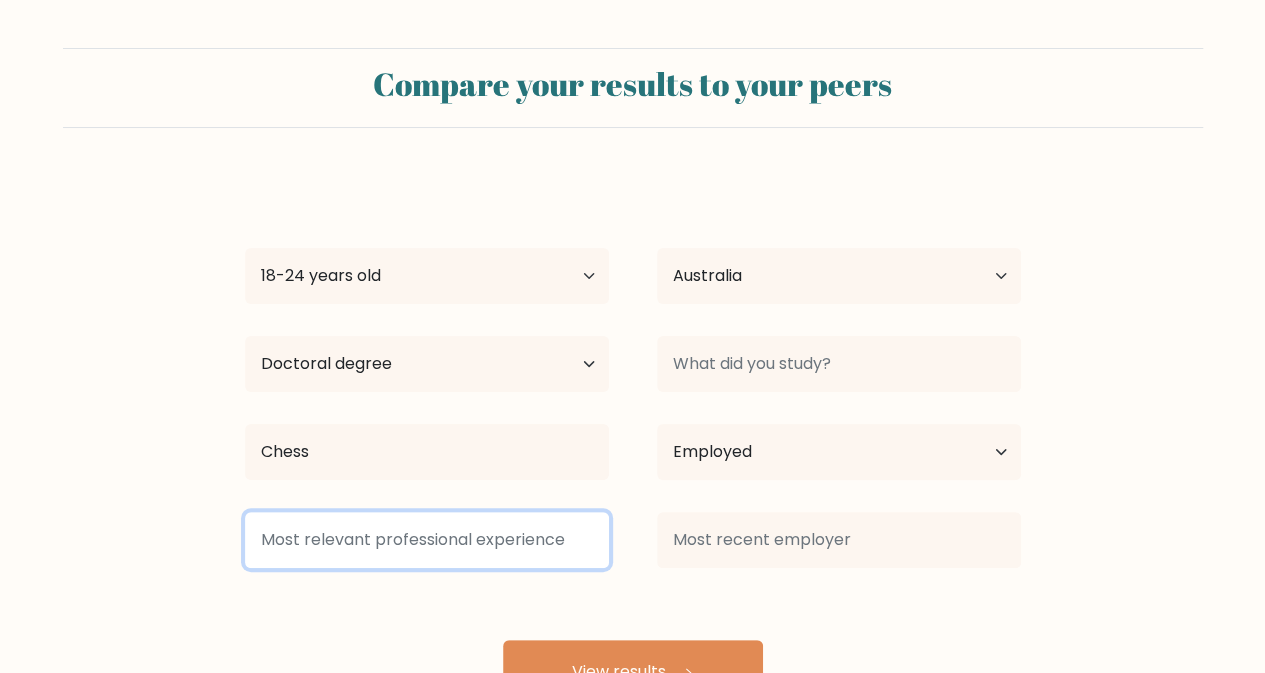 click at bounding box center [427, 540] 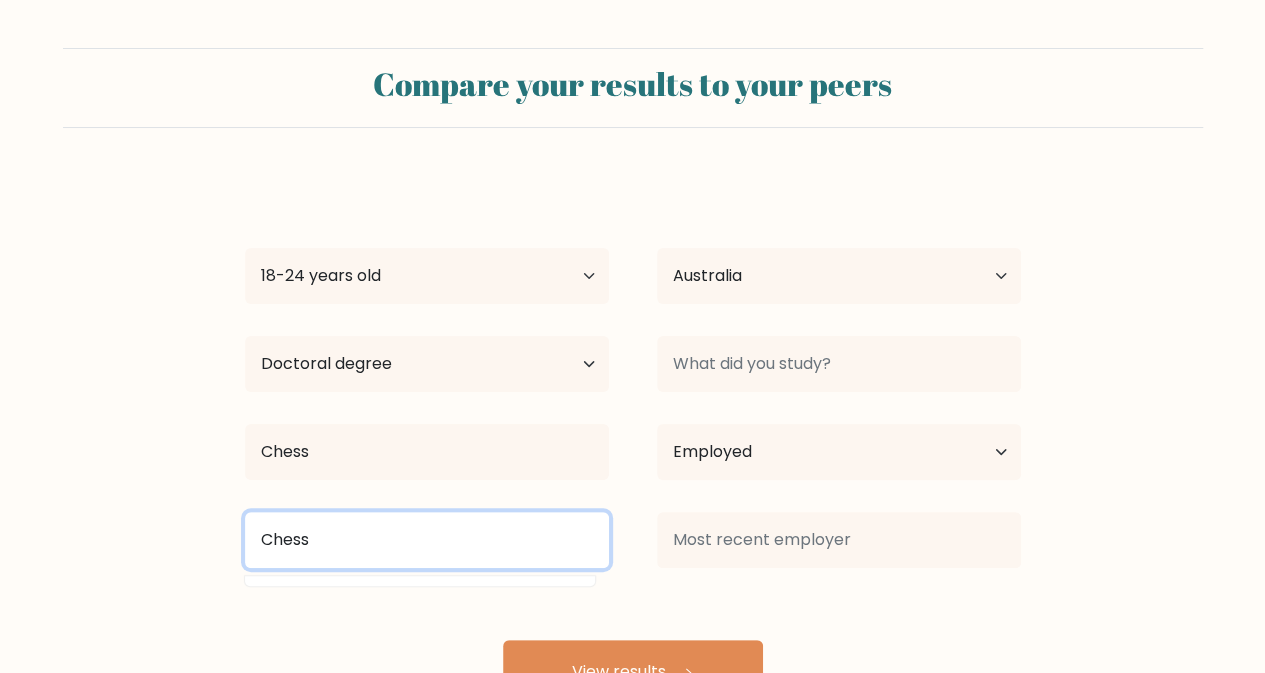 type on "Chess" 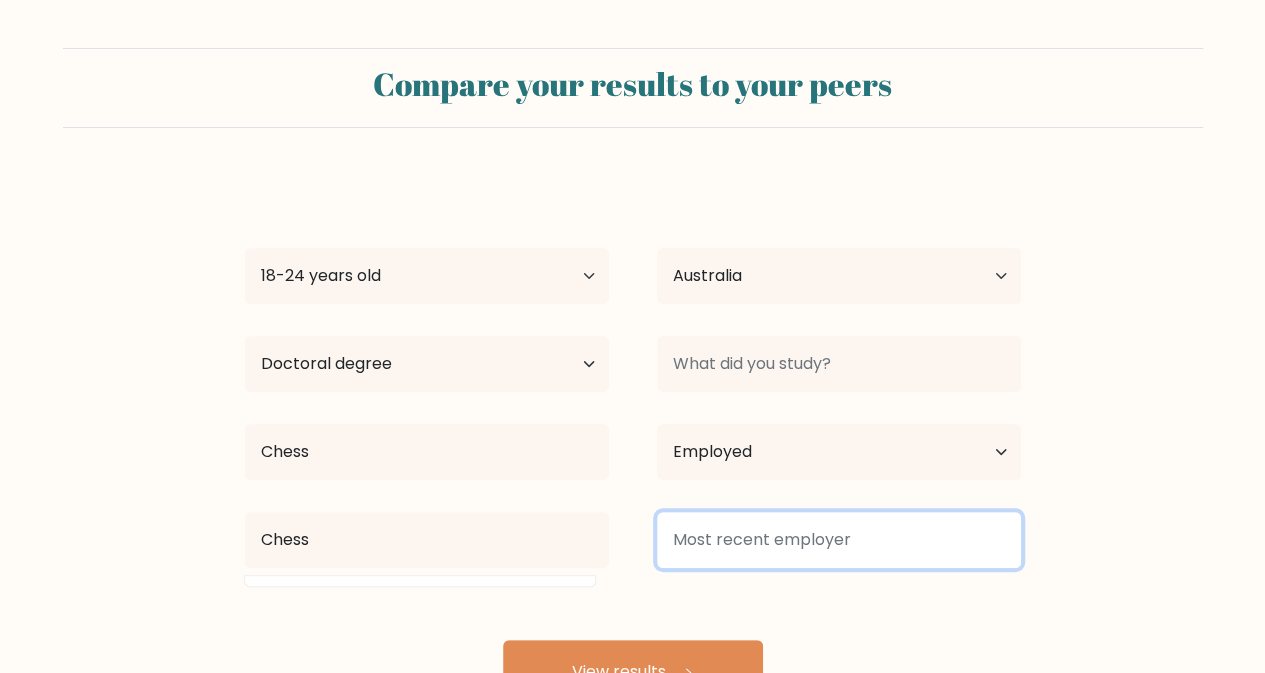 click at bounding box center [839, 540] 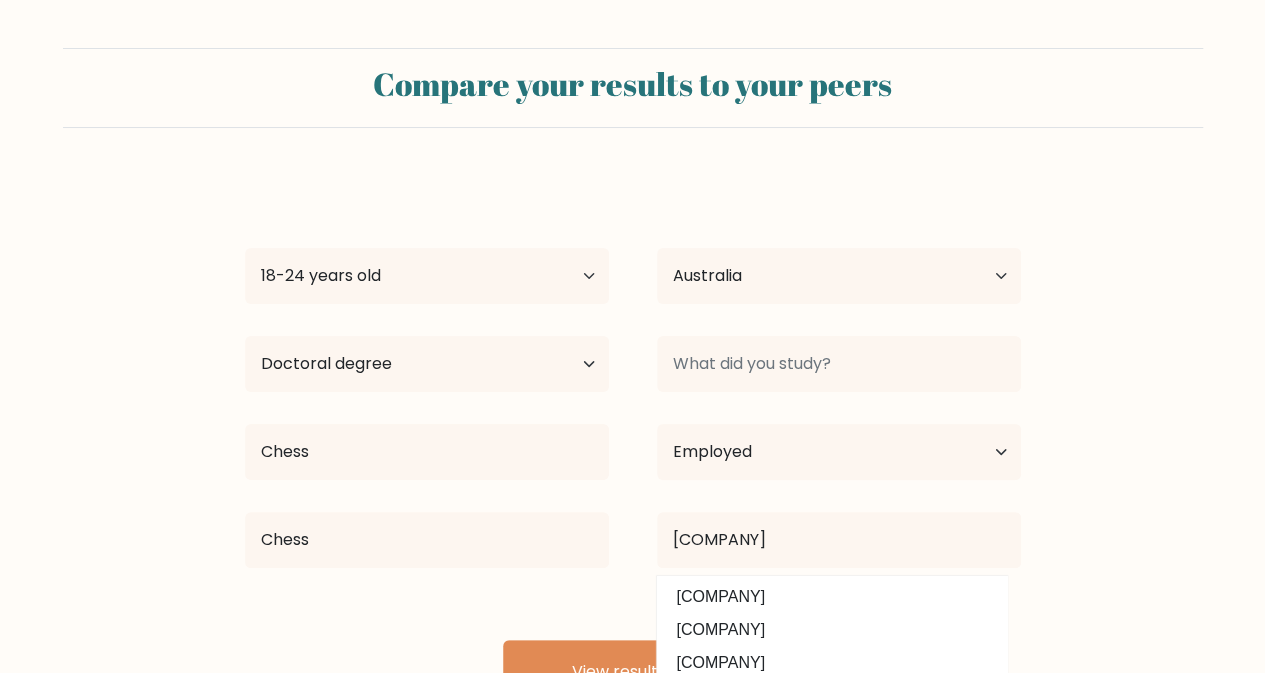 click on "myselfdirect.com" at bounding box center [832, 597] 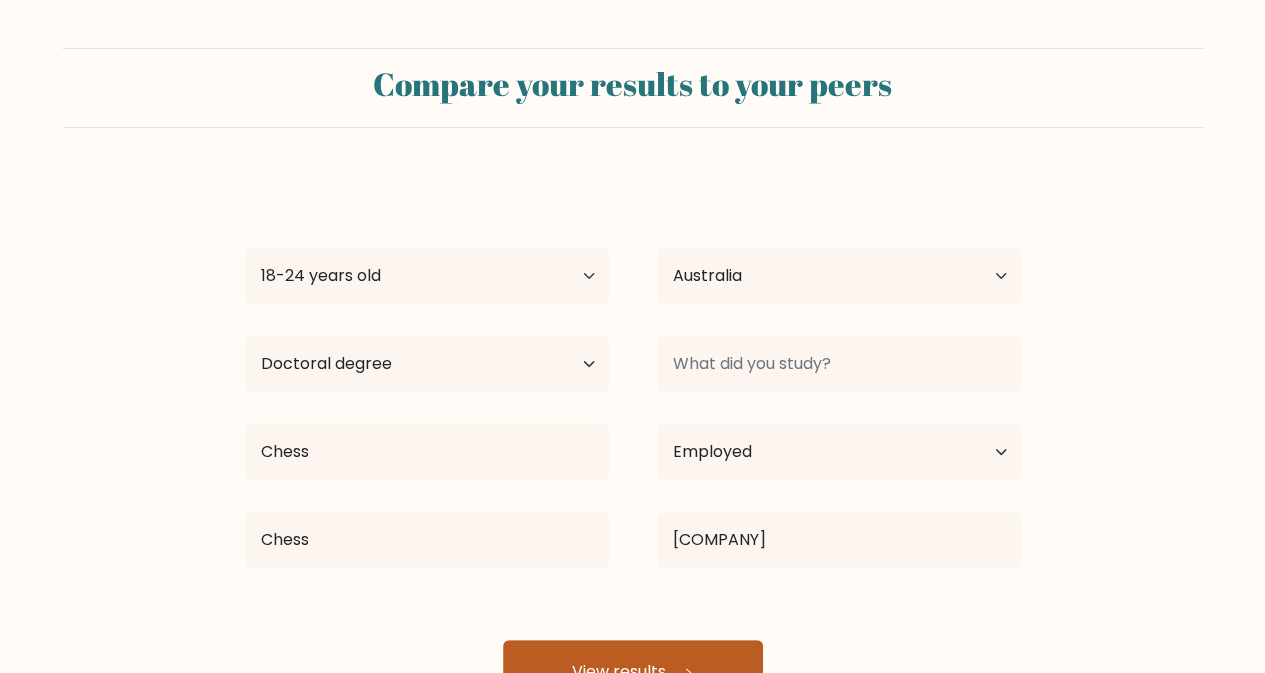 click on "MAGNUS
CARLSEN
Age
Under 18 years old
18-24 years old
25-34 years old
35-44 years old
45-54 years old
55-64 years old
65 years old and above
Country
Afghanistan
Albania
Algeria
American Samoa
Andorra
Angola
Anguilla
Antarctica
Antigua and Barbuda
Argentina
Armenia
Aruba
Australia
Austria
Azerbaijan
Bahamas
Bahrain
Bangladesh
Barbados
Belarus
Belgium
Belize
Benin
Bermuda
Bhutan
Bolivia
Bonaire, Sint Eustatius and Saba
Bosnia and Herzegovina
Botswana
Bouvet Island
Brazil
Brunei" at bounding box center [633, 440] 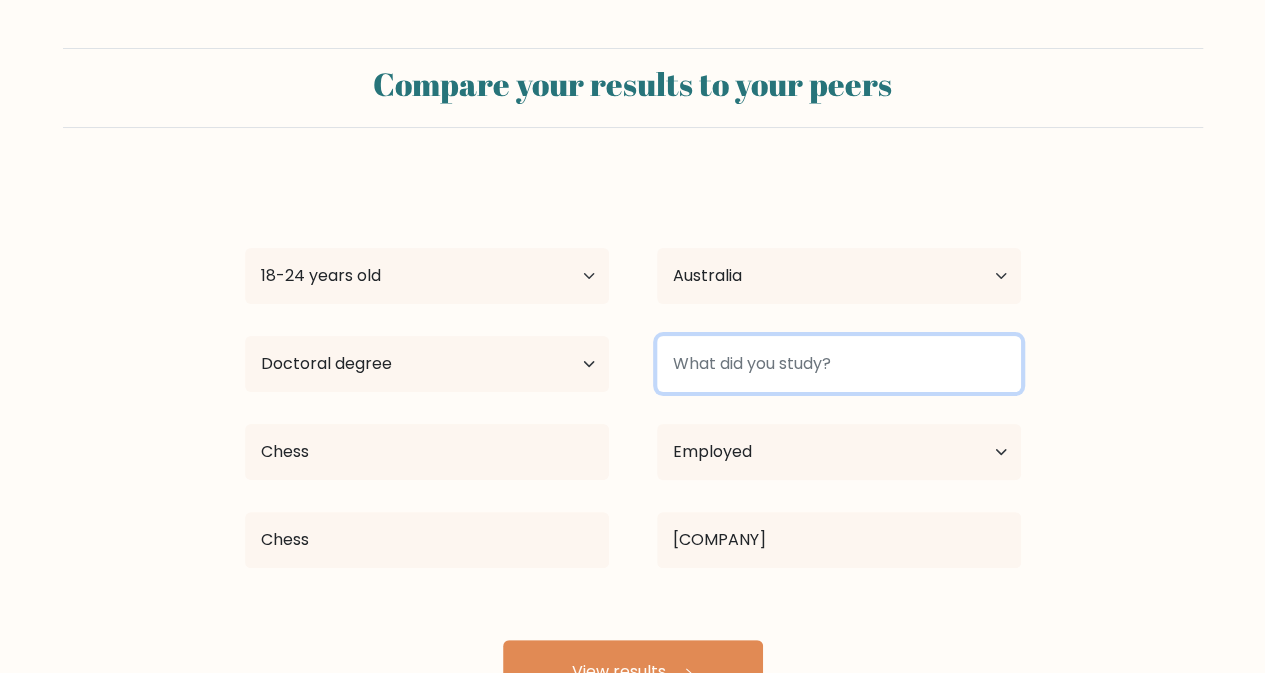 click at bounding box center (839, 364) 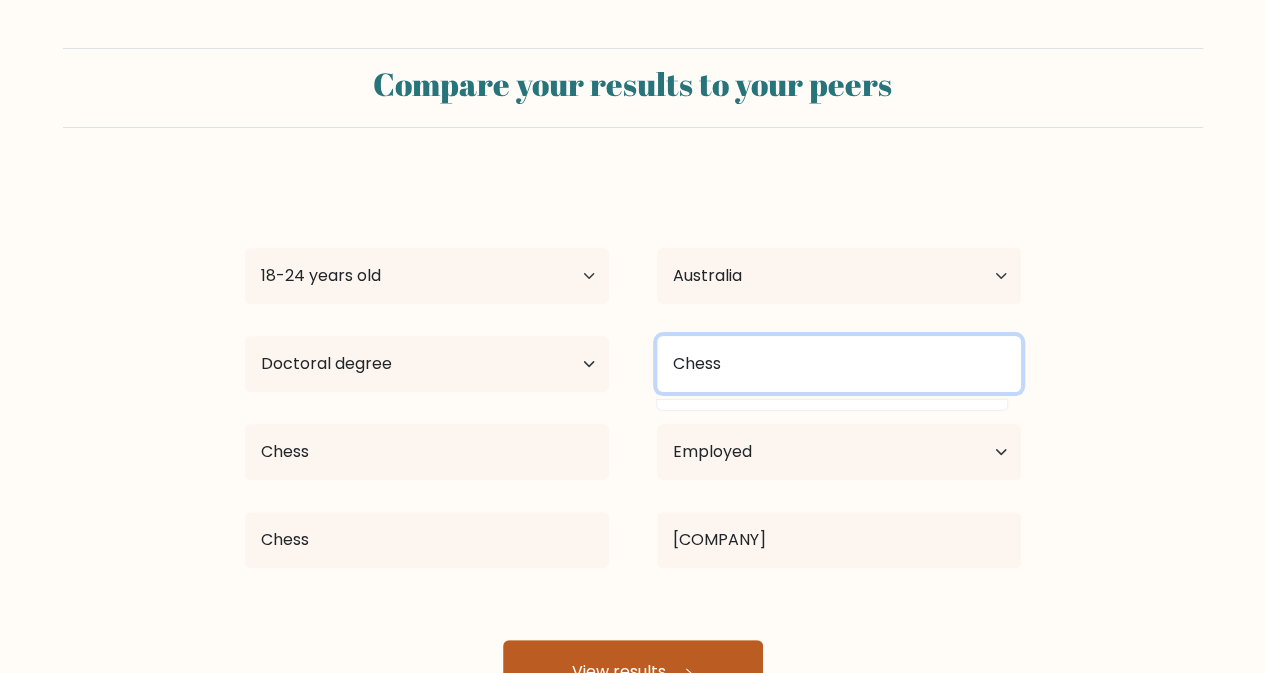 type on "Chess" 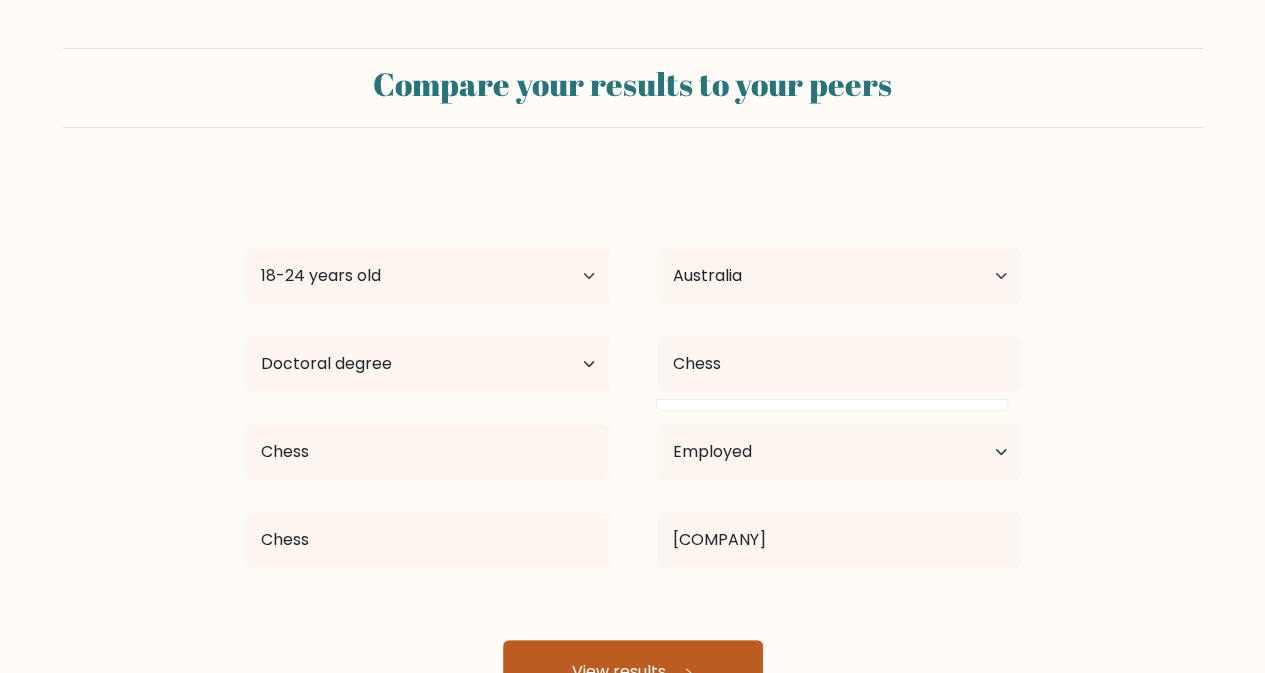 click on "View results" at bounding box center [633, 672] 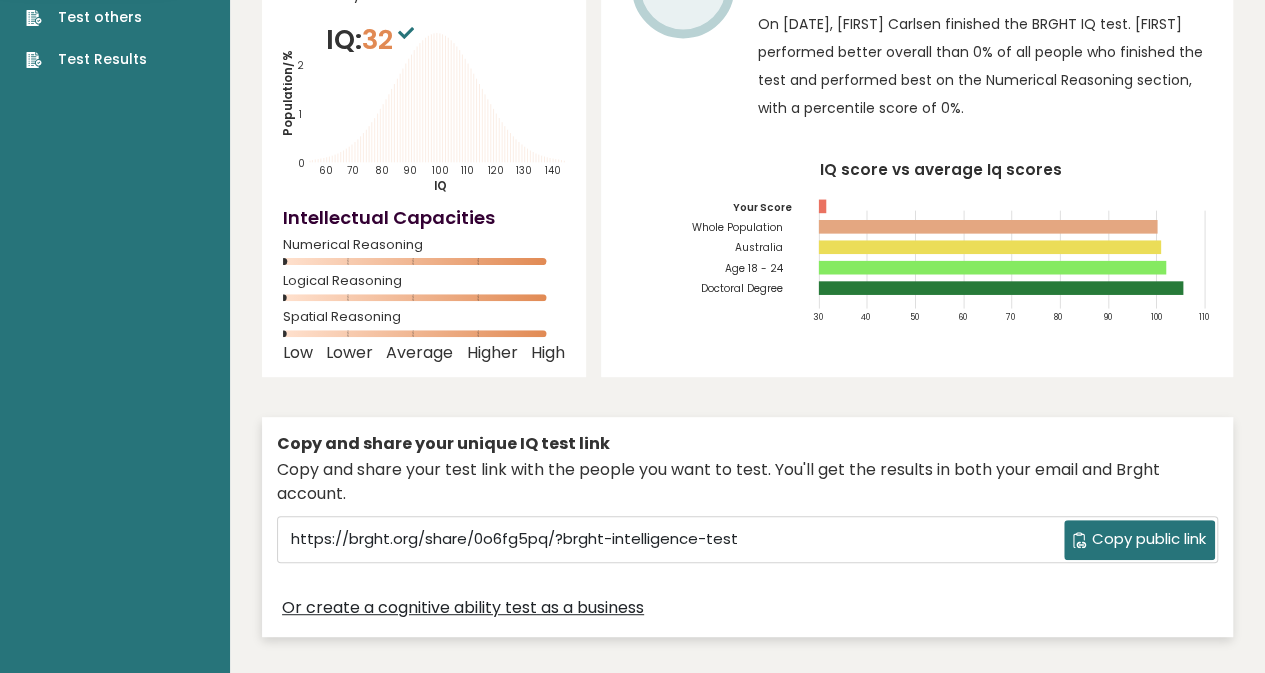 scroll, scrollTop: 0, scrollLeft: 0, axis: both 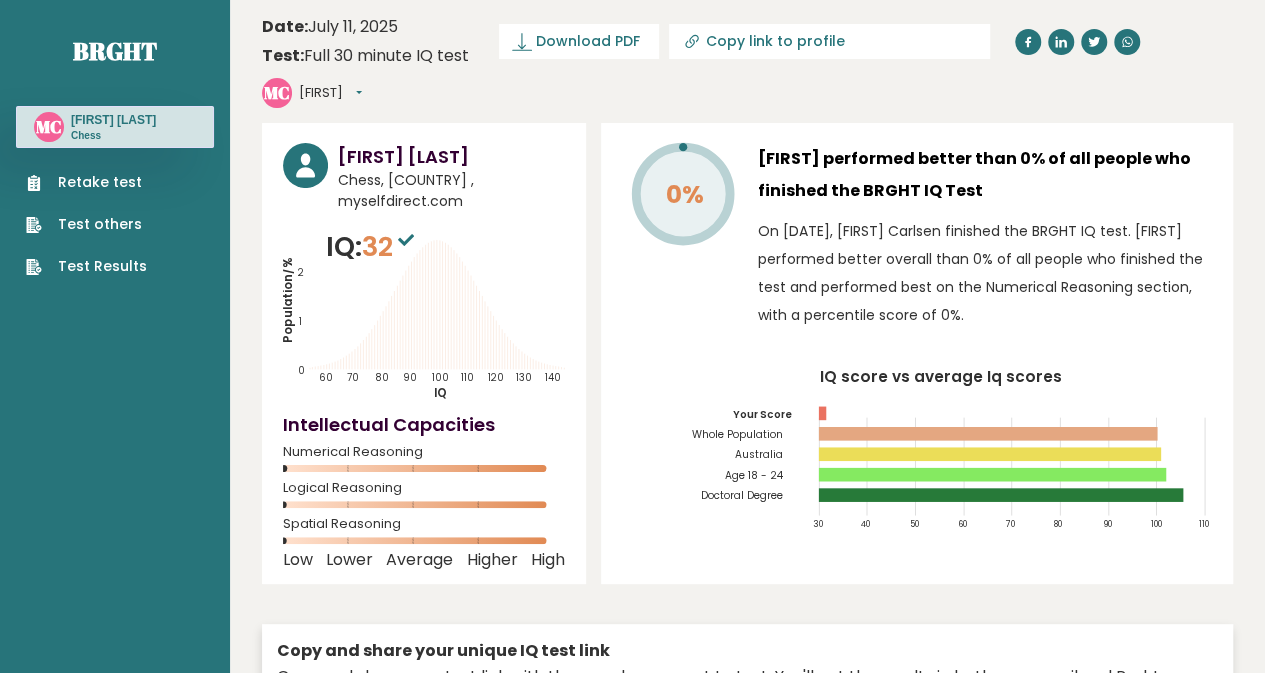 click 